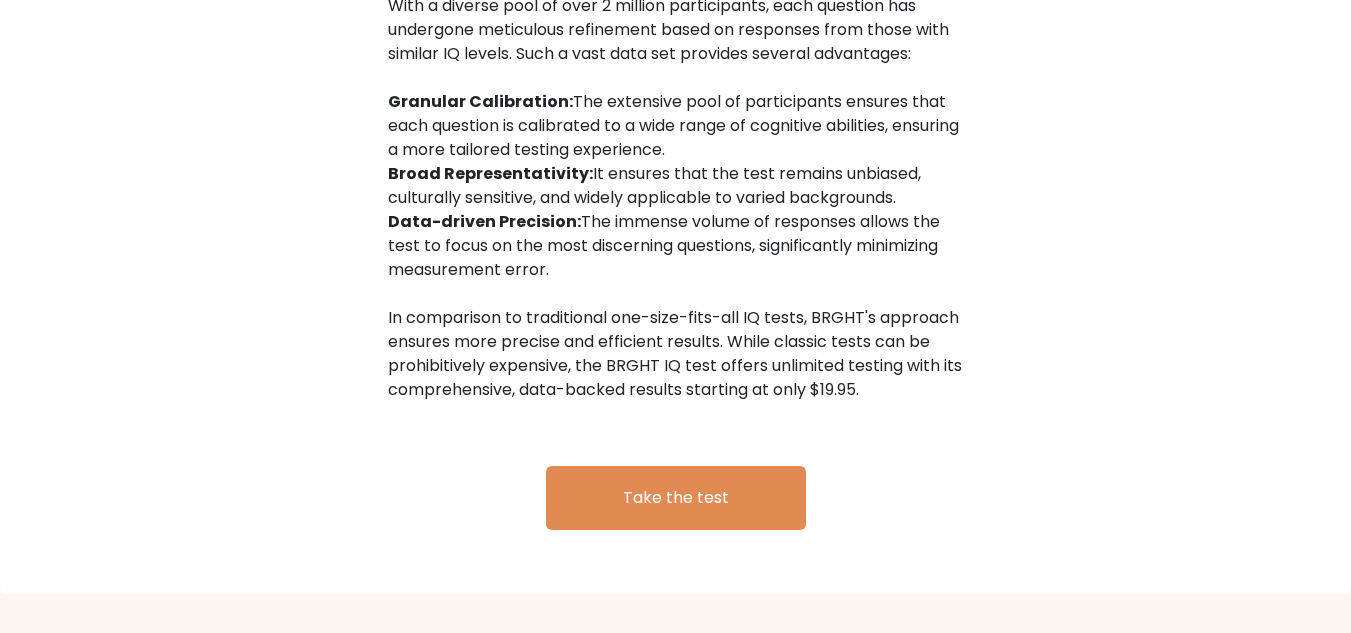 scroll, scrollTop: 3369, scrollLeft: 0, axis: vertical 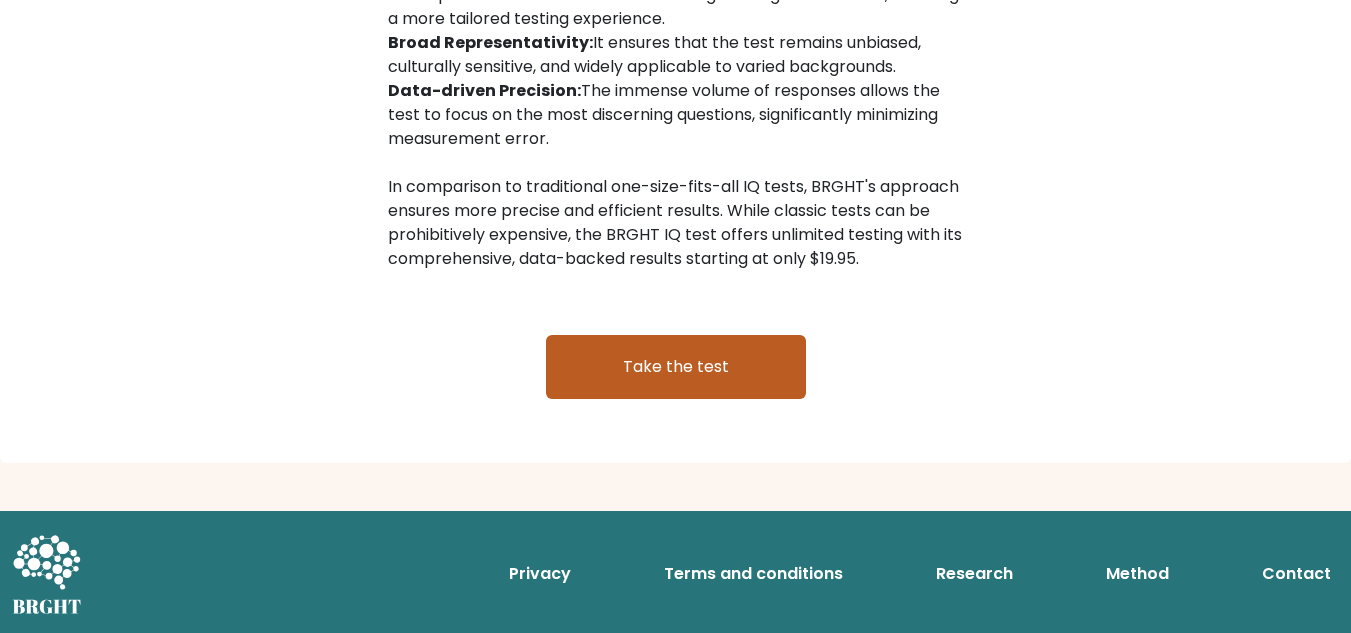 click on "Take the test" at bounding box center [676, 367] 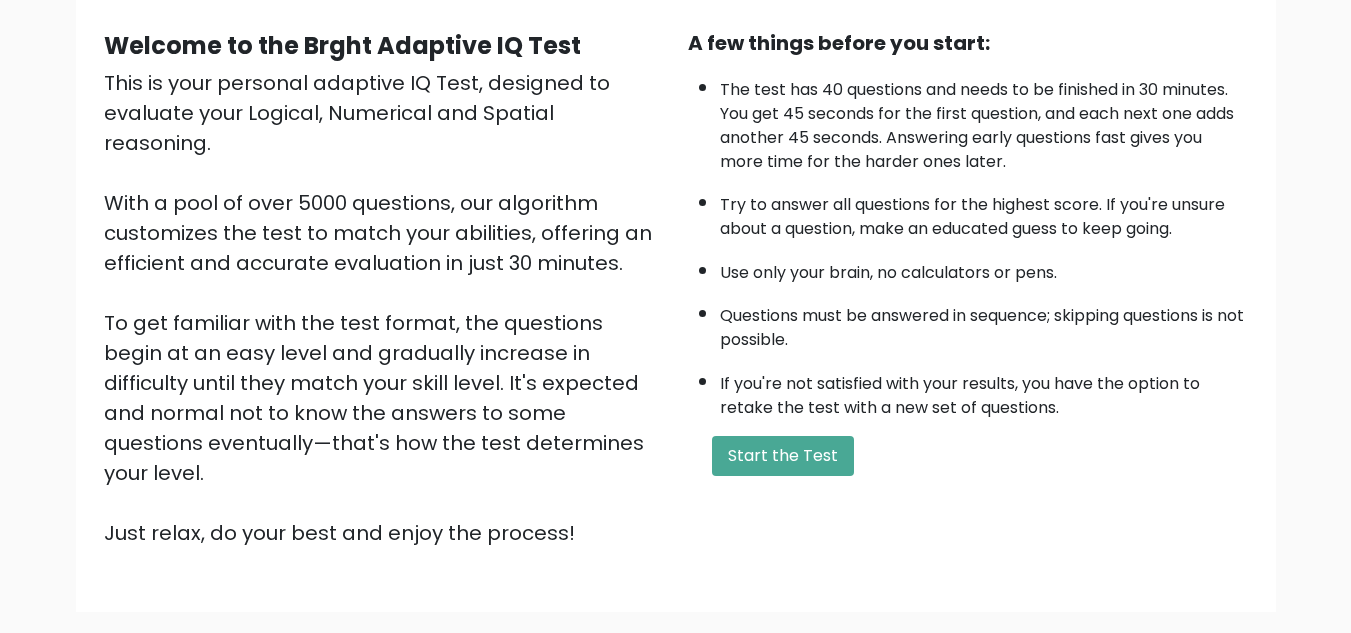 scroll, scrollTop: 242, scrollLeft: 0, axis: vertical 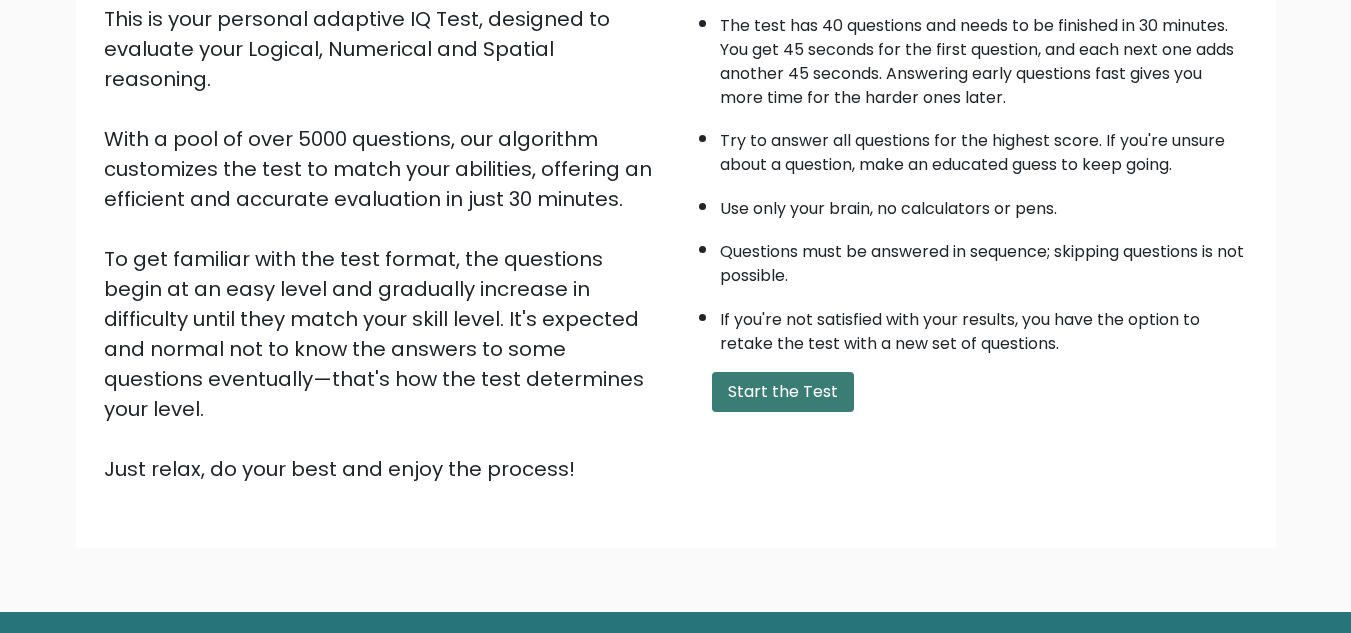 click on "Start the Test" at bounding box center (783, 392) 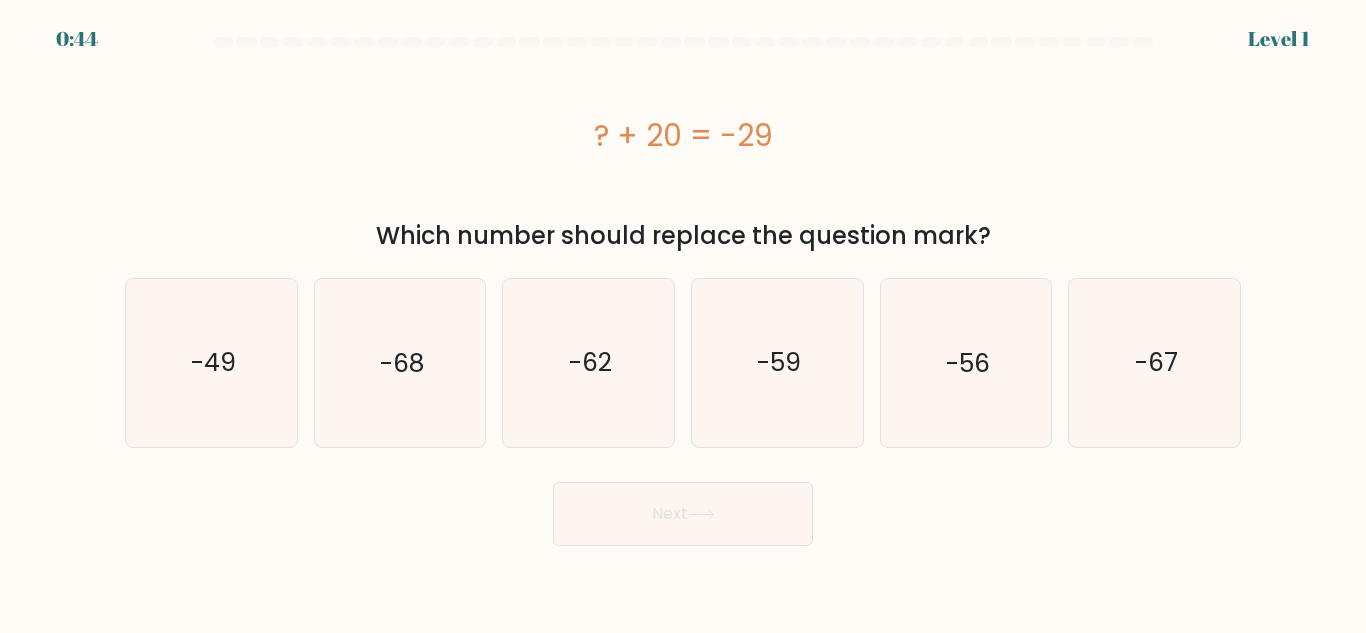 scroll, scrollTop: 0, scrollLeft: 0, axis: both 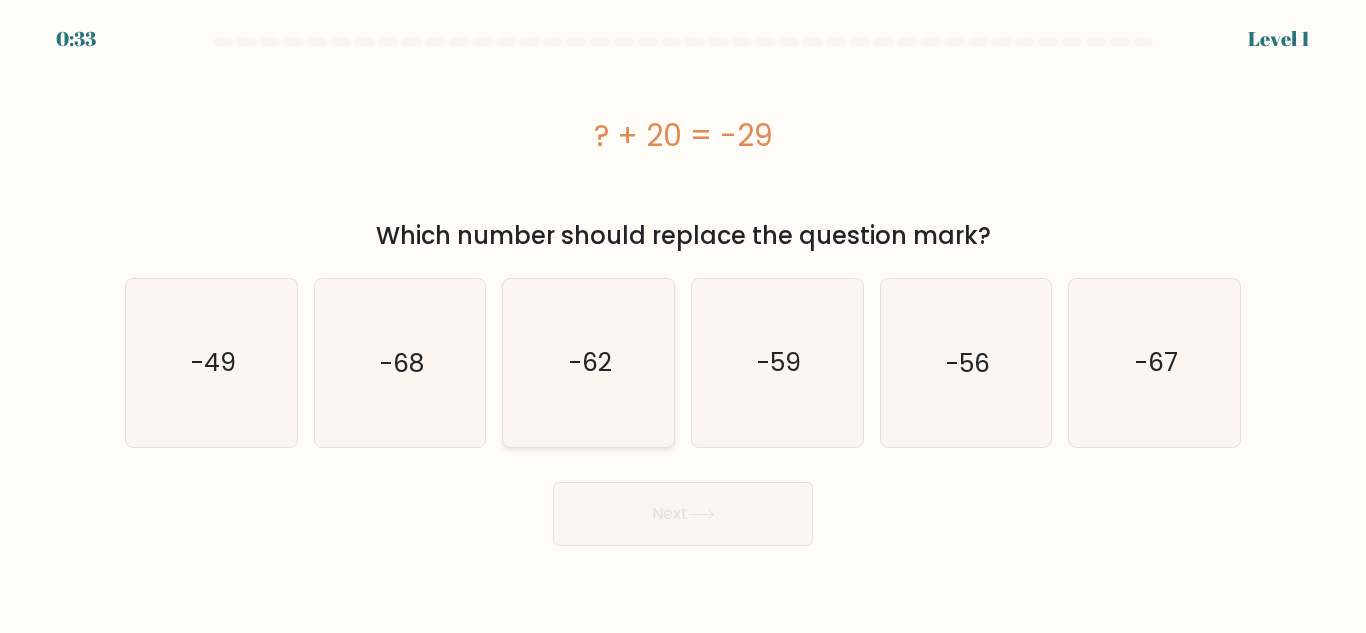 click on "-62" at bounding box center [590, 362] 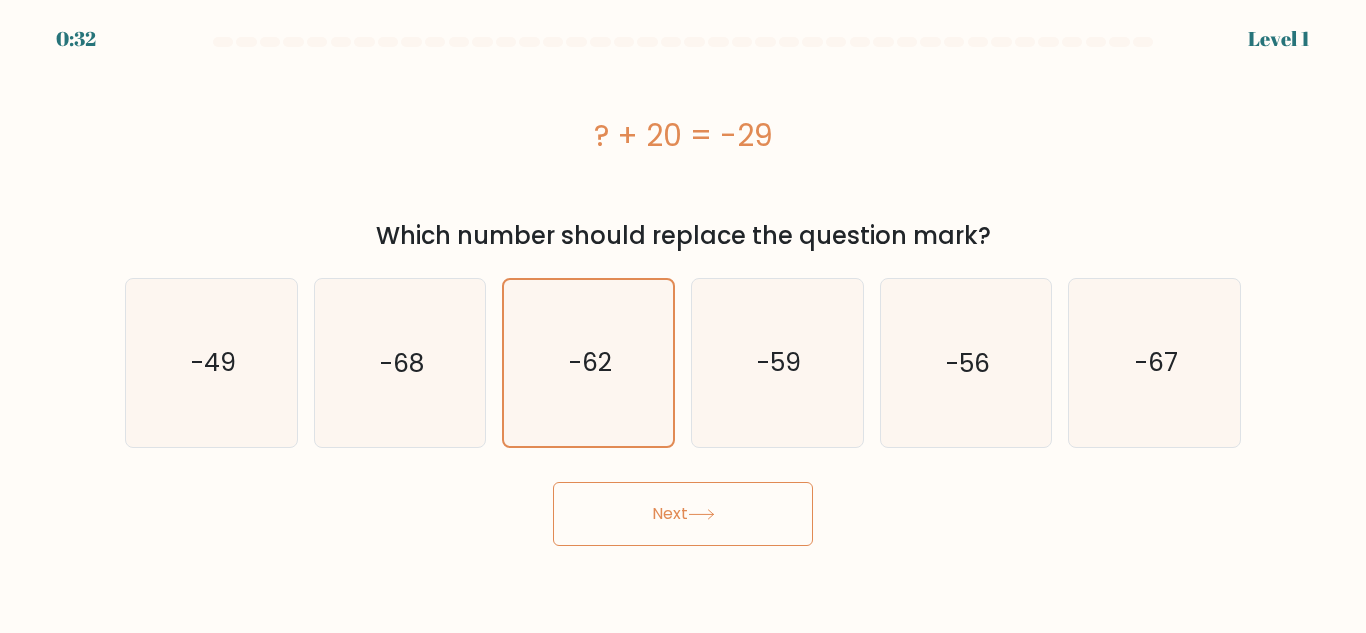 click on "Next" at bounding box center (683, 514) 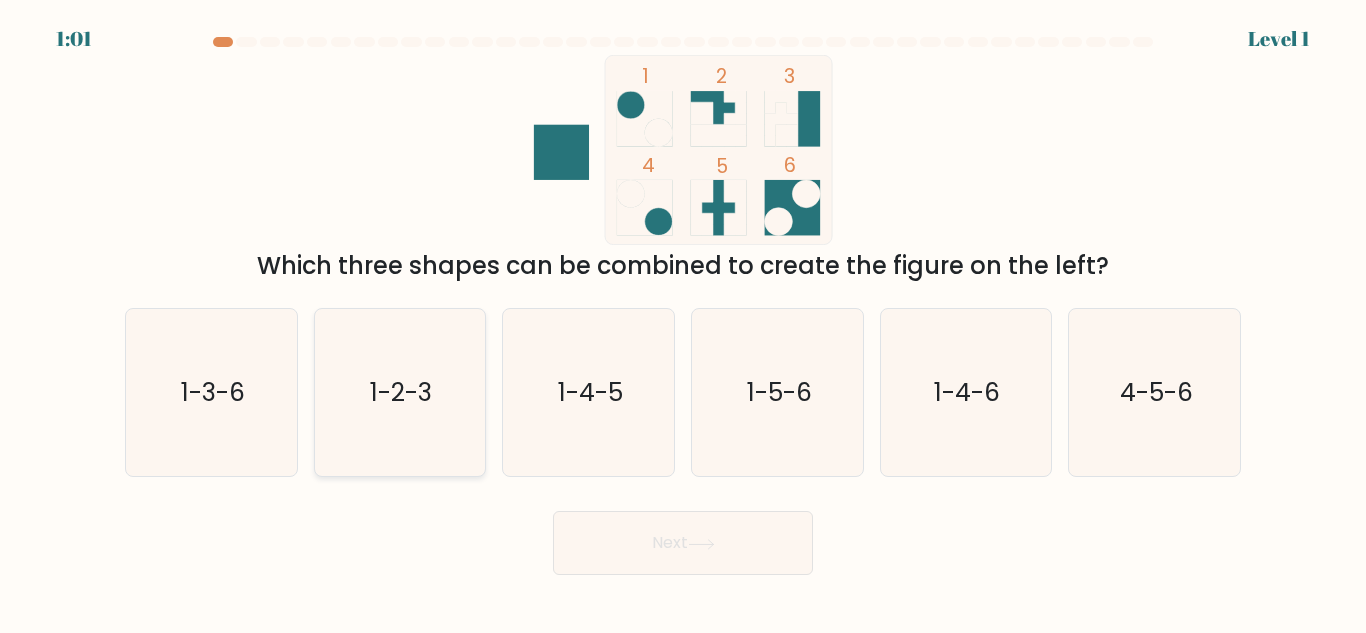 click on "1-2-3" at bounding box center (402, 392) 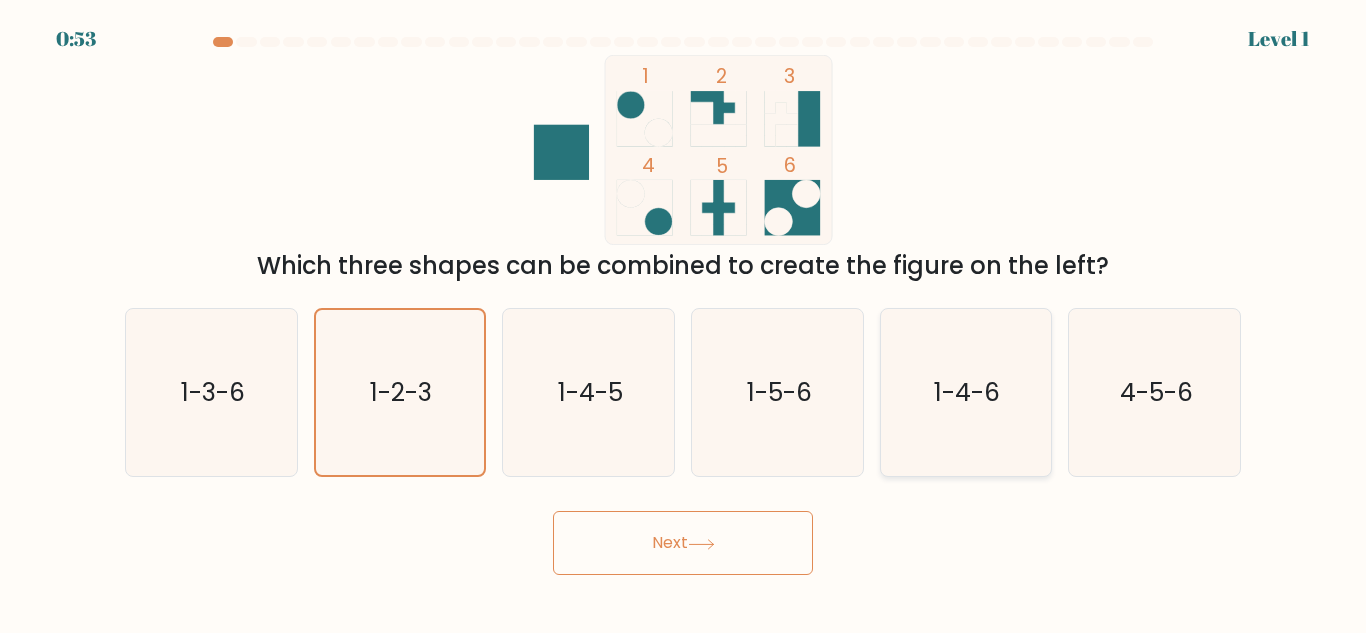 click on "1-4-6" at bounding box center (968, 392) 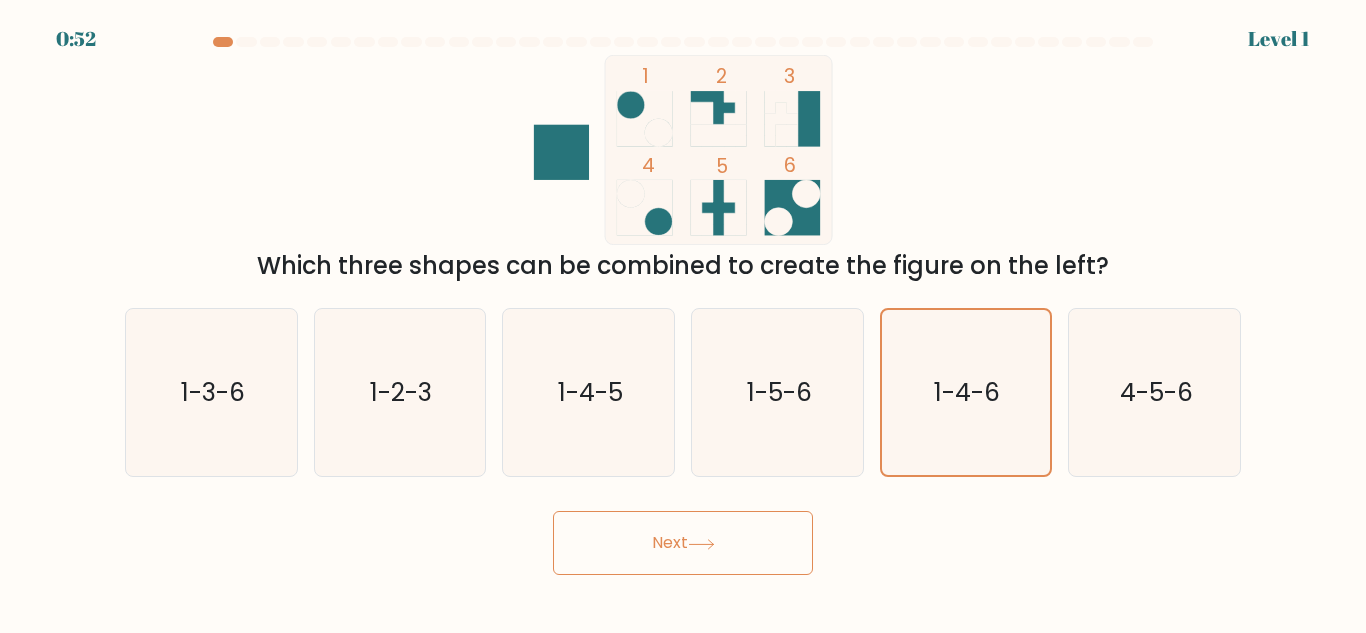 click on "Next" at bounding box center [683, 543] 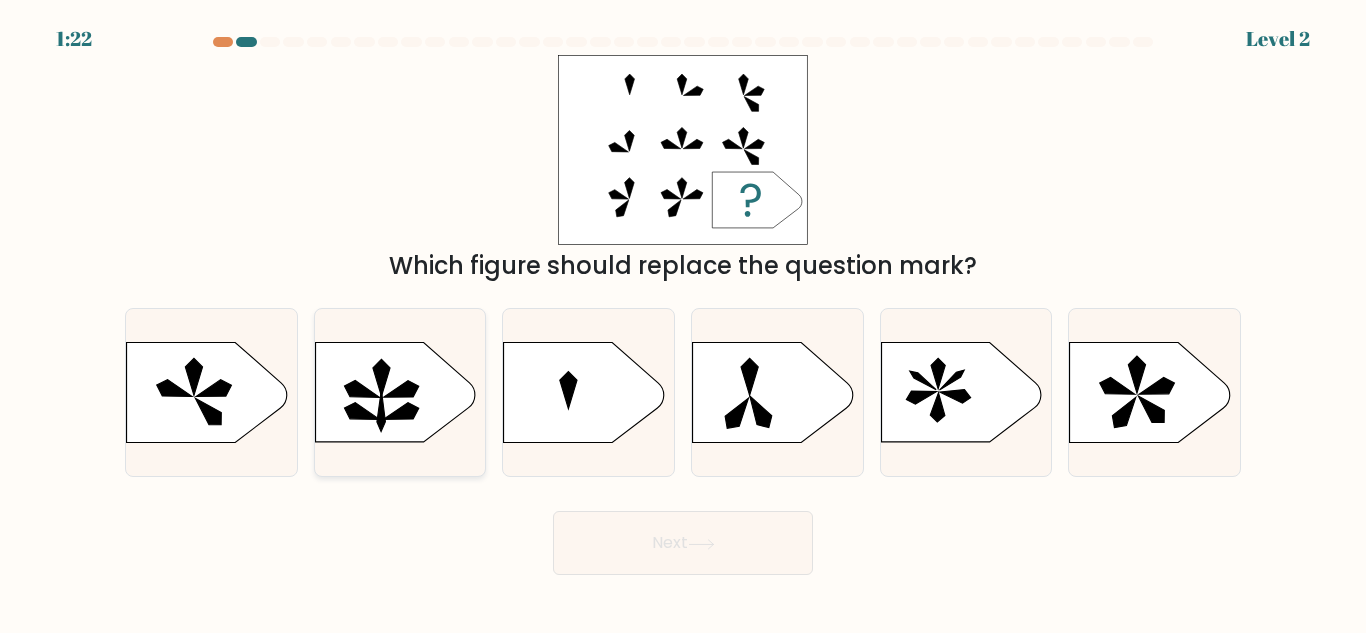 click at bounding box center (395, 393) 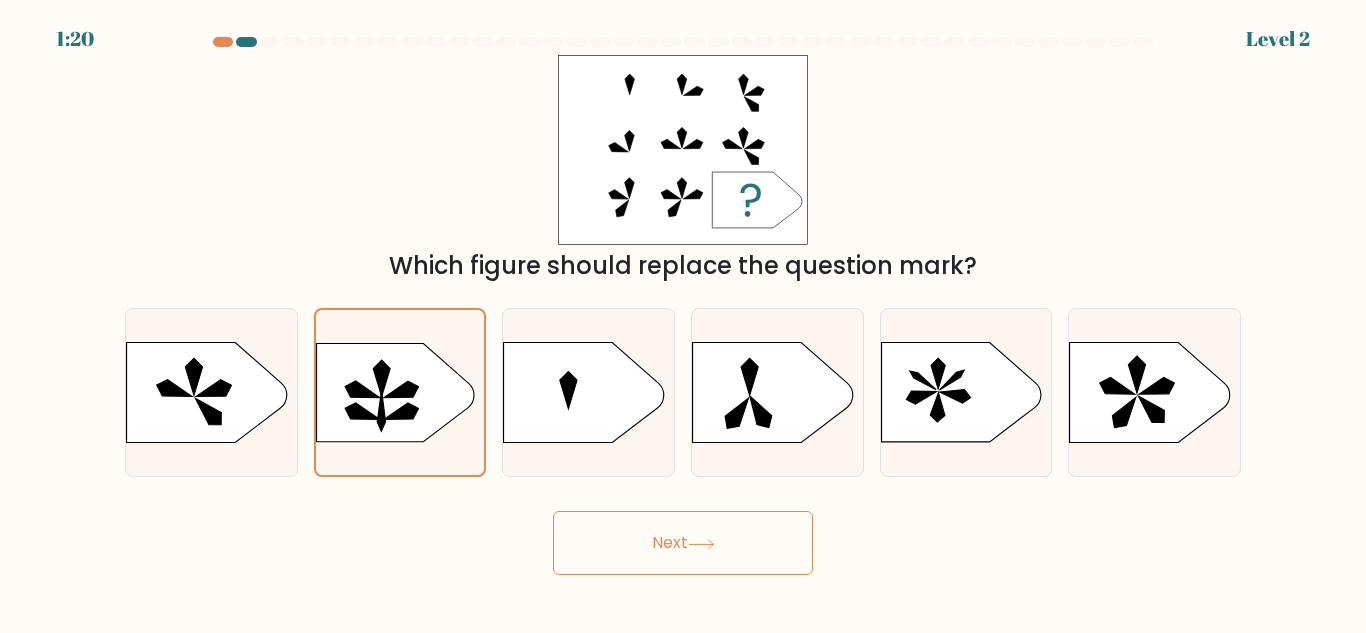 click on "Next" at bounding box center [683, 543] 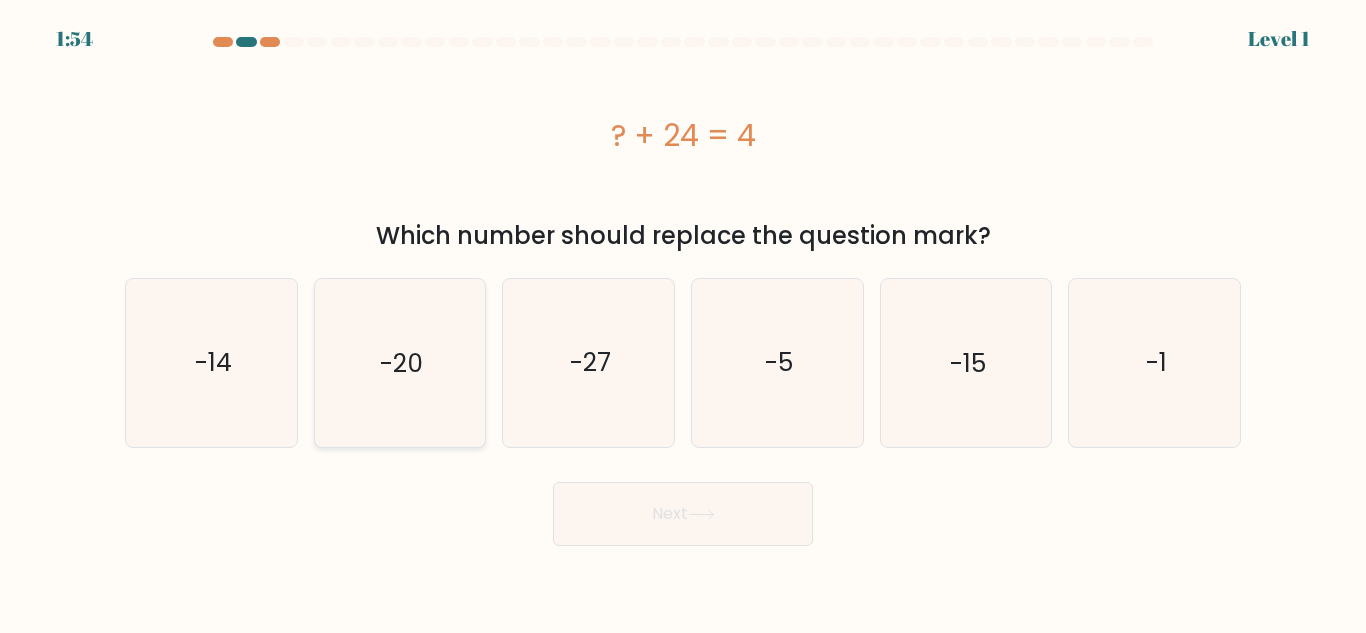 click on "-20" at bounding box center (399, 362) 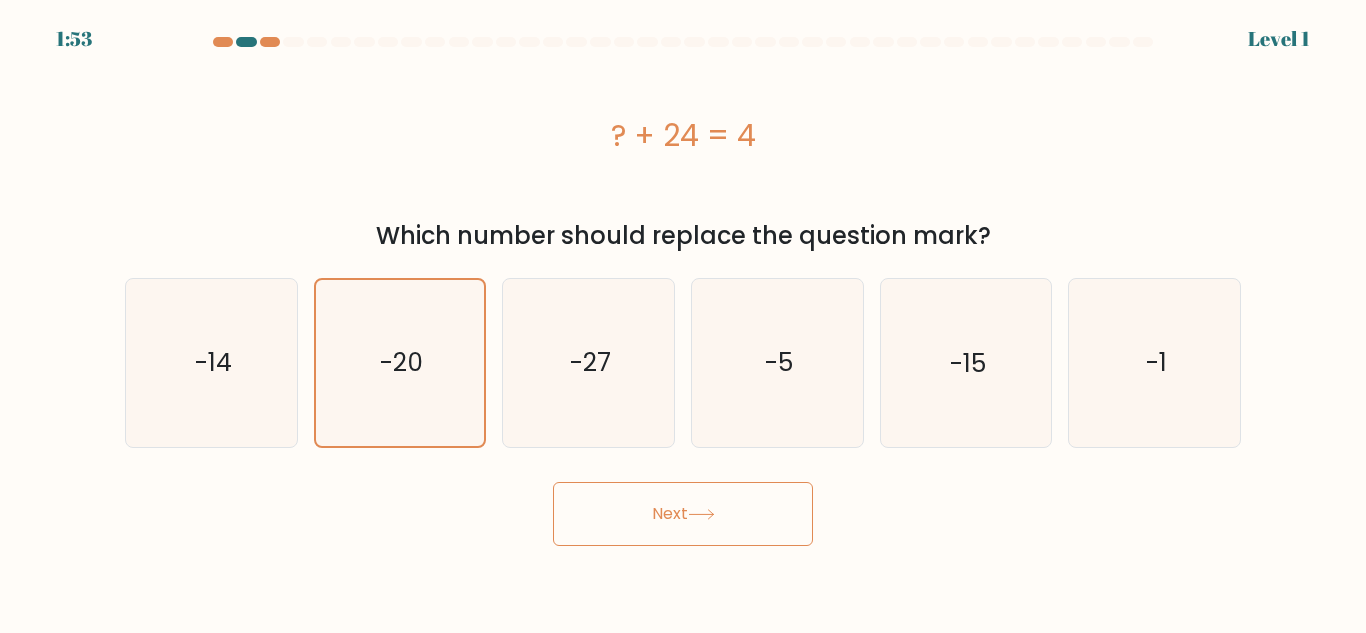 click on "Next" at bounding box center (683, 514) 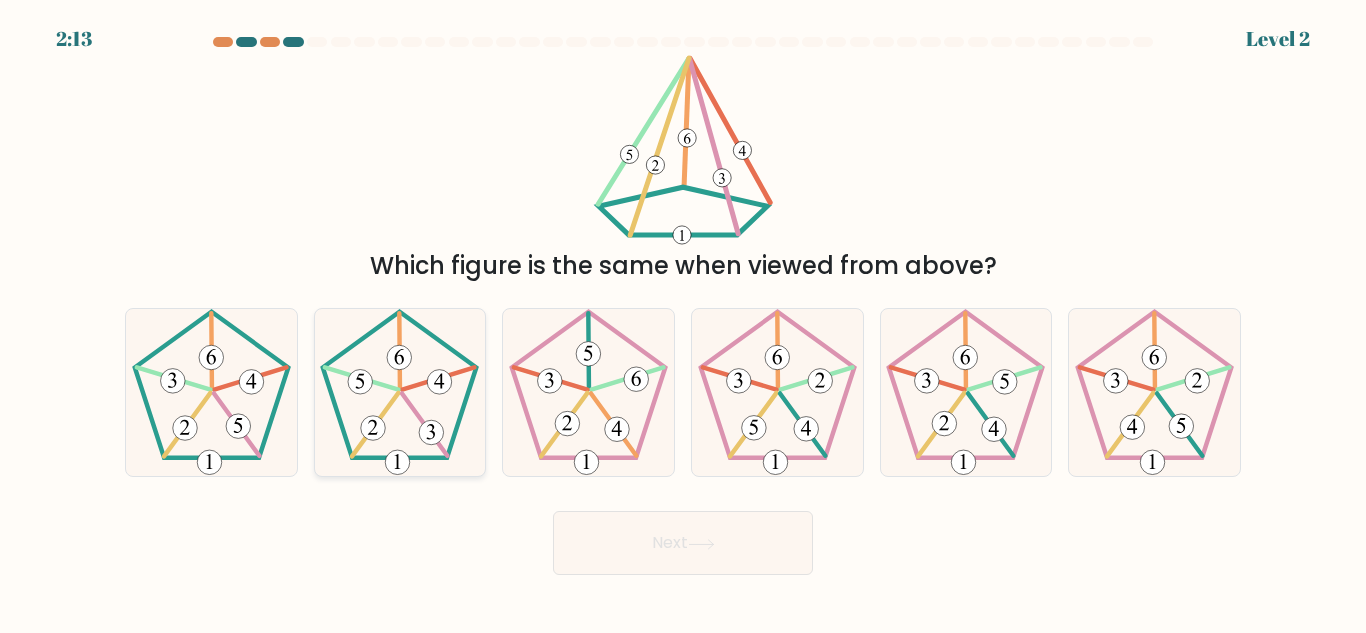drag, startPoint x: 243, startPoint y: 358, endPoint x: 381, endPoint y: 431, distance: 156.11855 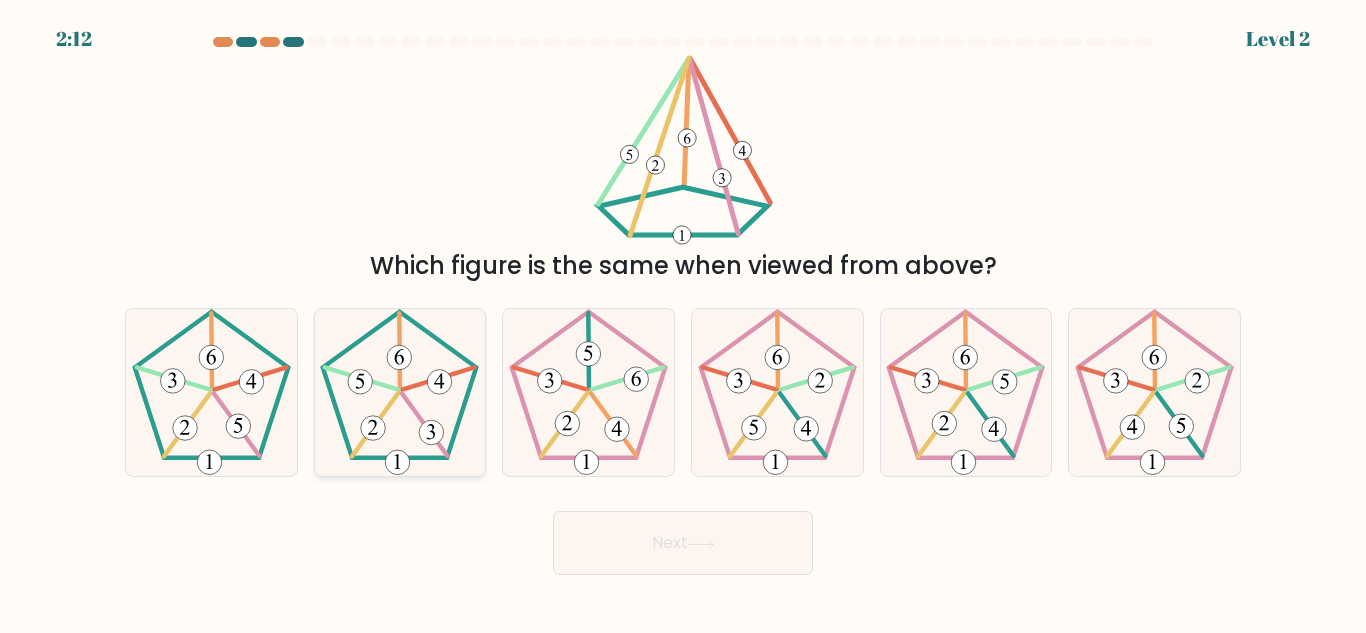 click at bounding box center (373, 428) 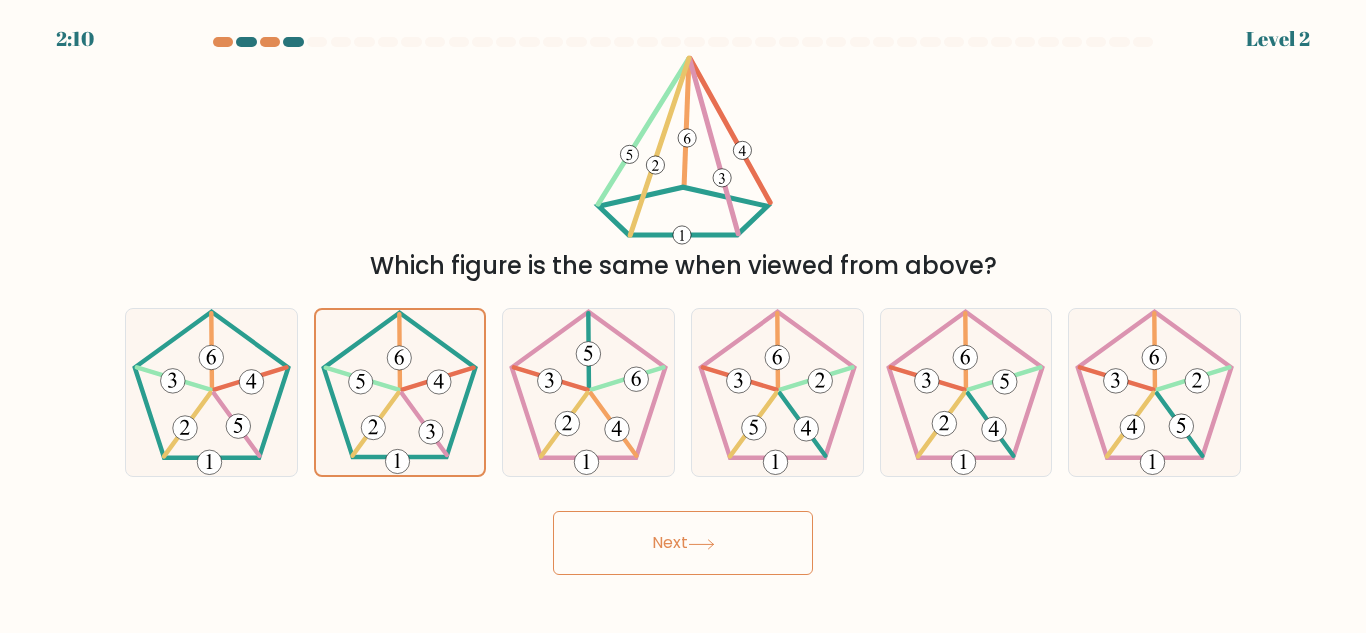click on "Next" at bounding box center [683, 543] 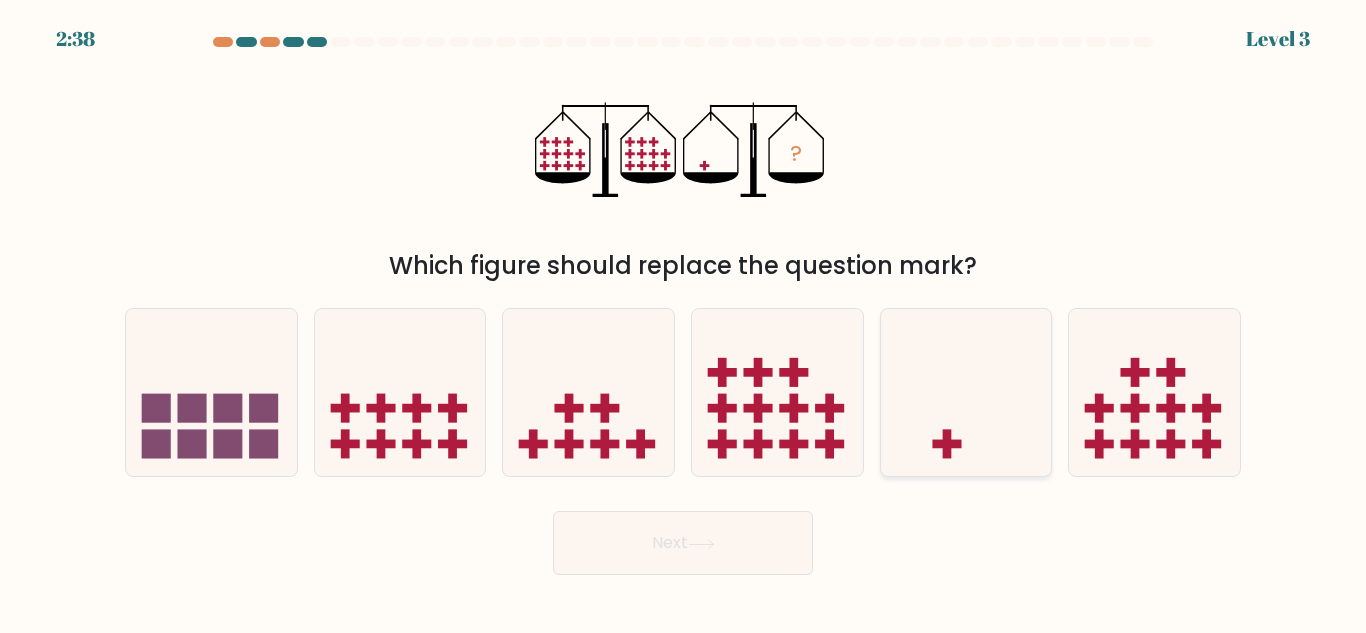 click at bounding box center (966, 392) 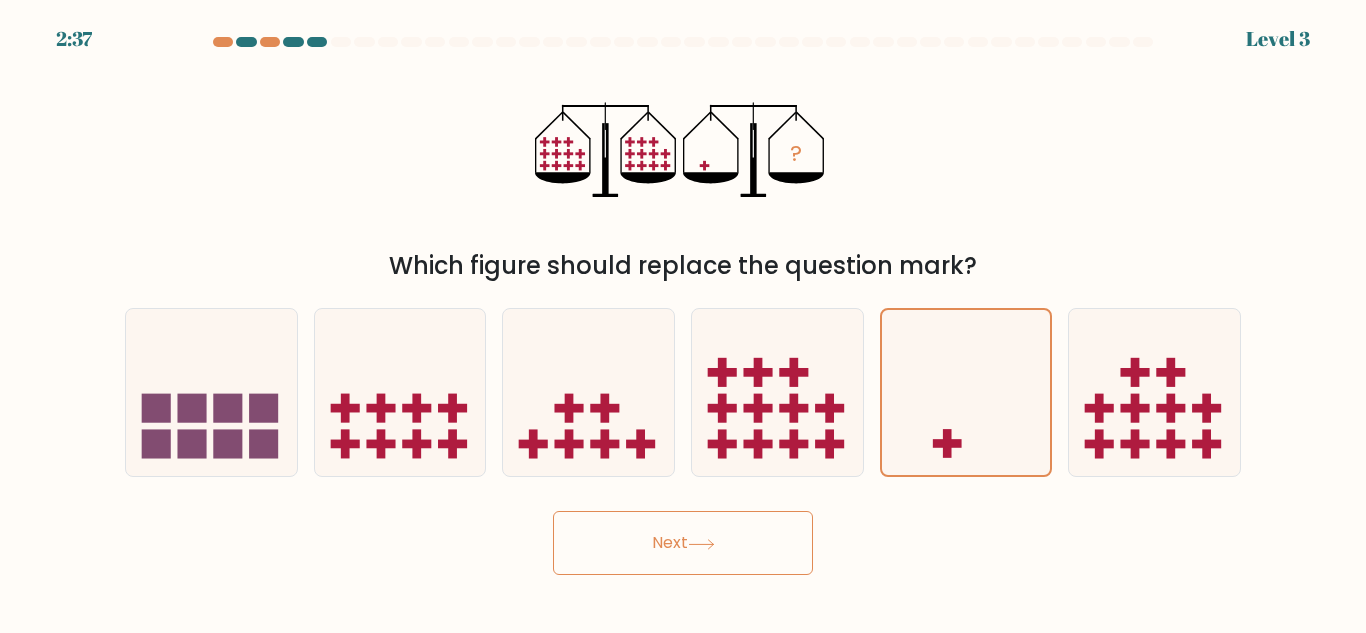 click at bounding box center [701, 544] 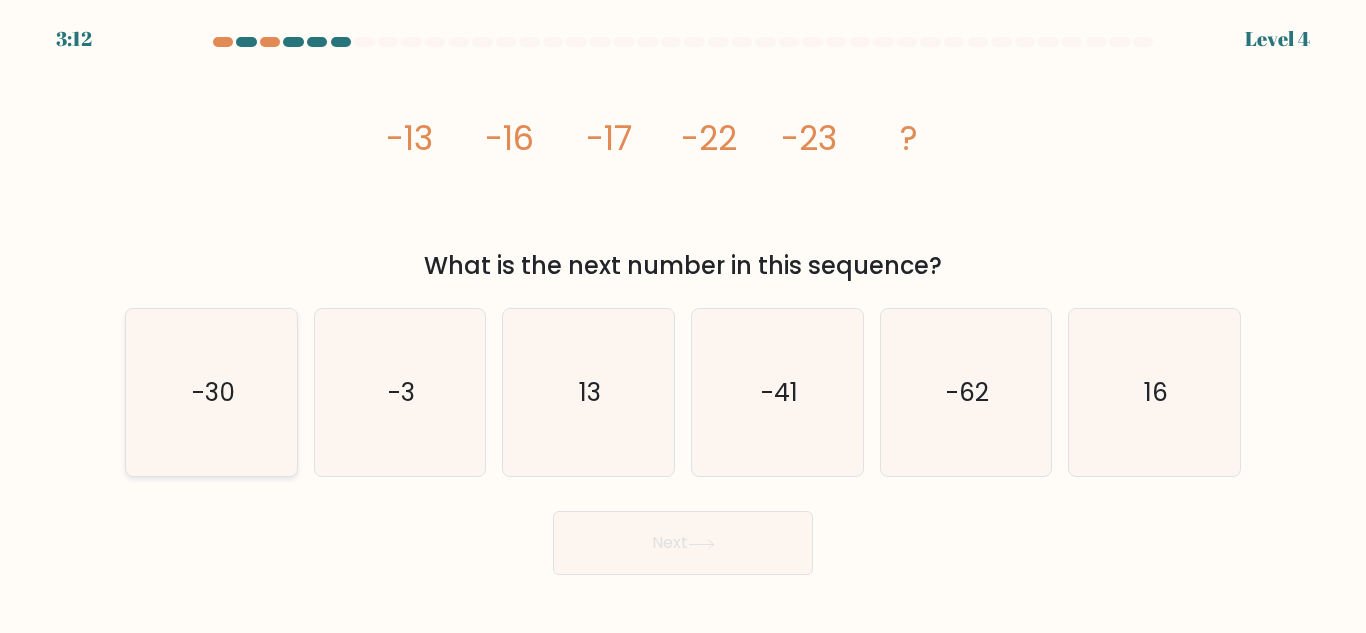 click on "-30" at bounding box center (211, 392) 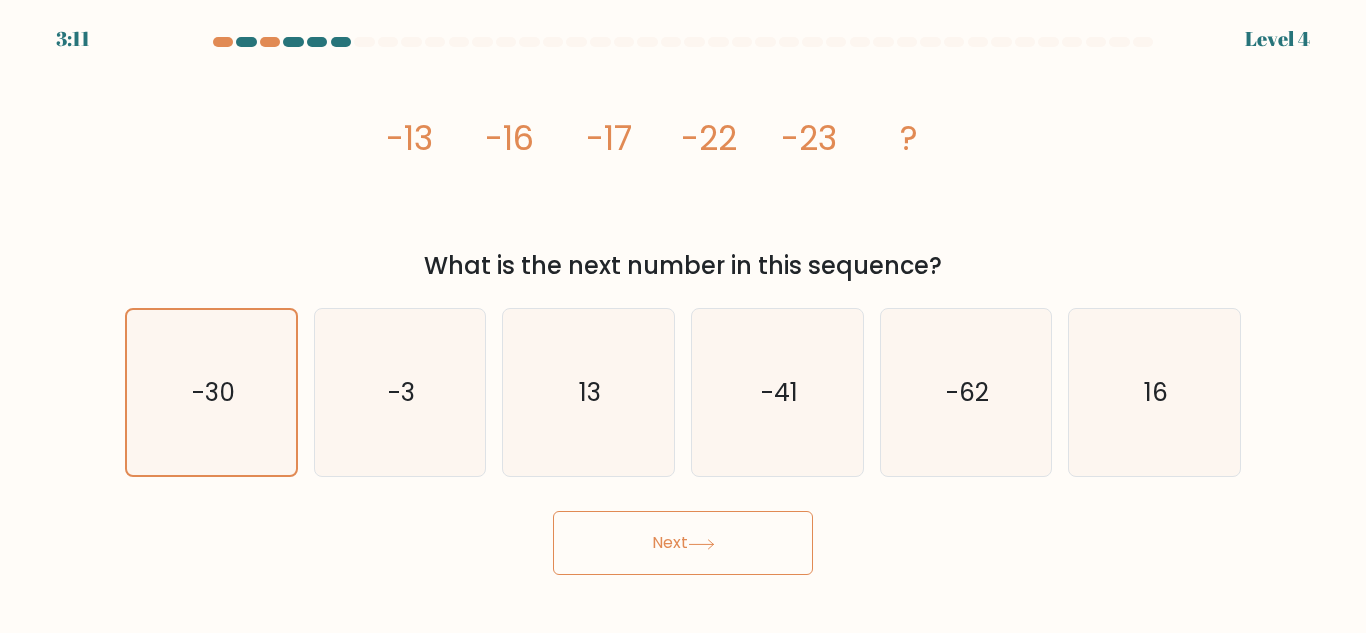 click on "Next" at bounding box center [683, 543] 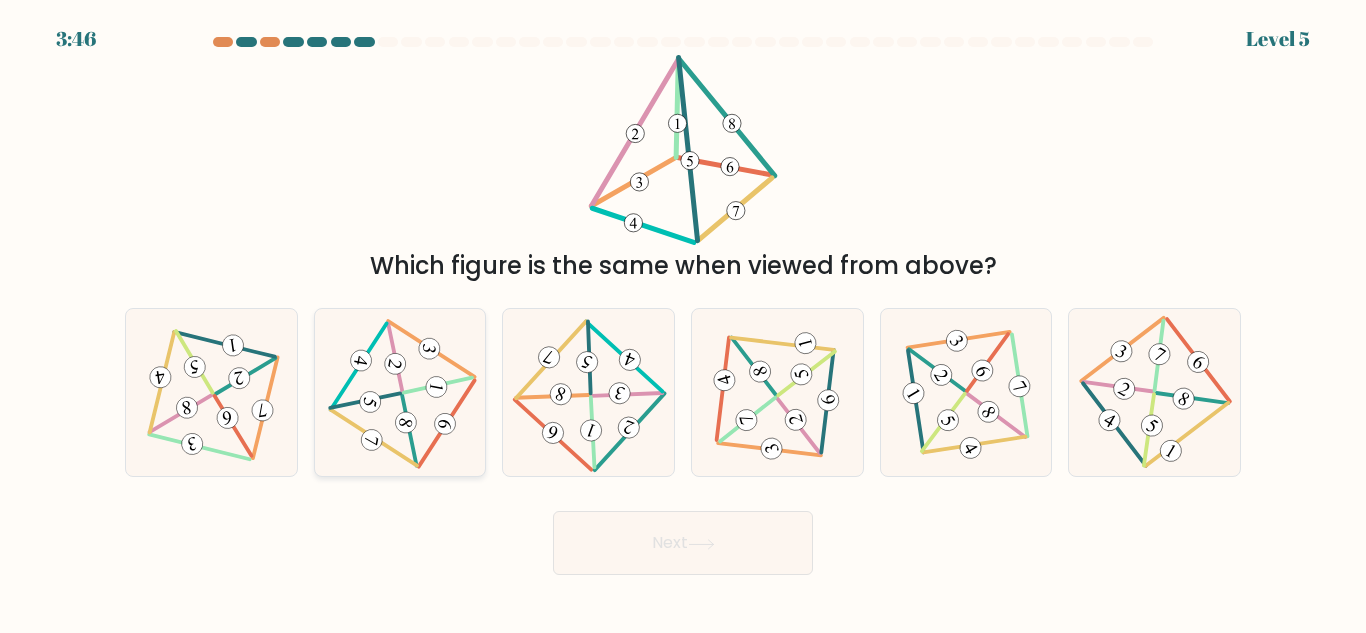 click at bounding box center (436, 387) 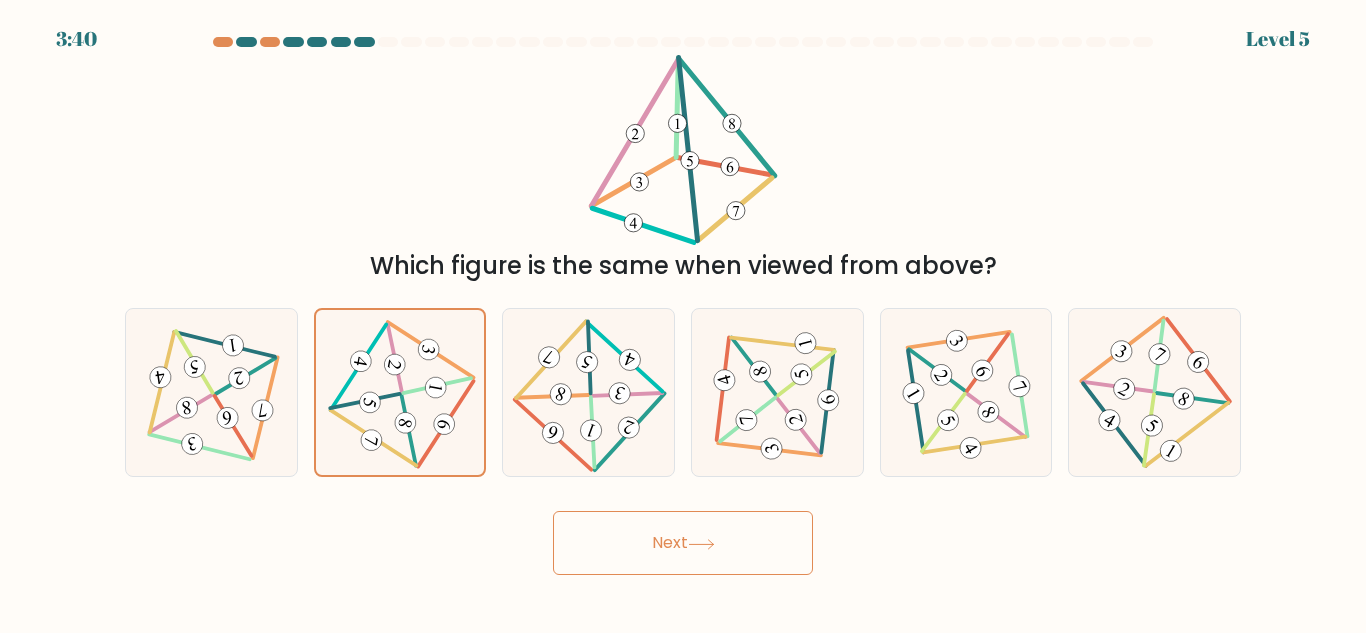 click on "Next" at bounding box center [683, 543] 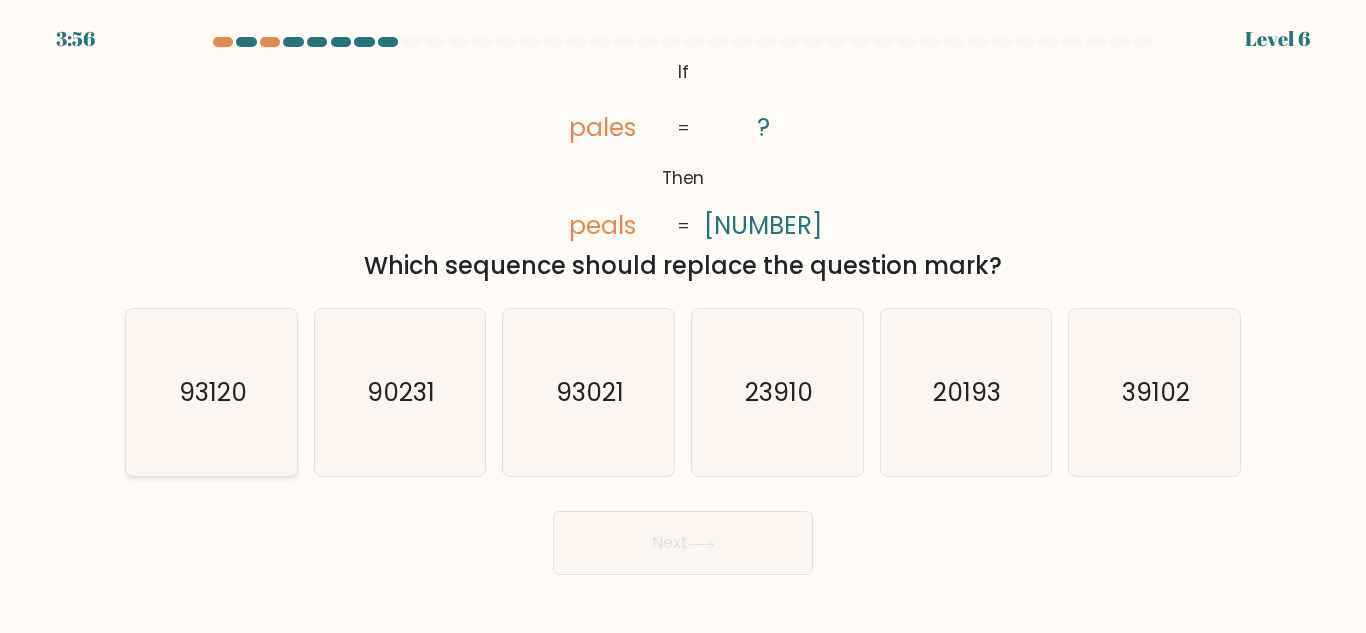 click on "93120" at bounding box center (213, 392) 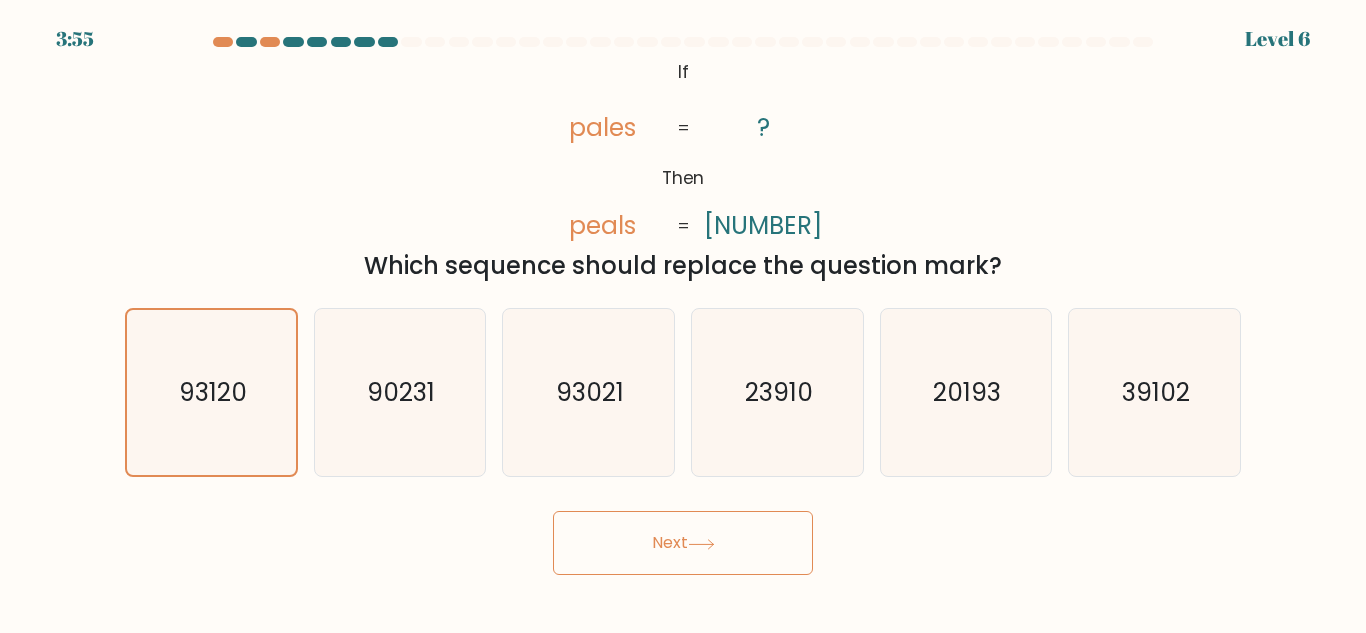 click on "Next" at bounding box center (683, 543) 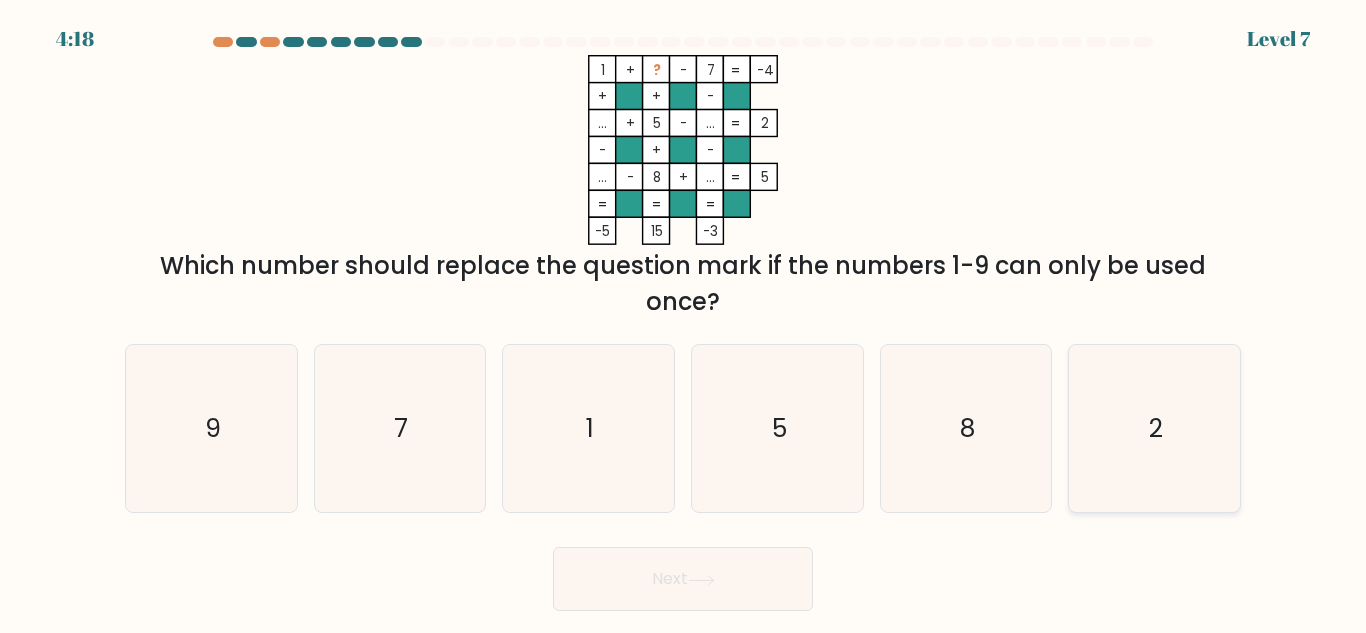 click on "2" at bounding box center [1154, 428] 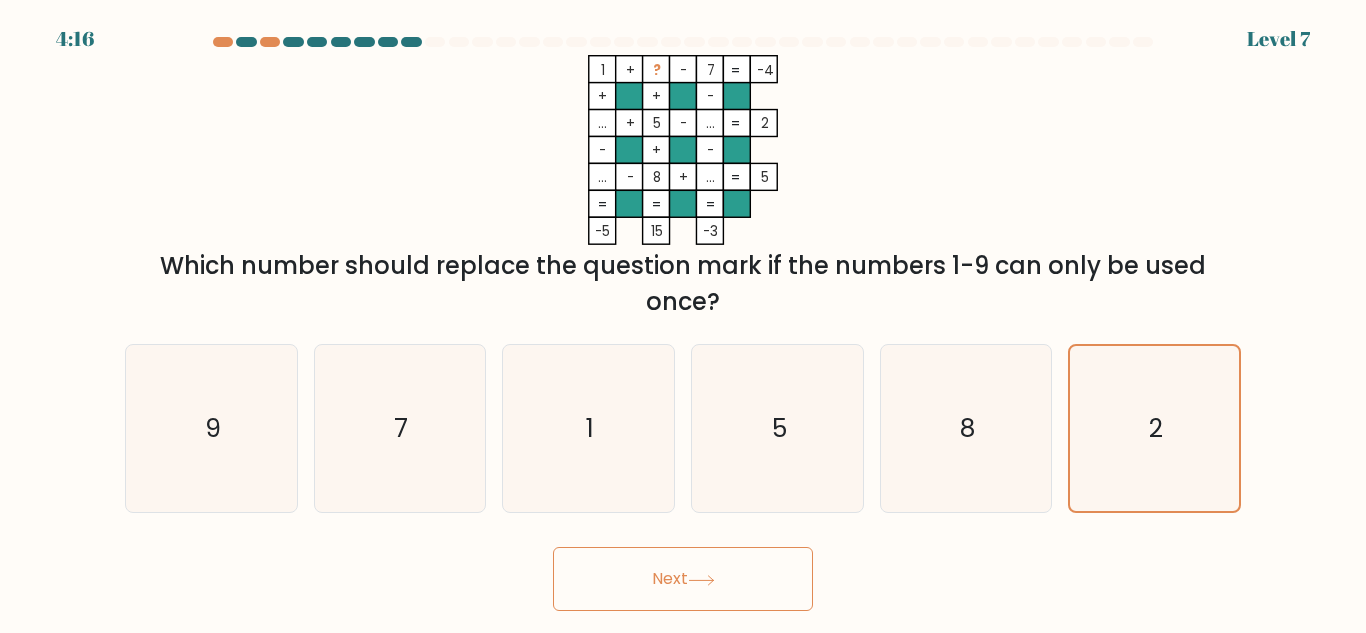 click at bounding box center [701, 580] 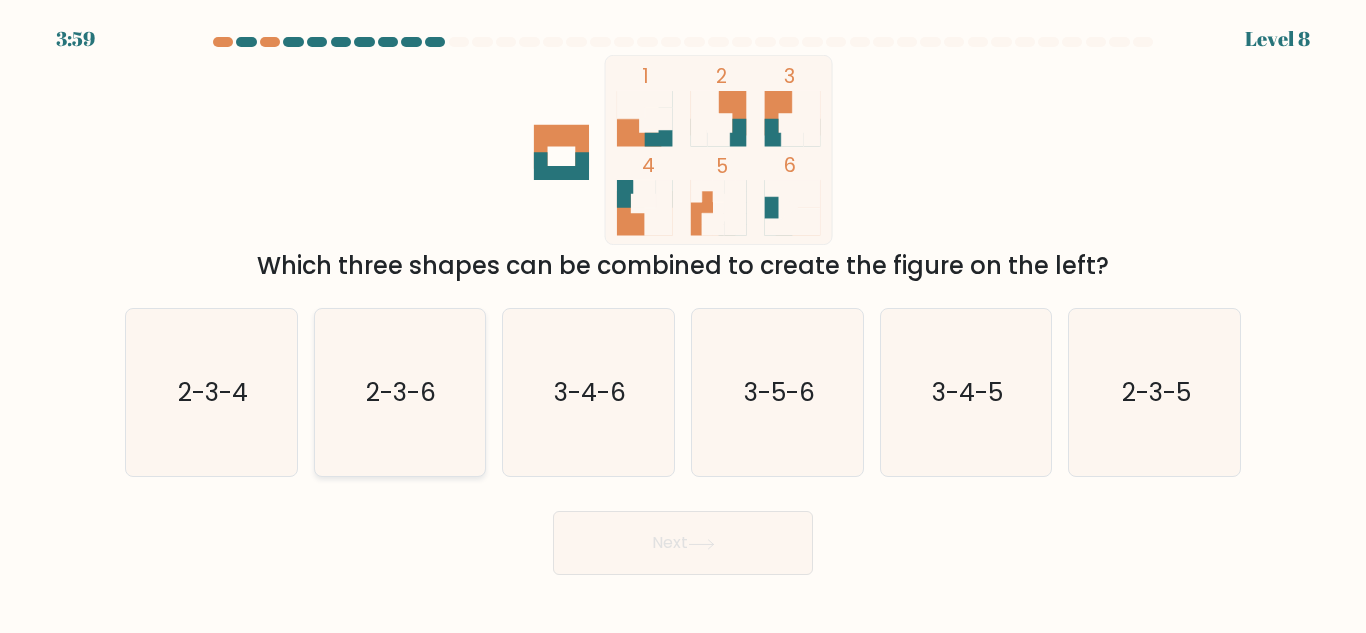 click on "2-3-6" at bounding box center (399, 392) 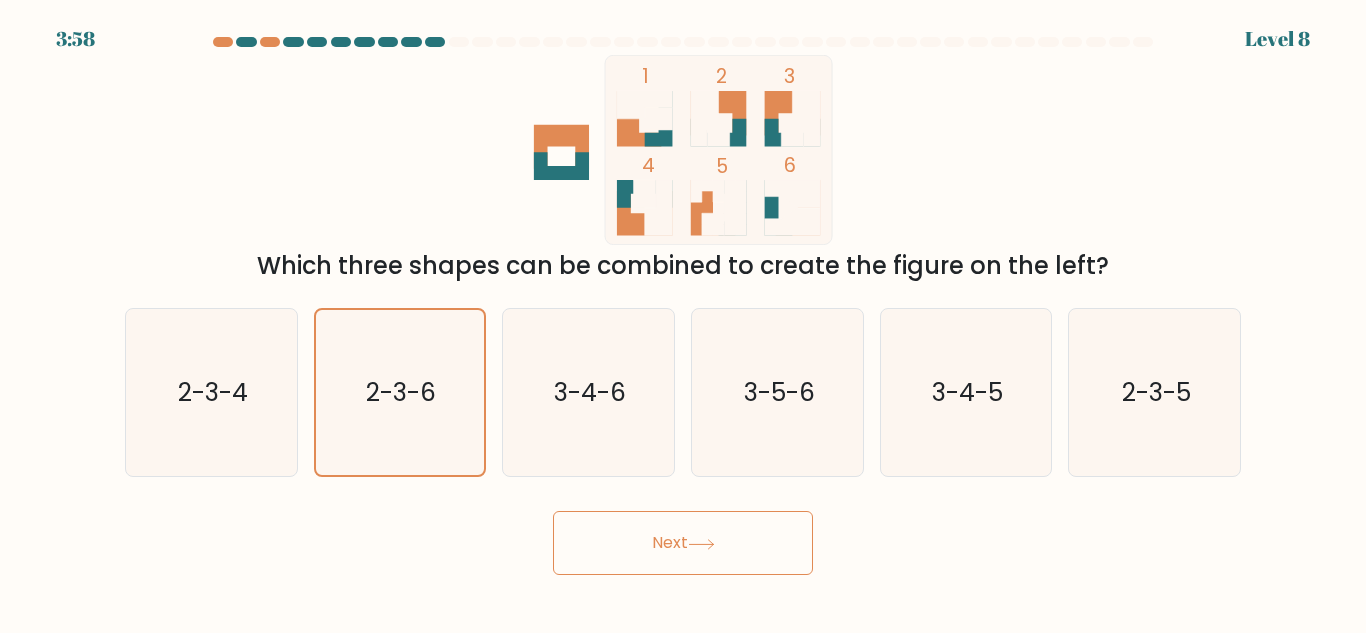 click on "Next" at bounding box center [683, 543] 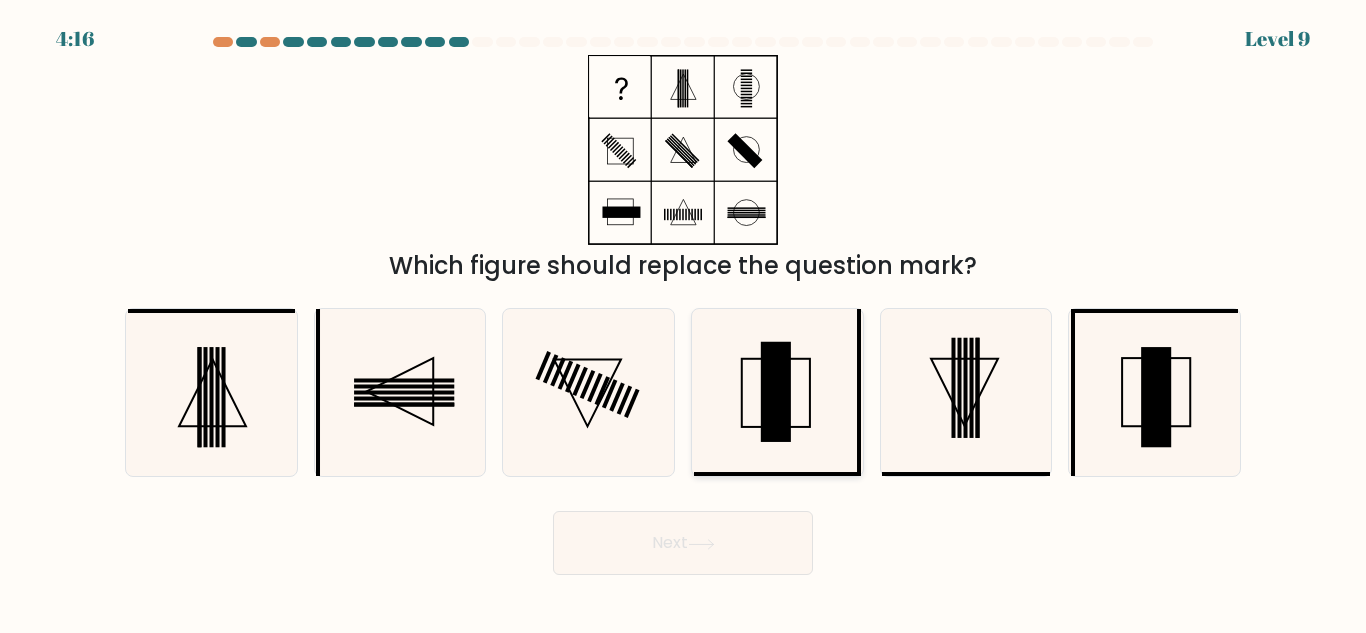 click at bounding box center (777, 392) 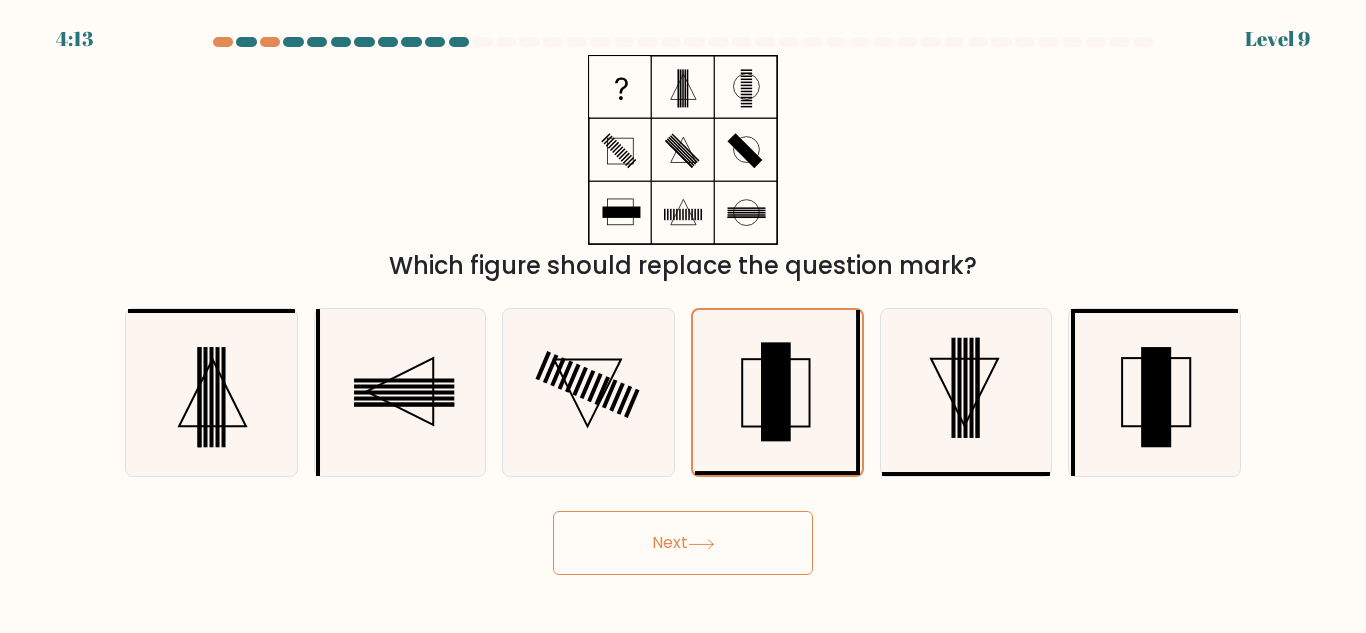 click on "Next" at bounding box center [683, 543] 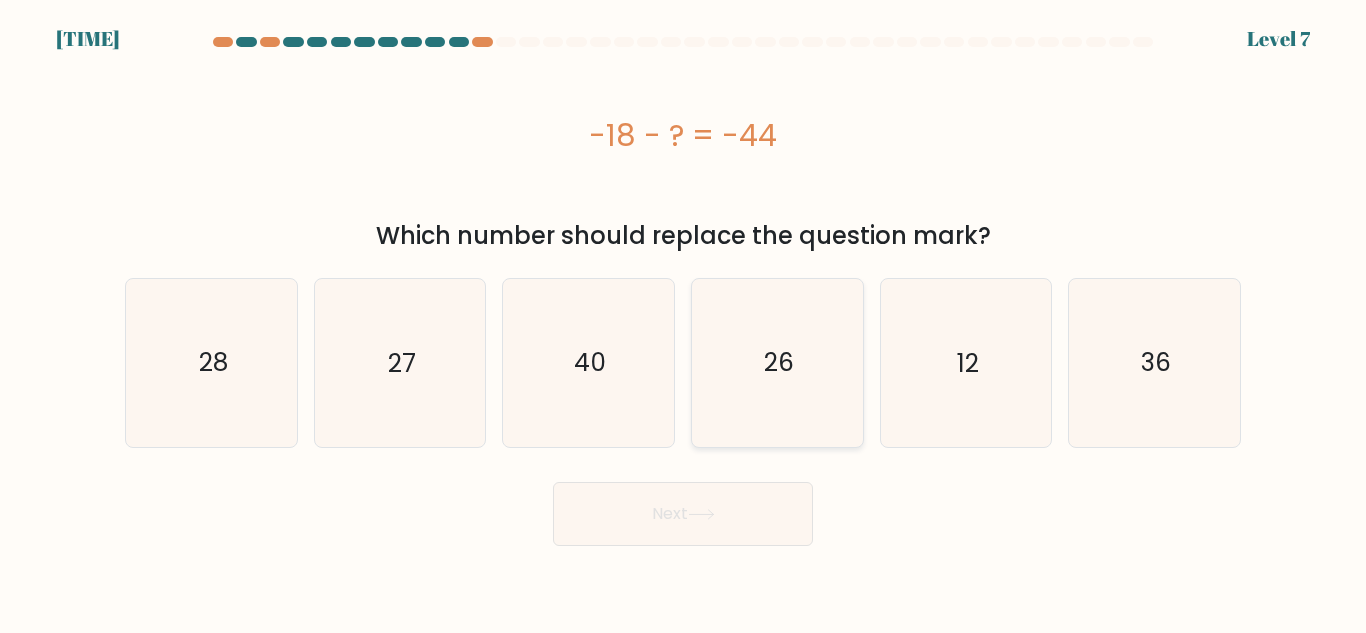 click on "26" at bounding box center [777, 362] 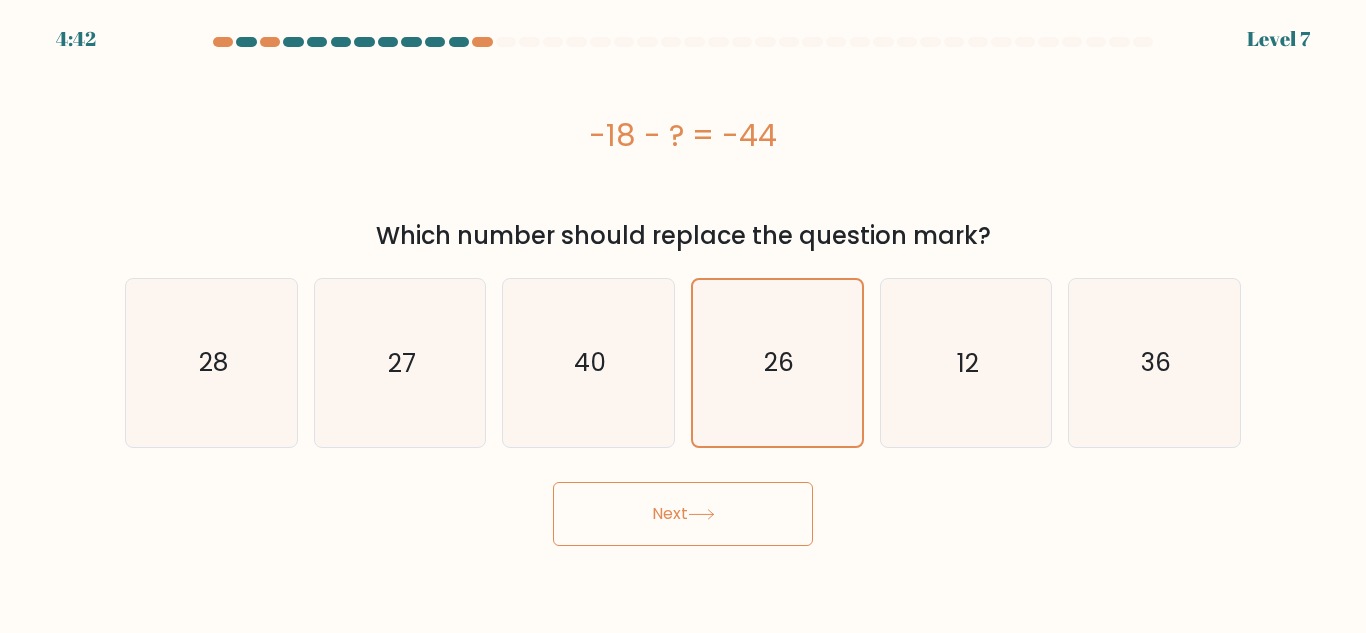 click on "Next" at bounding box center (683, 514) 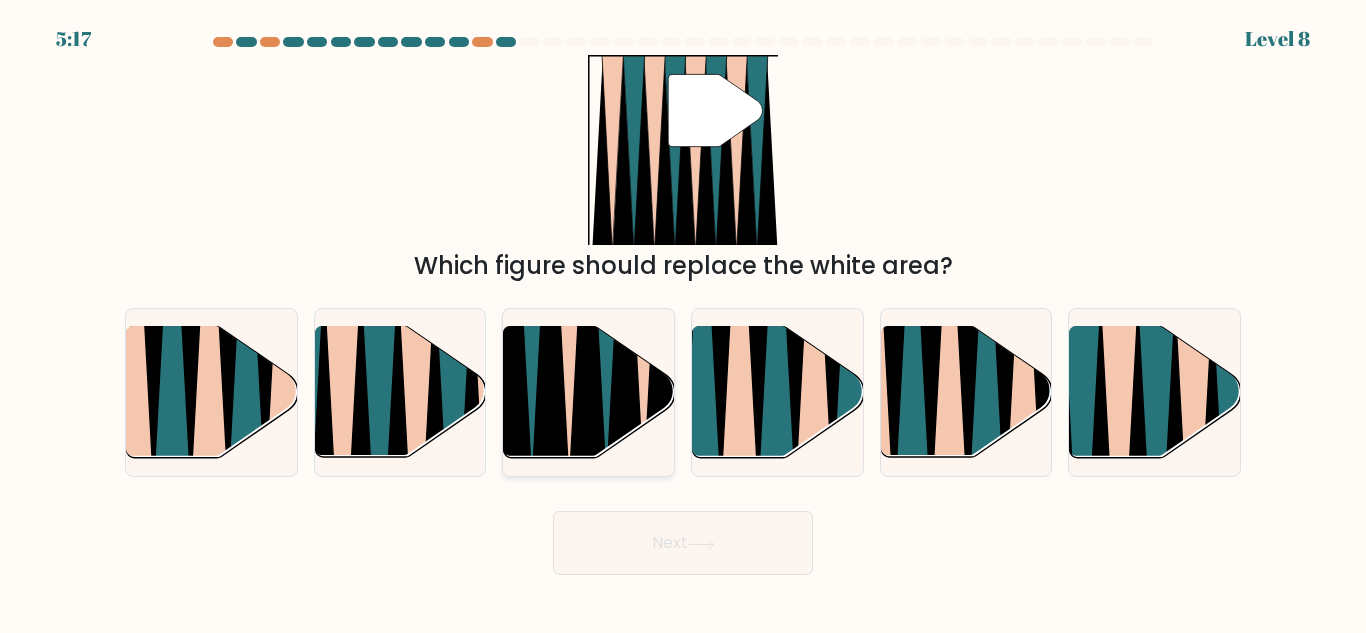 click at bounding box center (550, 328) 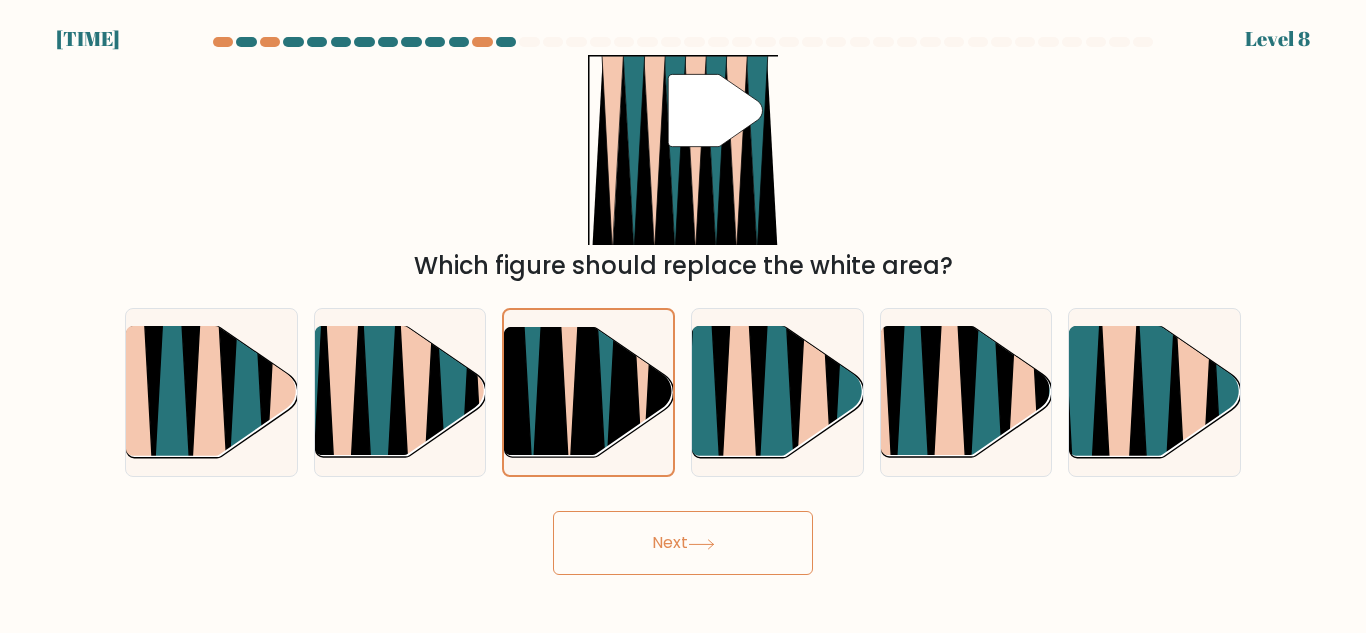 click on "Next" at bounding box center (683, 543) 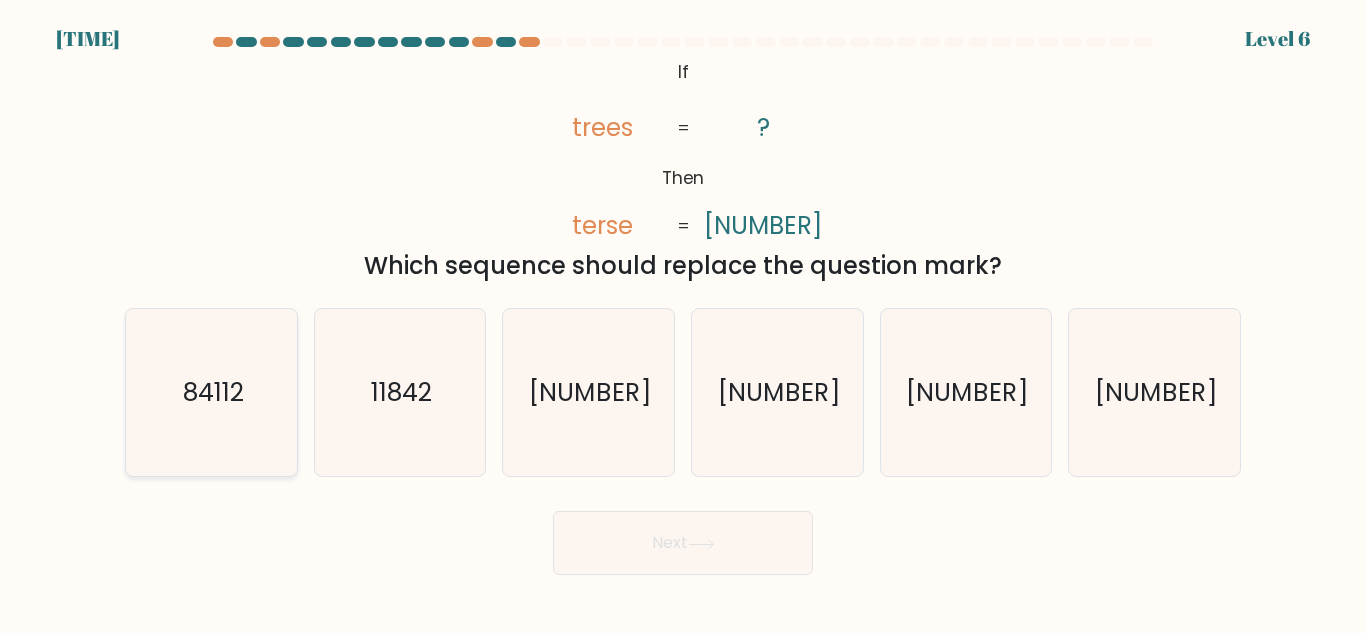 click on "84112" at bounding box center (212, 392) 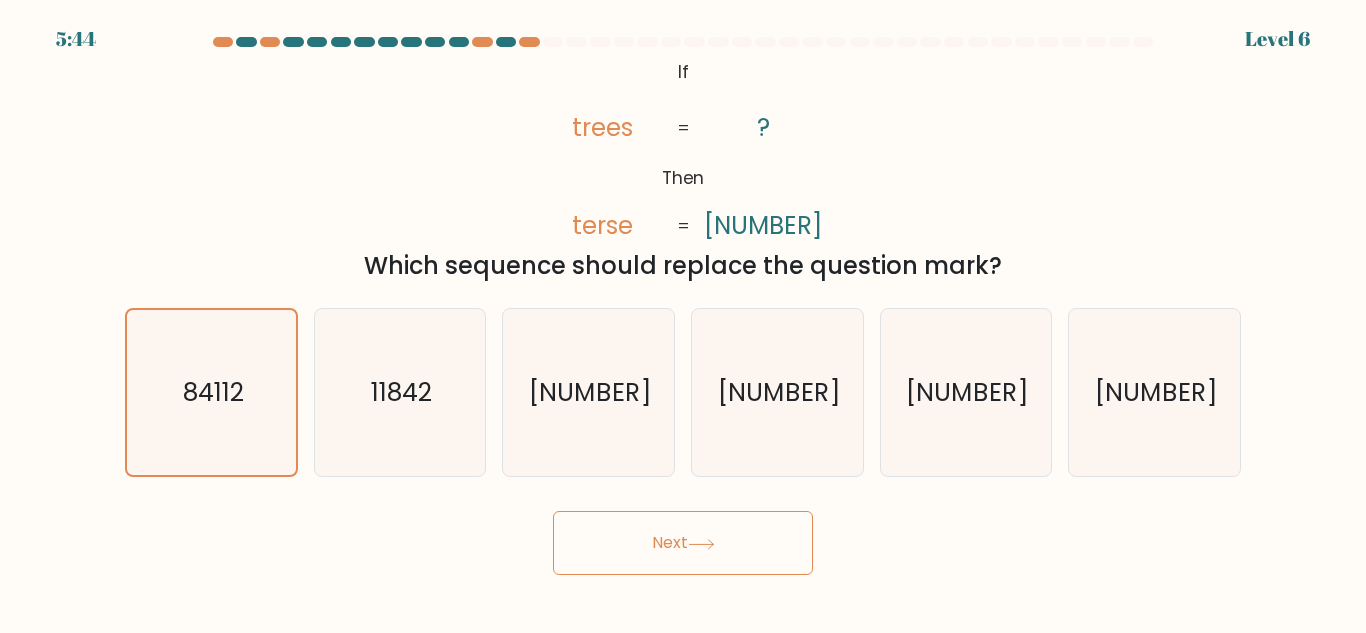 click on "Next" at bounding box center (683, 543) 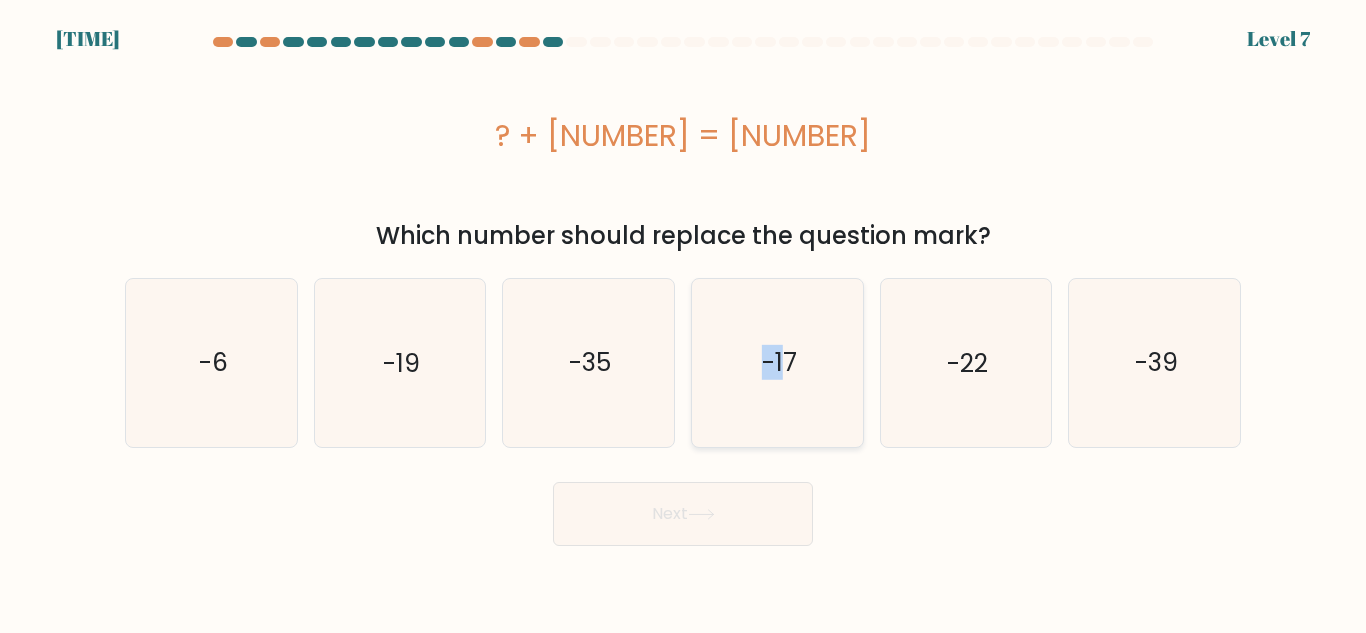 drag, startPoint x: 735, startPoint y: 343, endPoint x: 781, endPoint y: 407, distance: 78.81624 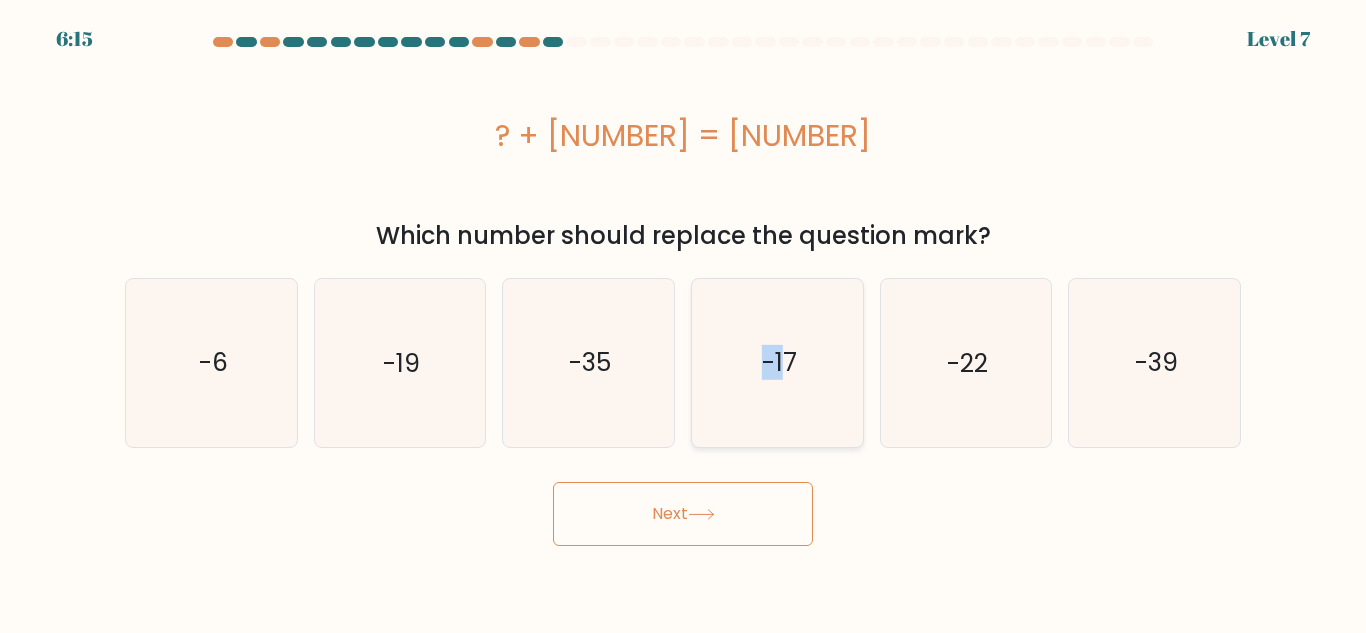 click on "-17" at bounding box center [777, 362] 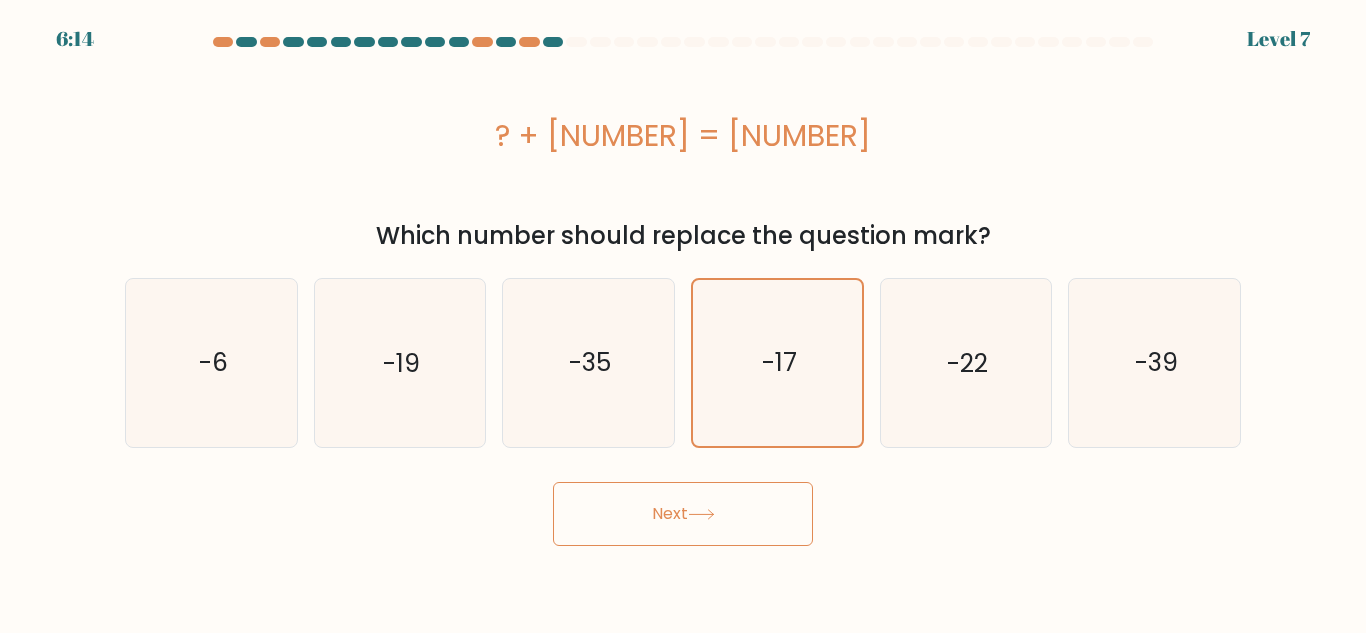 click on "Next" at bounding box center [683, 514] 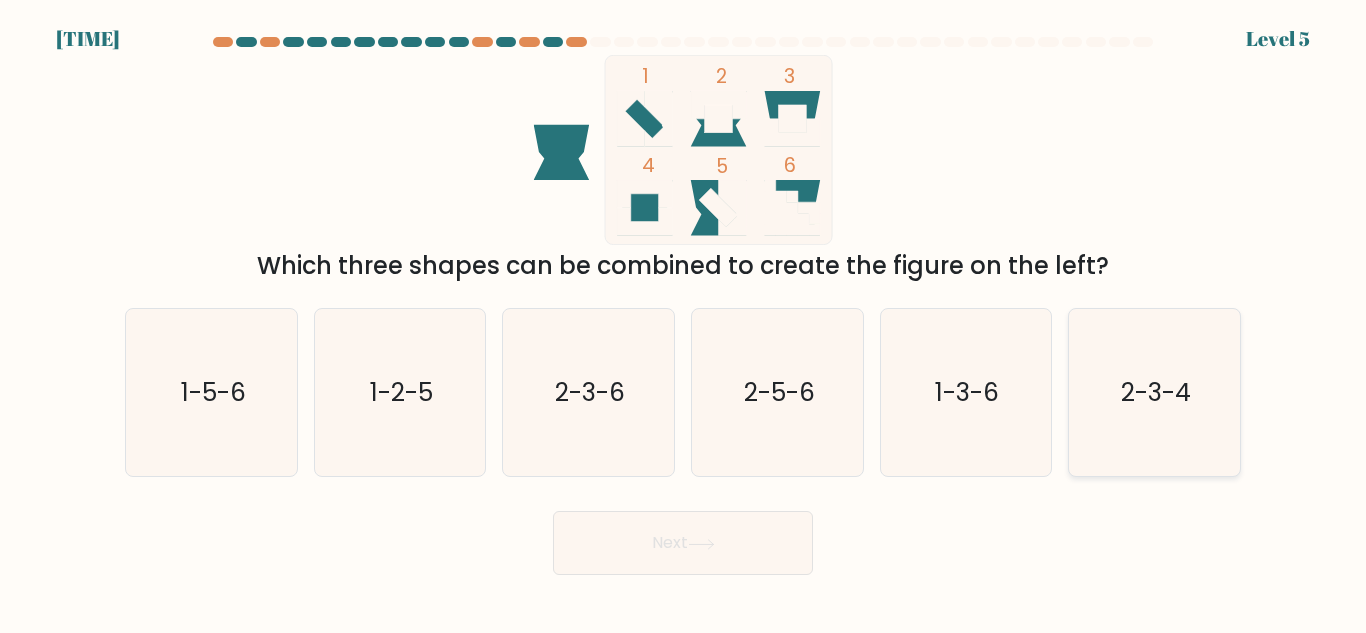 click on "2-3-4" at bounding box center (1154, 392) 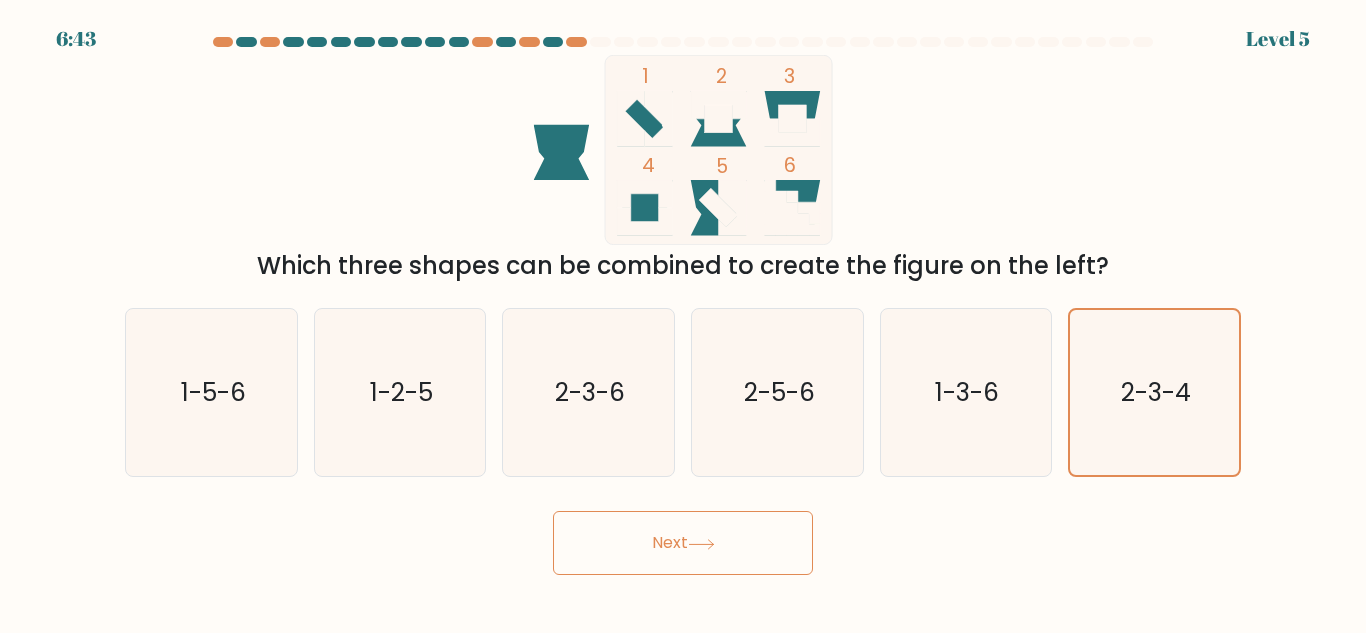 click on "Next" at bounding box center [683, 543] 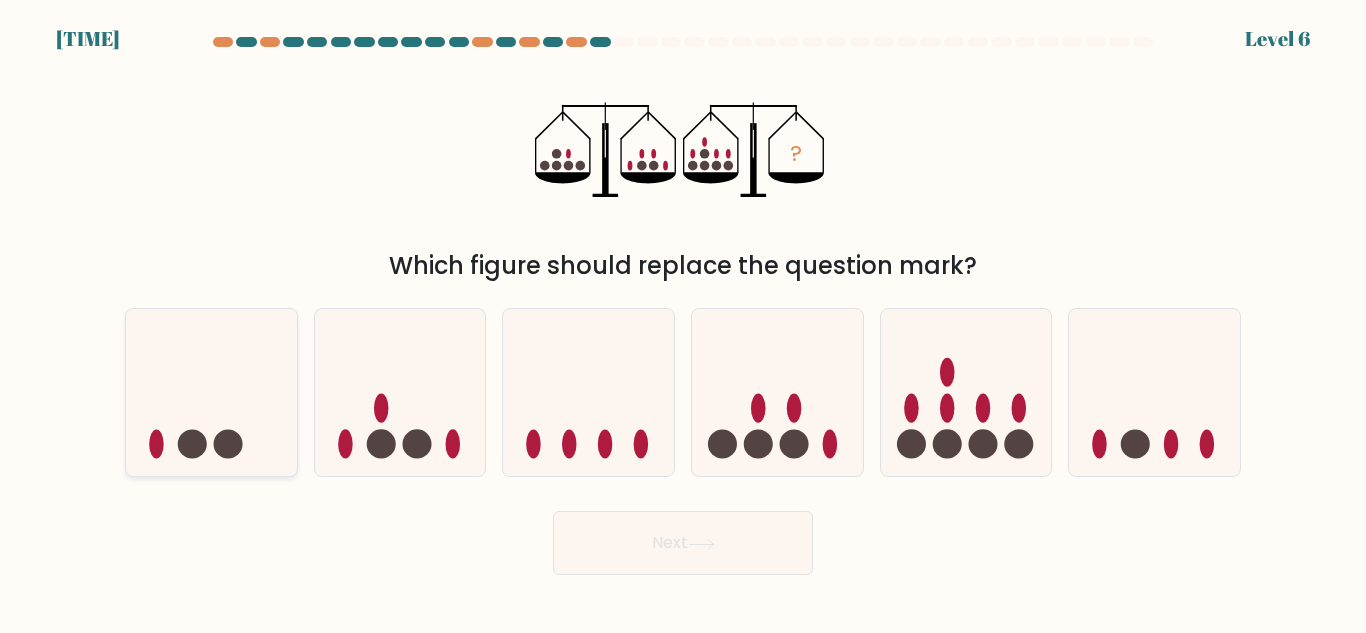 click at bounding box center [211, 392] 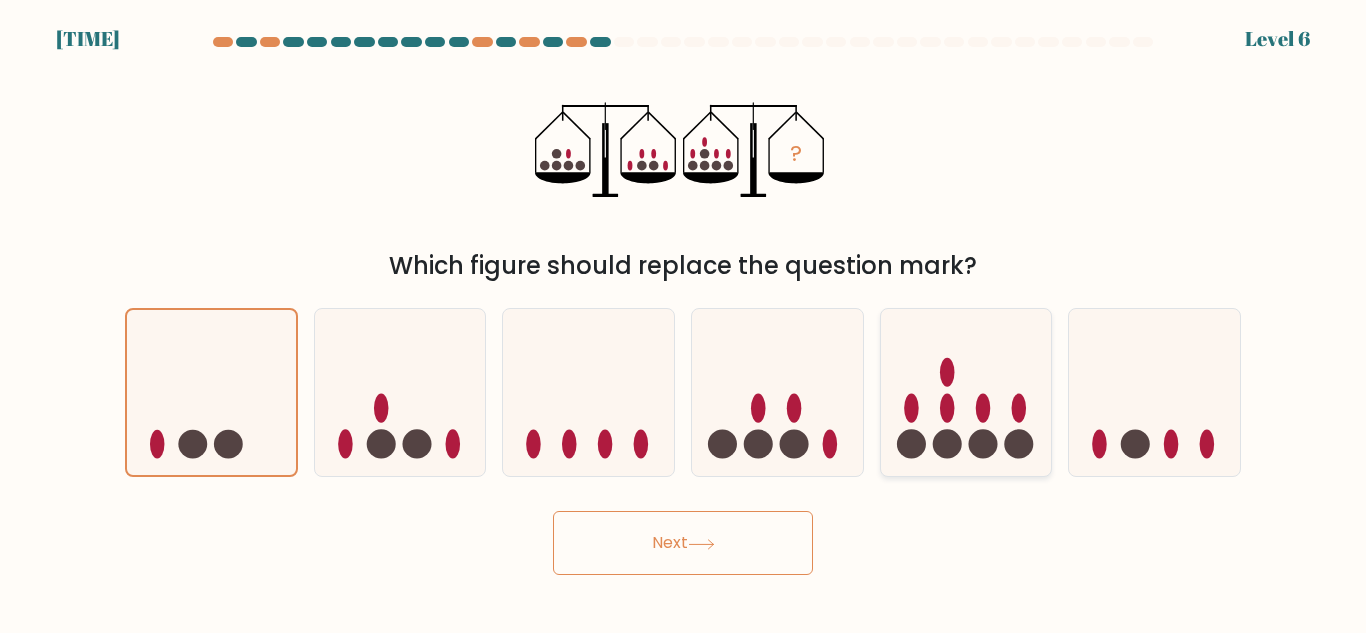 click at bounding box center [966, 392] 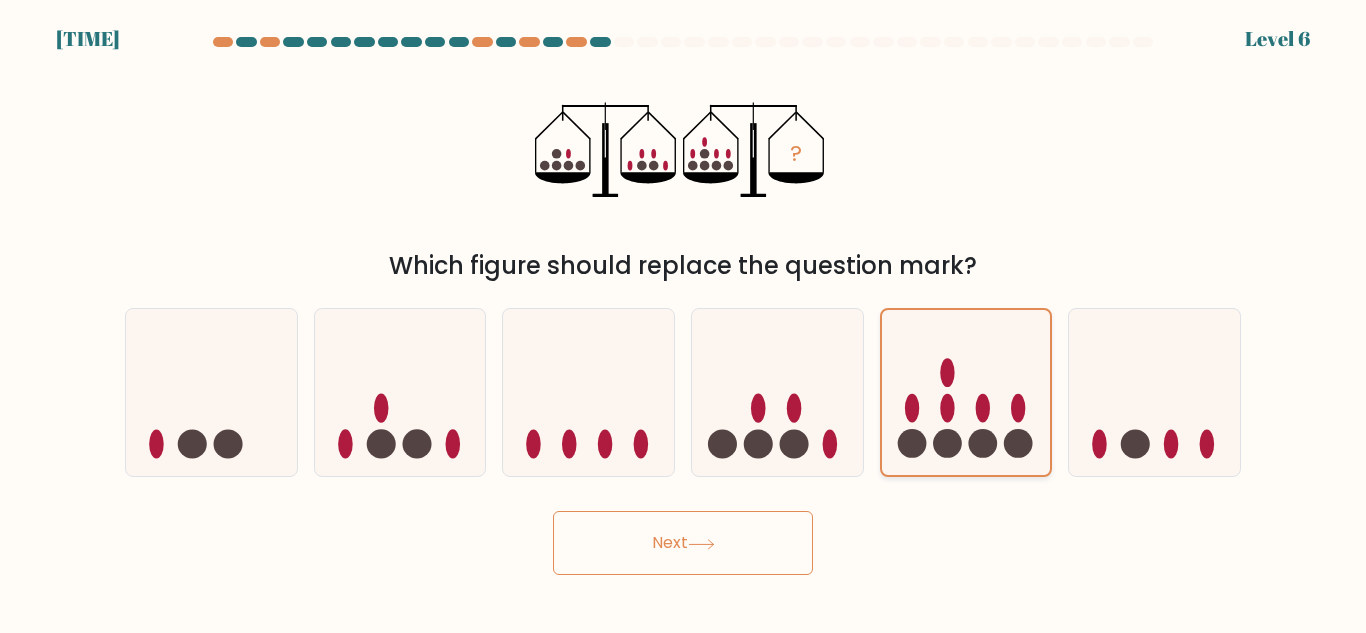 click at bounding box center [966, 393] 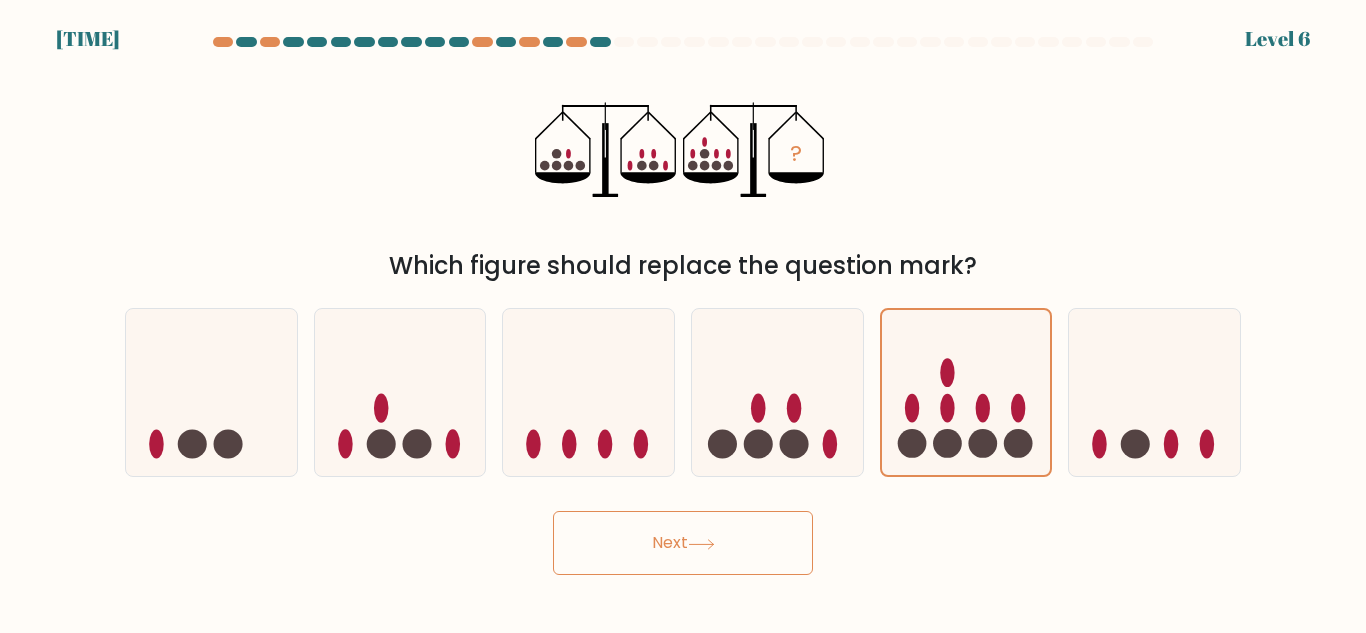 click on "Next" at bounding box center (683, 543) 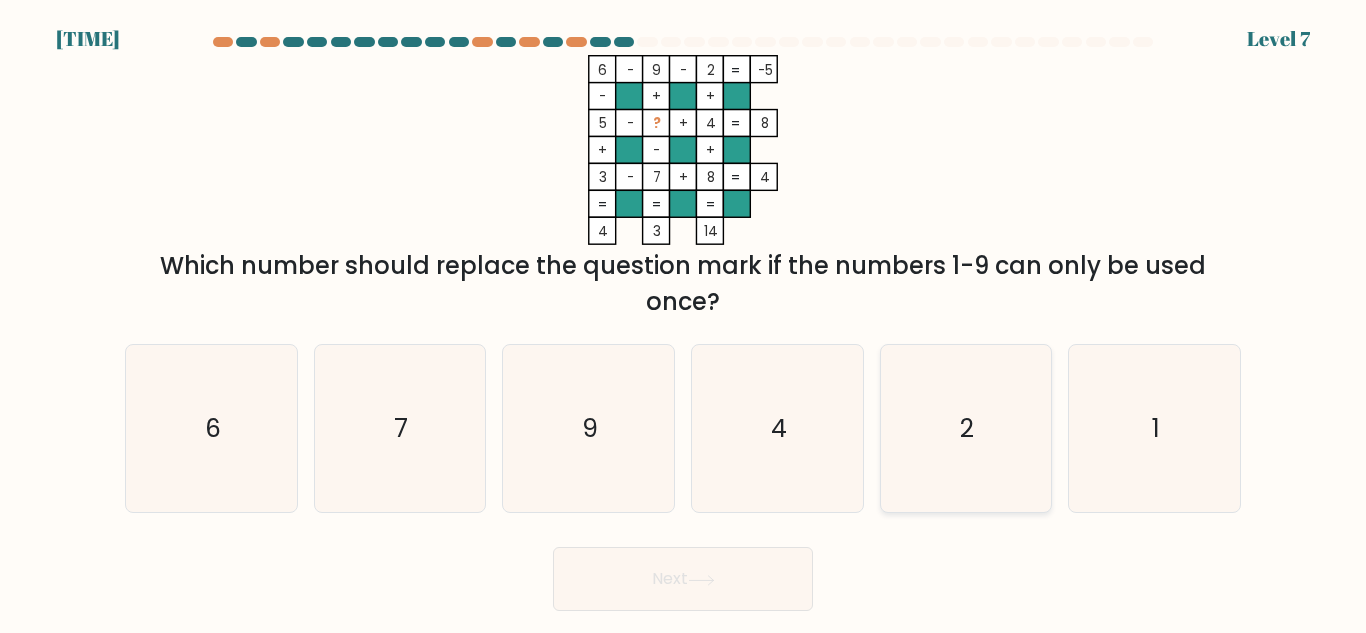 click on "2" at bounding box center [965, 428] 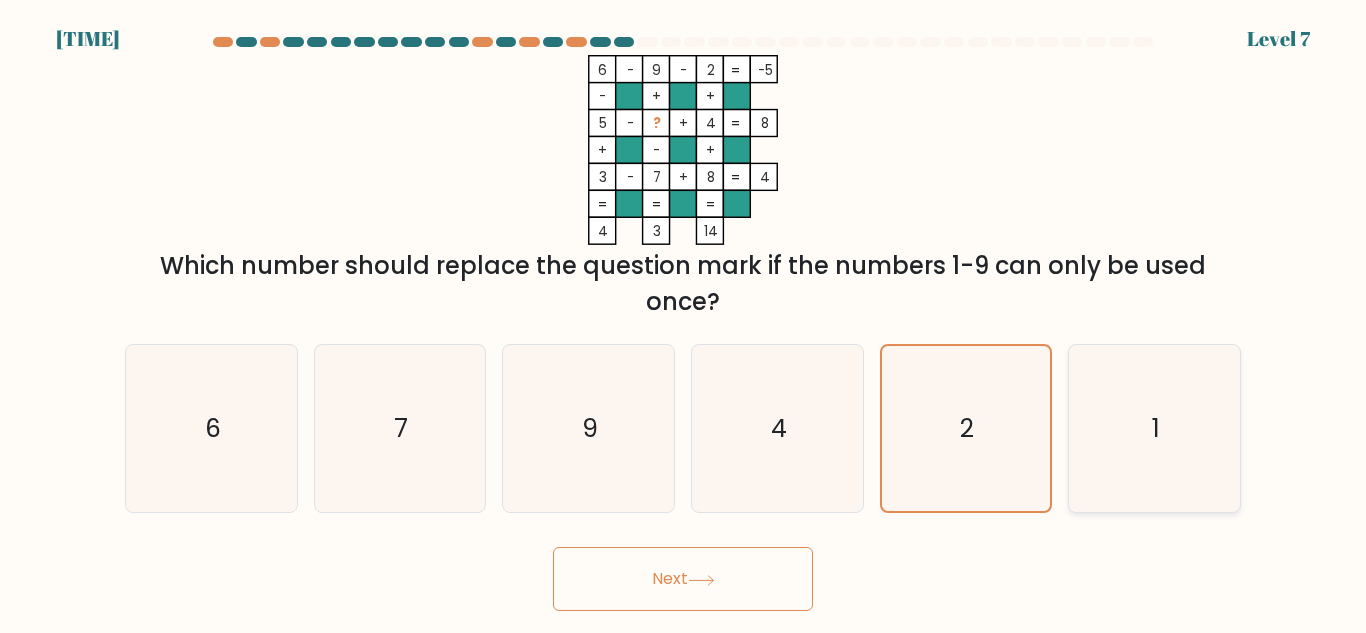 click on "1" at bounding box center [1154, 428] 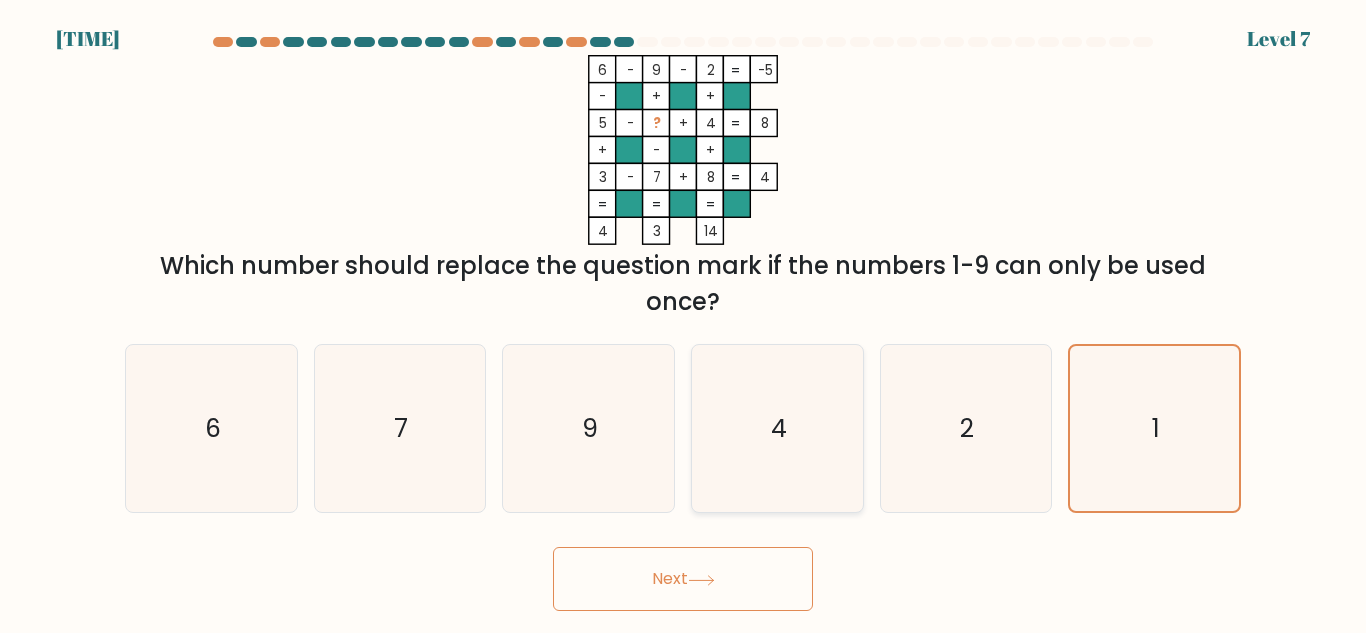 click on "4" at bounding box center [777, 428] 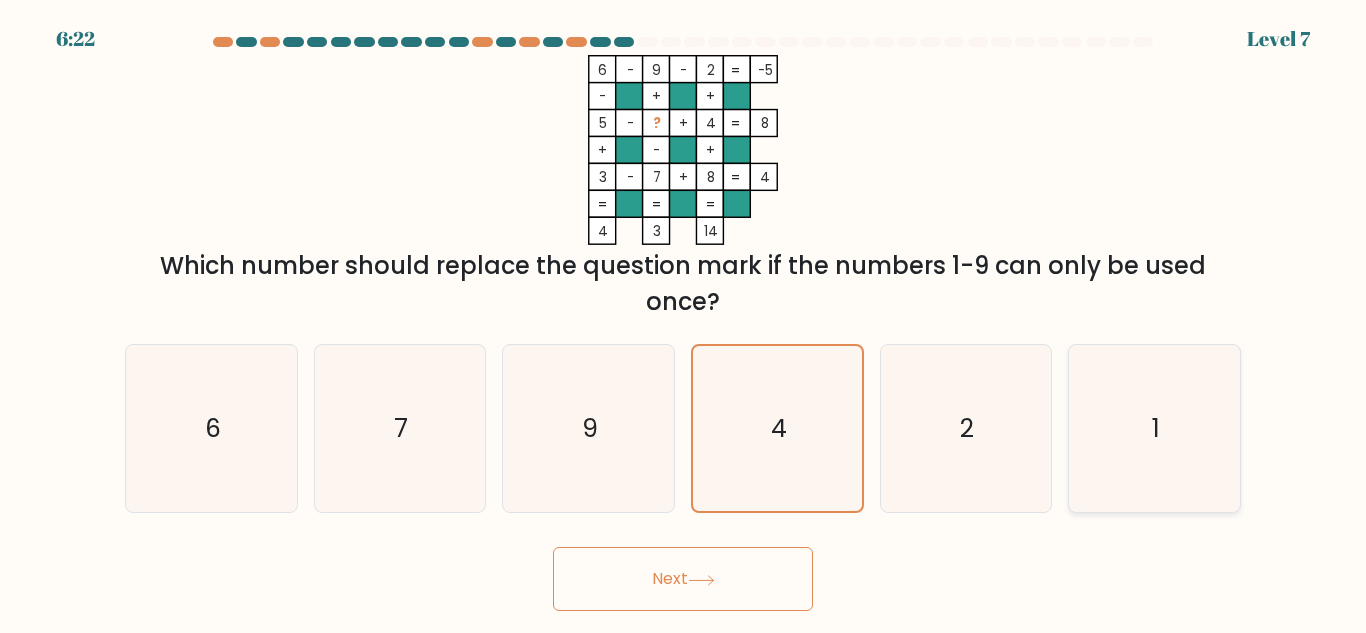 click on "1" at bounding box center [1154, 428] 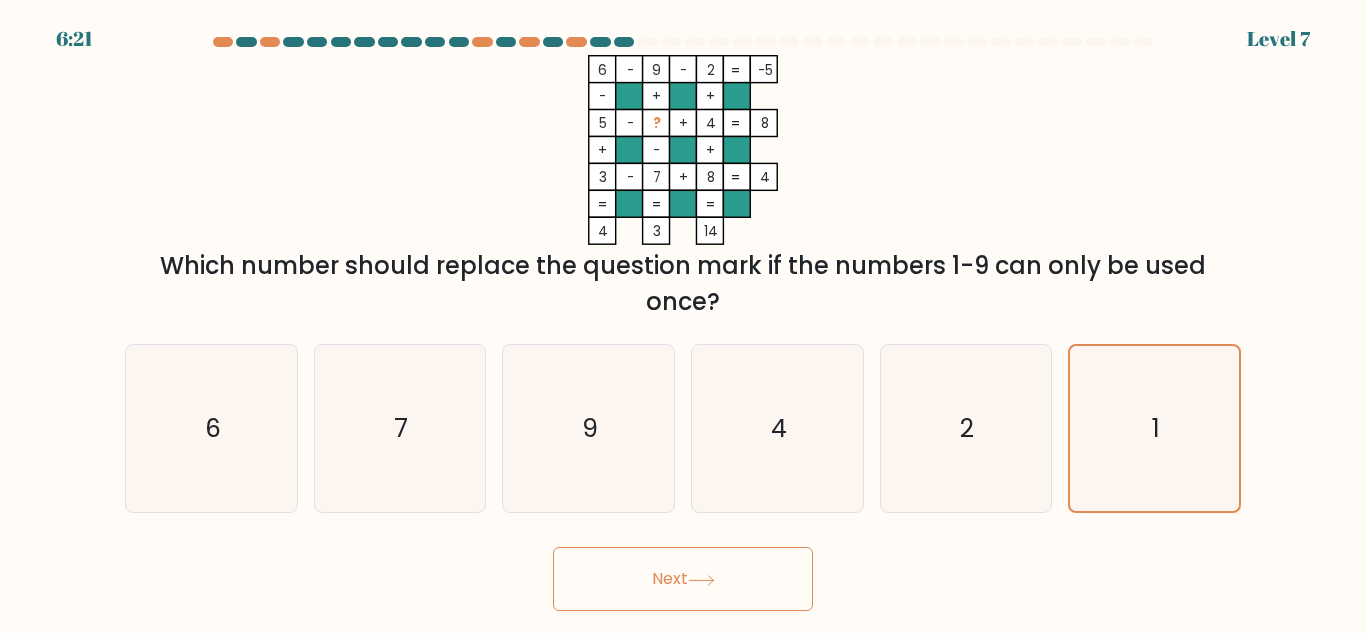 click on "Next" at bounding box center [683, 579] 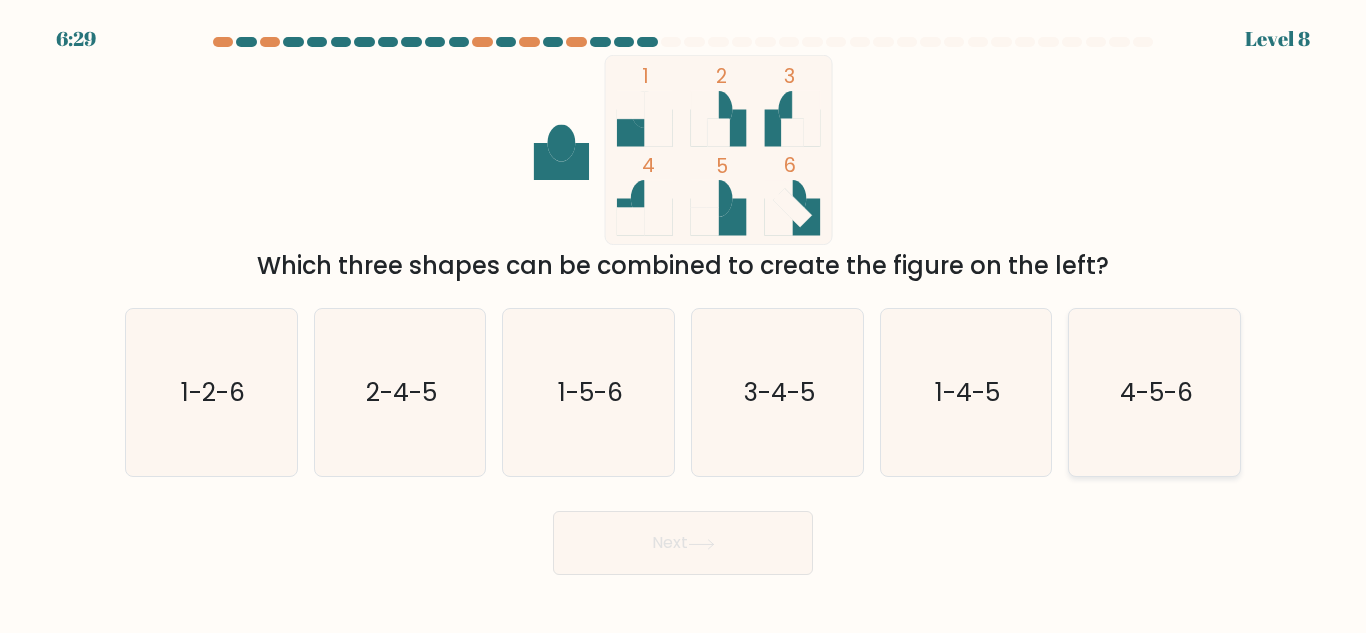 click on "4-5-6" at bounding box center [1156, 392] 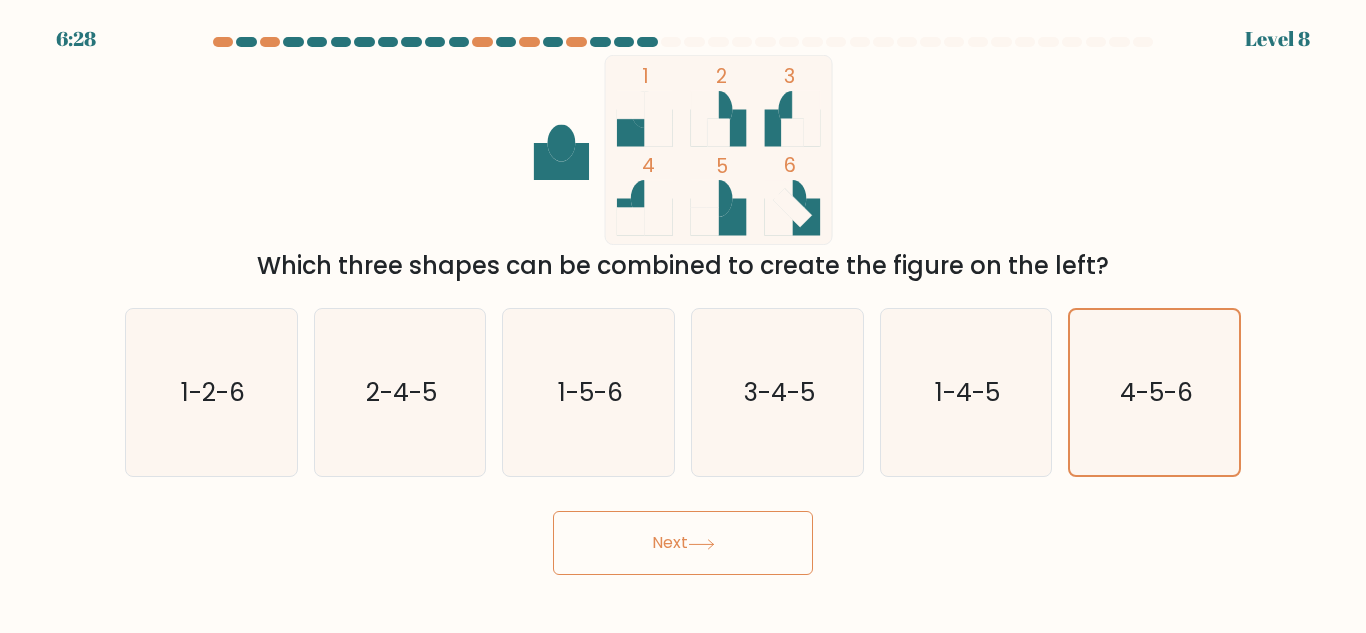click on "Next" at bounding box center [683, 543] 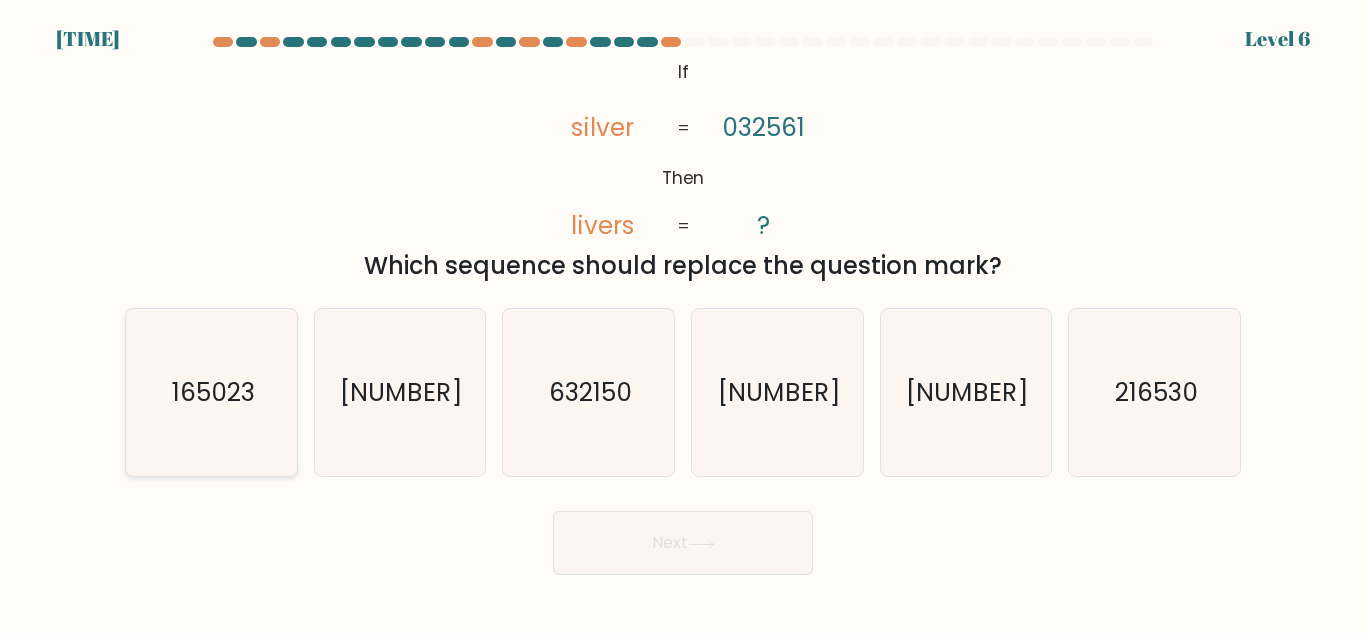 click on "165023" at bounding box center (212, 392) 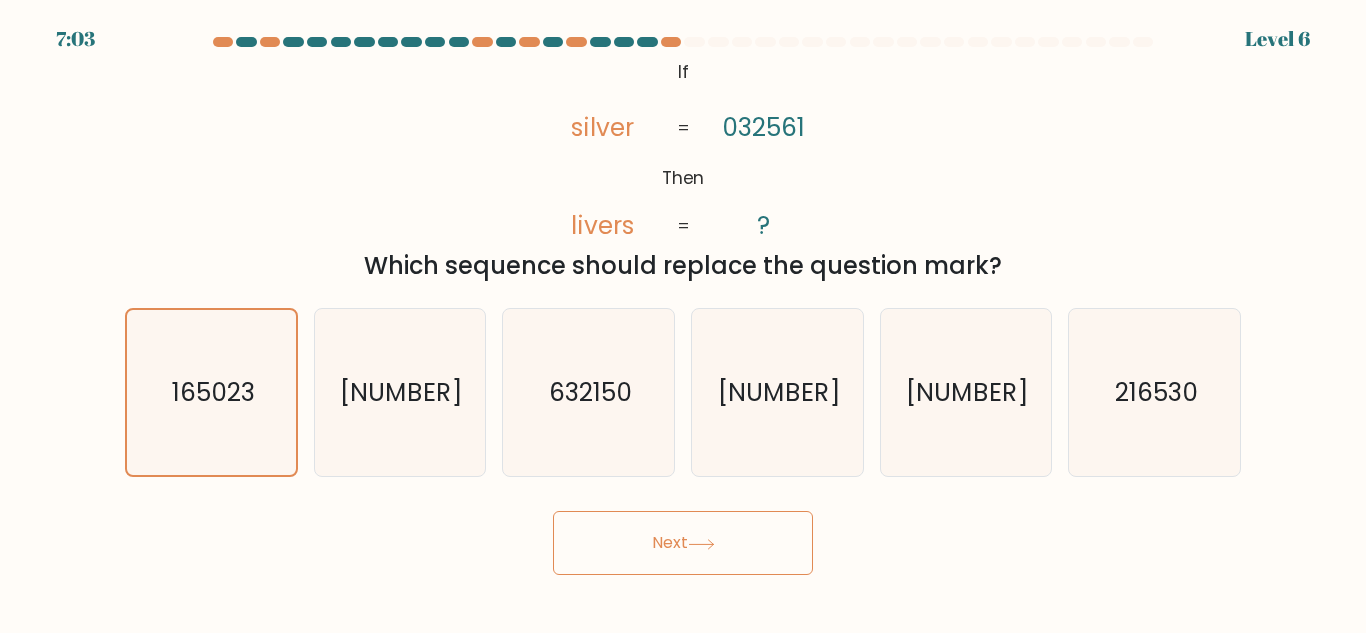 click on "Next" at bounding box center [683, 543] 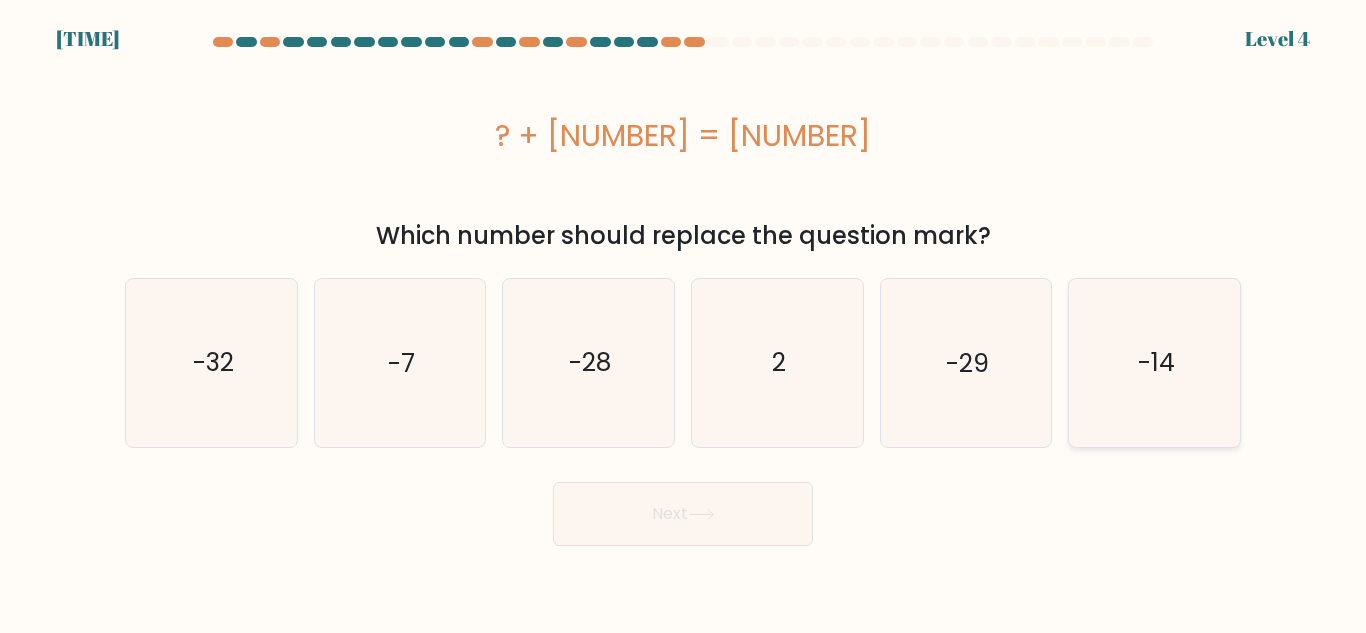 click on "-14" at bounding box center (1154, 362) 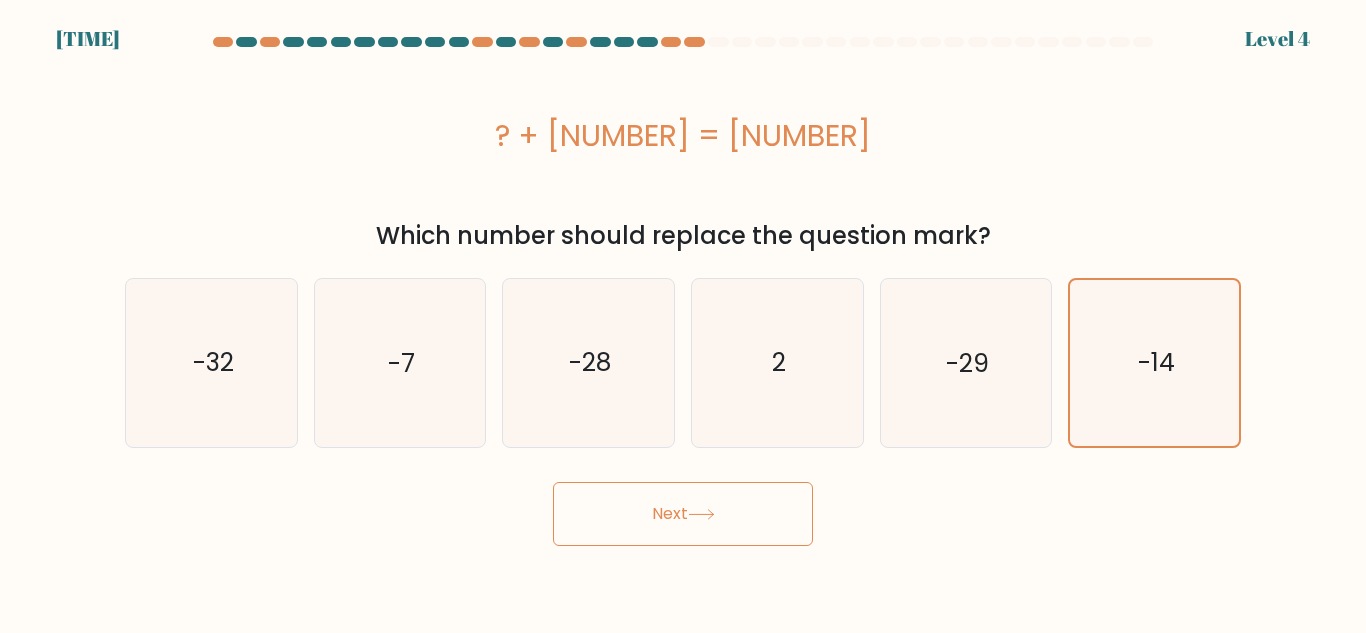 click on "Next" at bounding box center (683, 514) 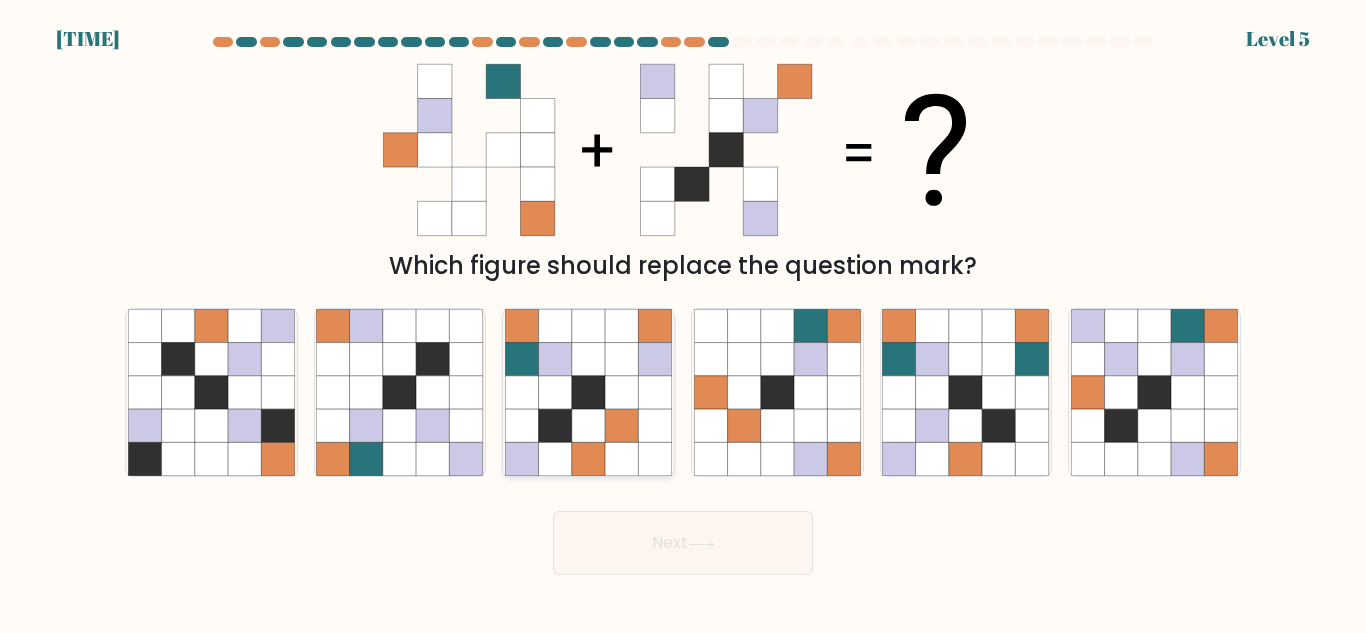 click at bounding box center [621, 392] 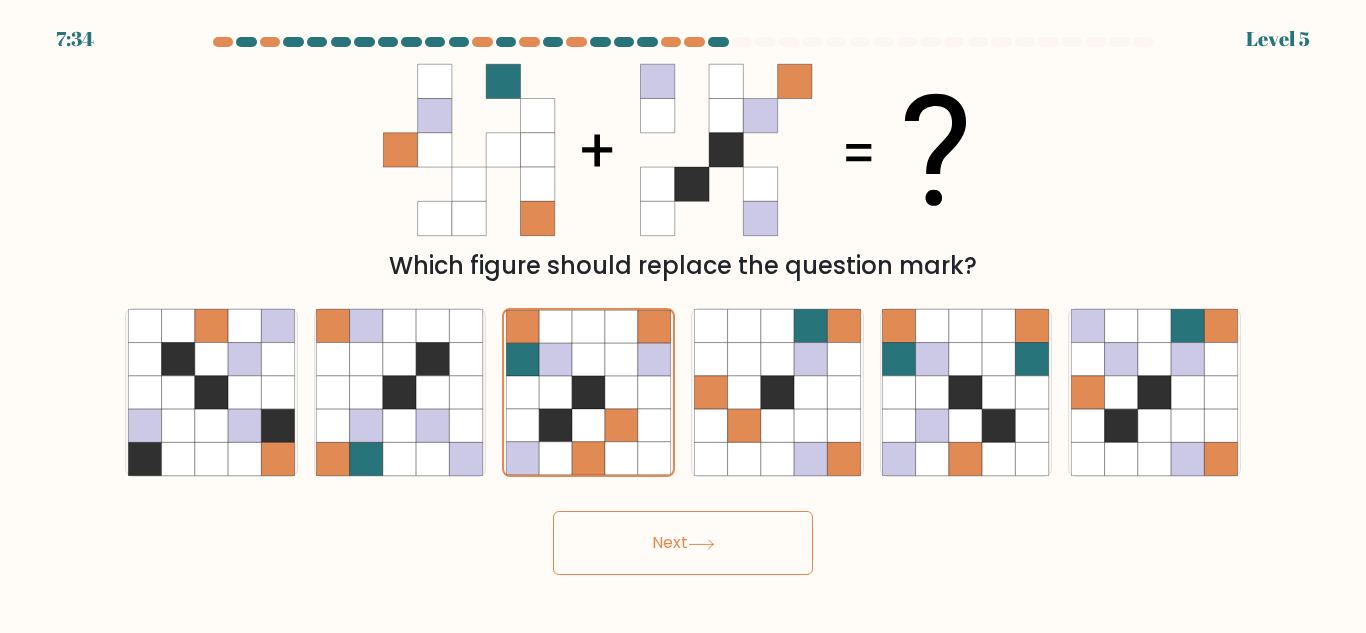 click on "Next" at bounding box center (683, 543) 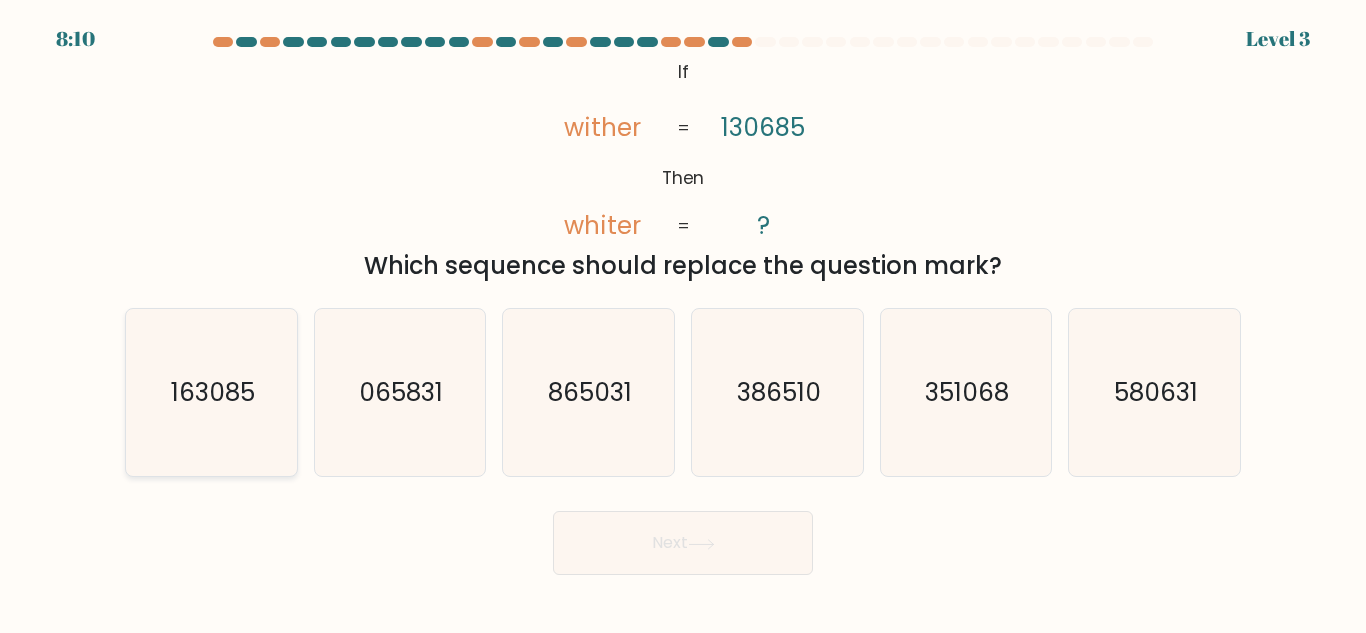 click on "163085" at bounding box center [211, 392] 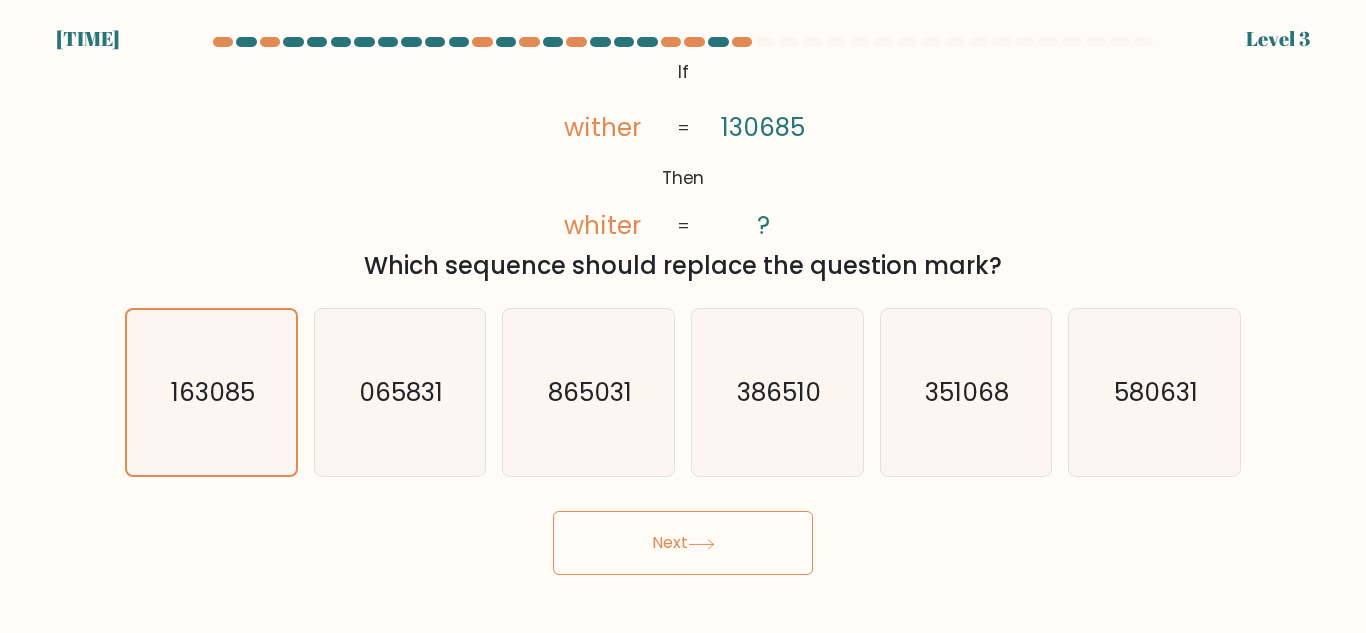click on "Next" at bounding box center (683, 543) 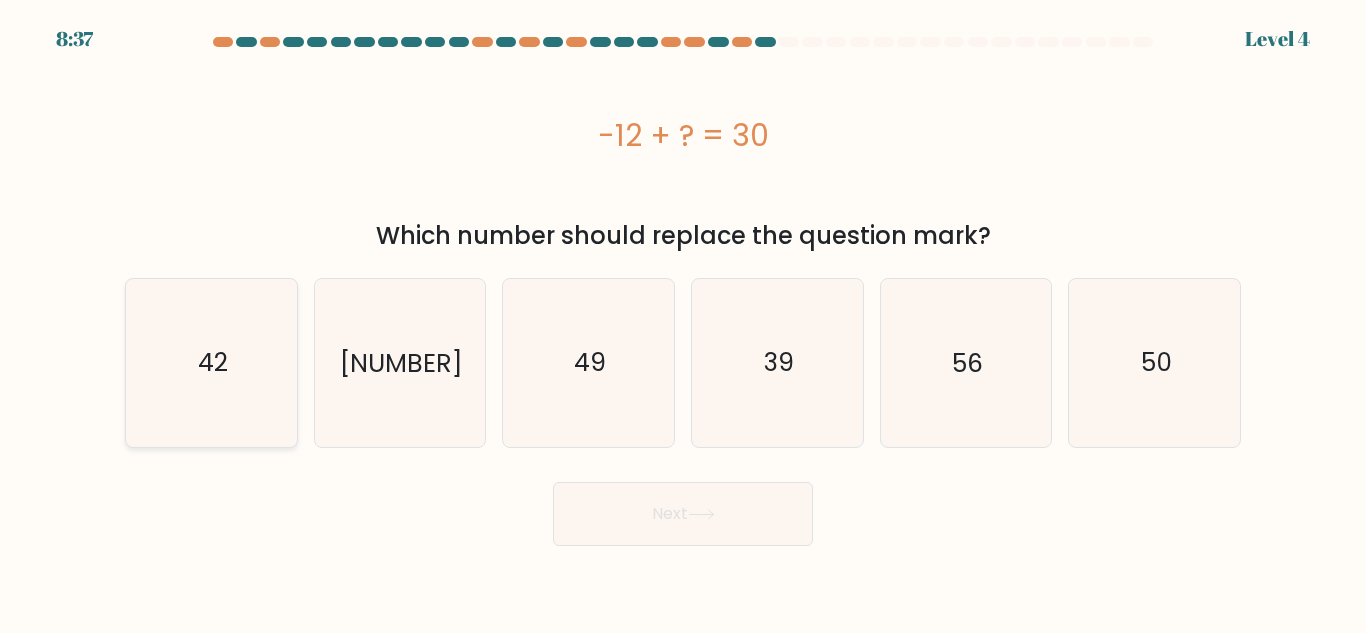 click on "42" at bounding box center (213, 362) 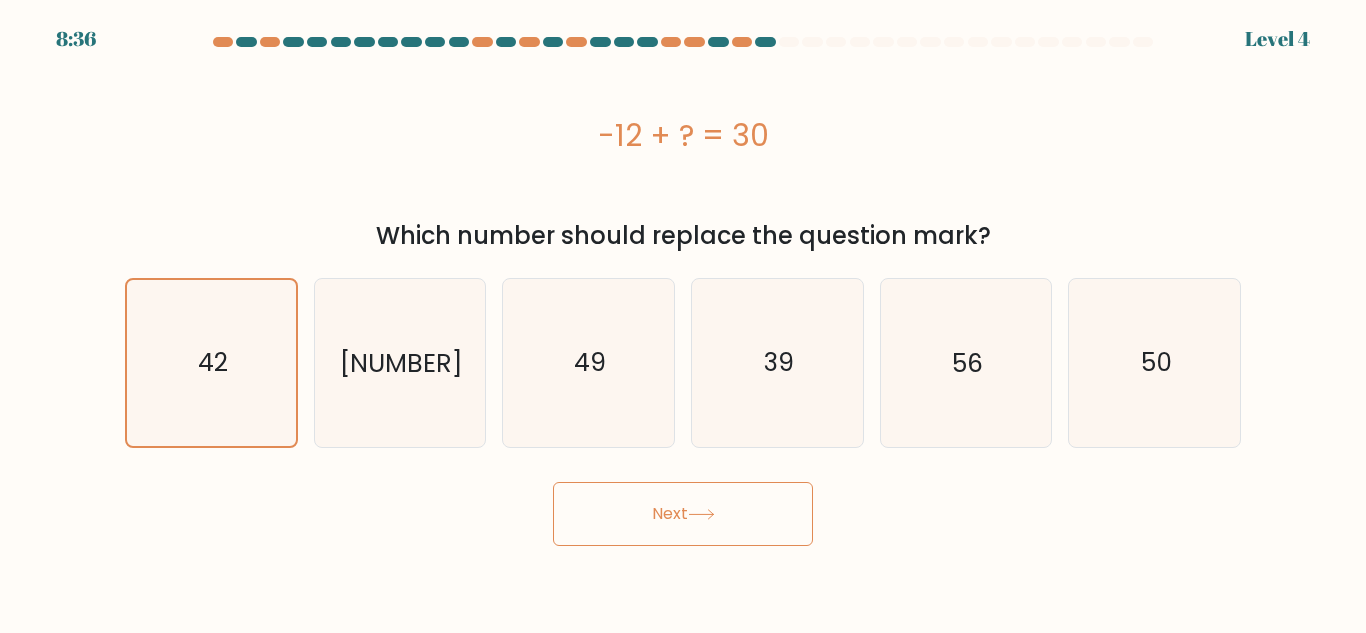 click on "Next" at bounding box center [683, 514] 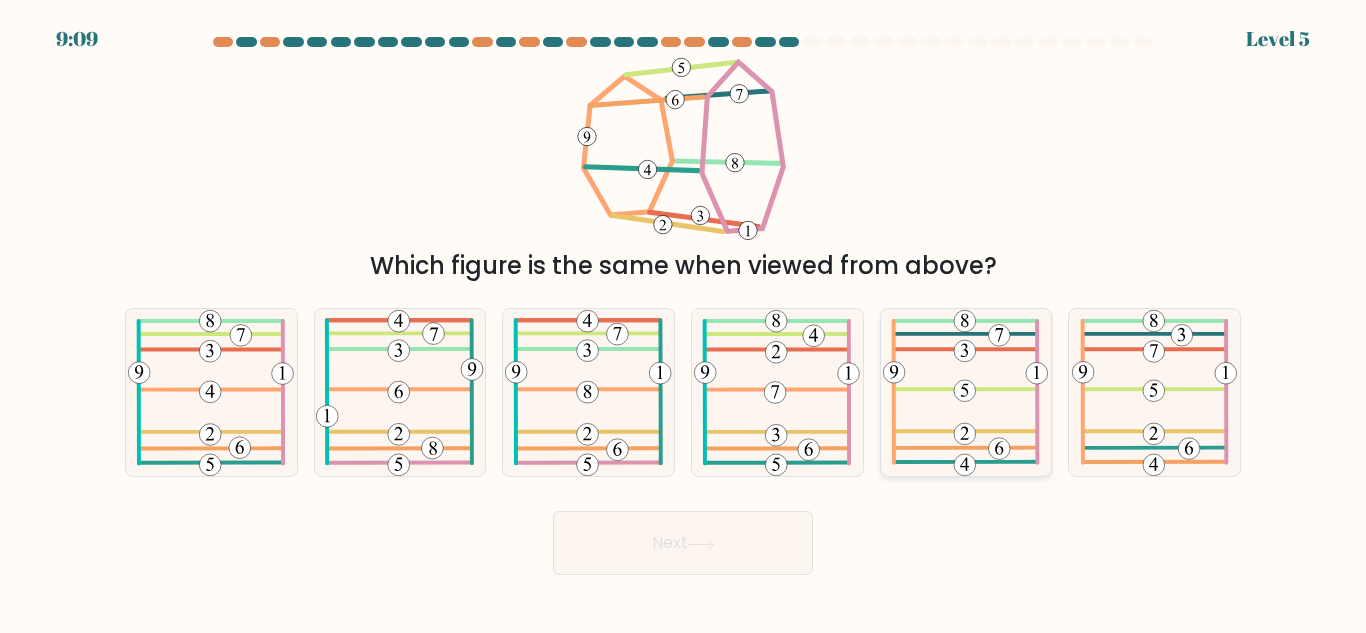 click at bounding box center [965, 392] 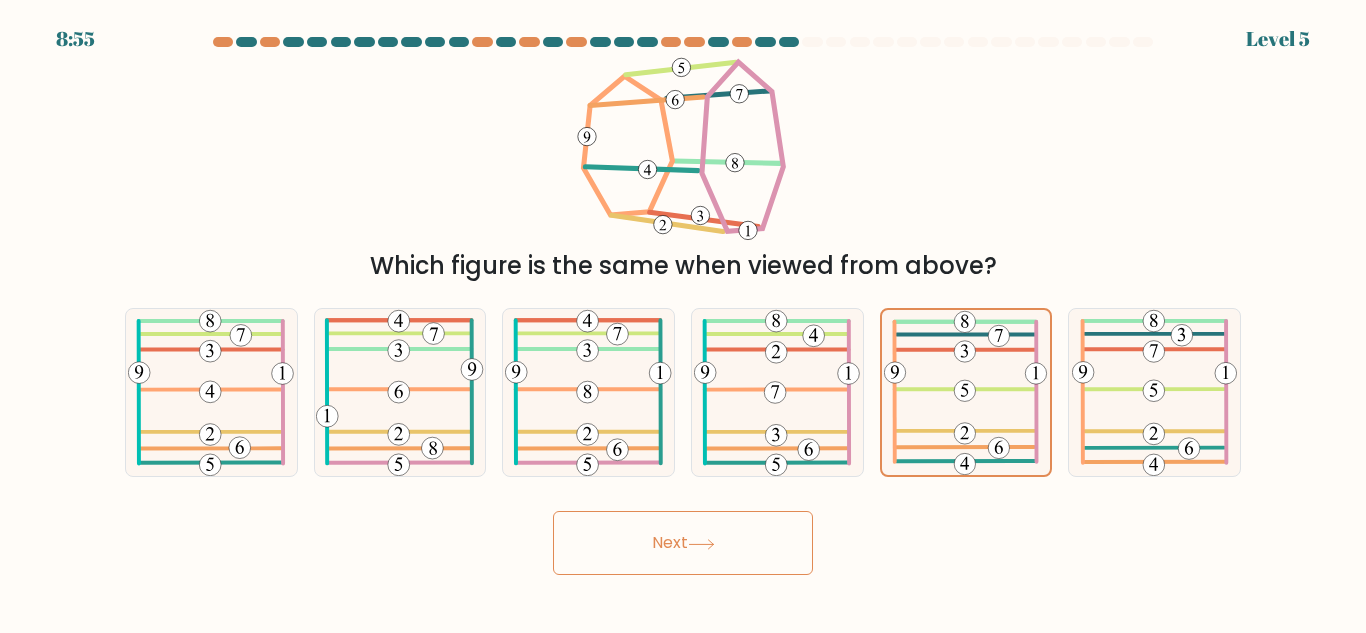 click on "Next" at bounding box center [683, 543] 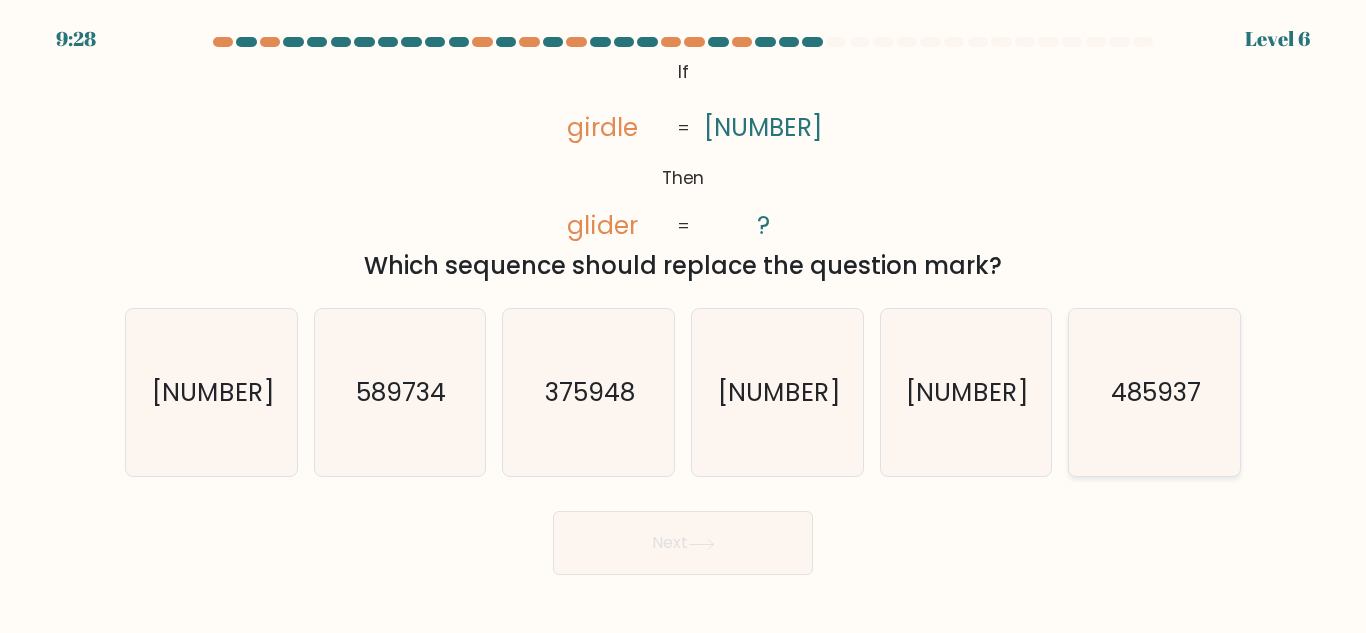 click on "485937" at bounding box center [1154, 392] 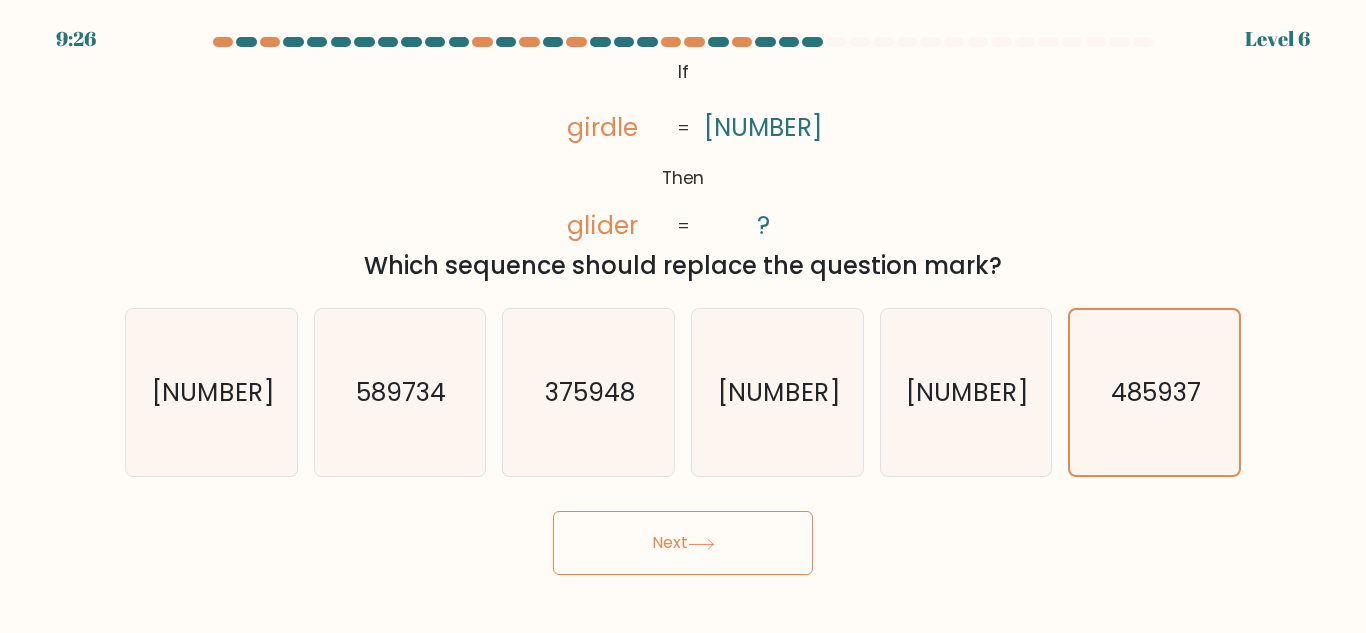 click on "Next" at bounding box center [683, 543] 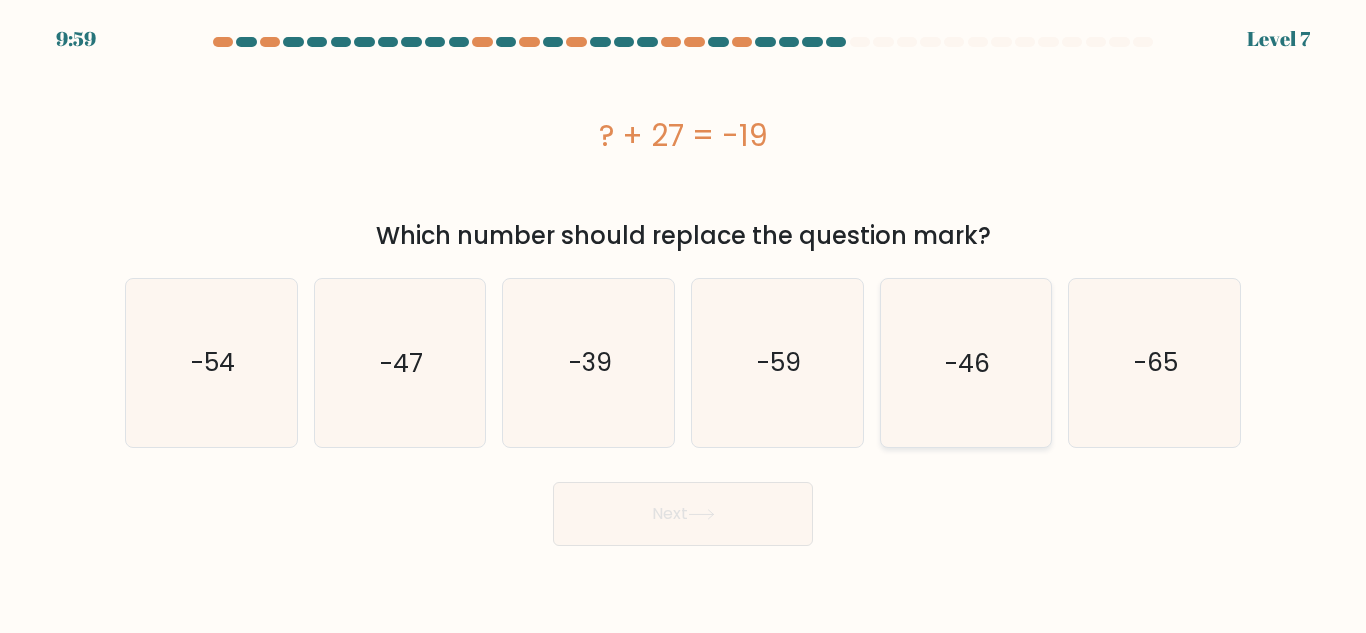 click on "-46" at bounding box center (967, 362) 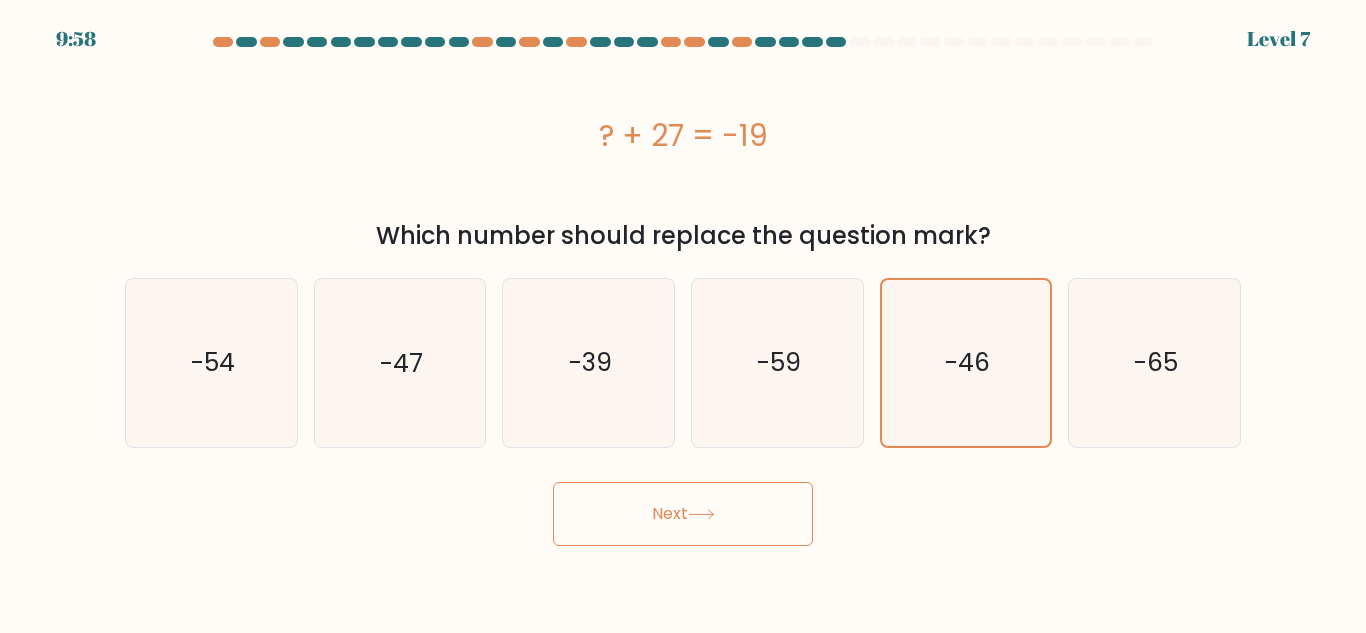 click on "Next" at bounding box center [683, 514] 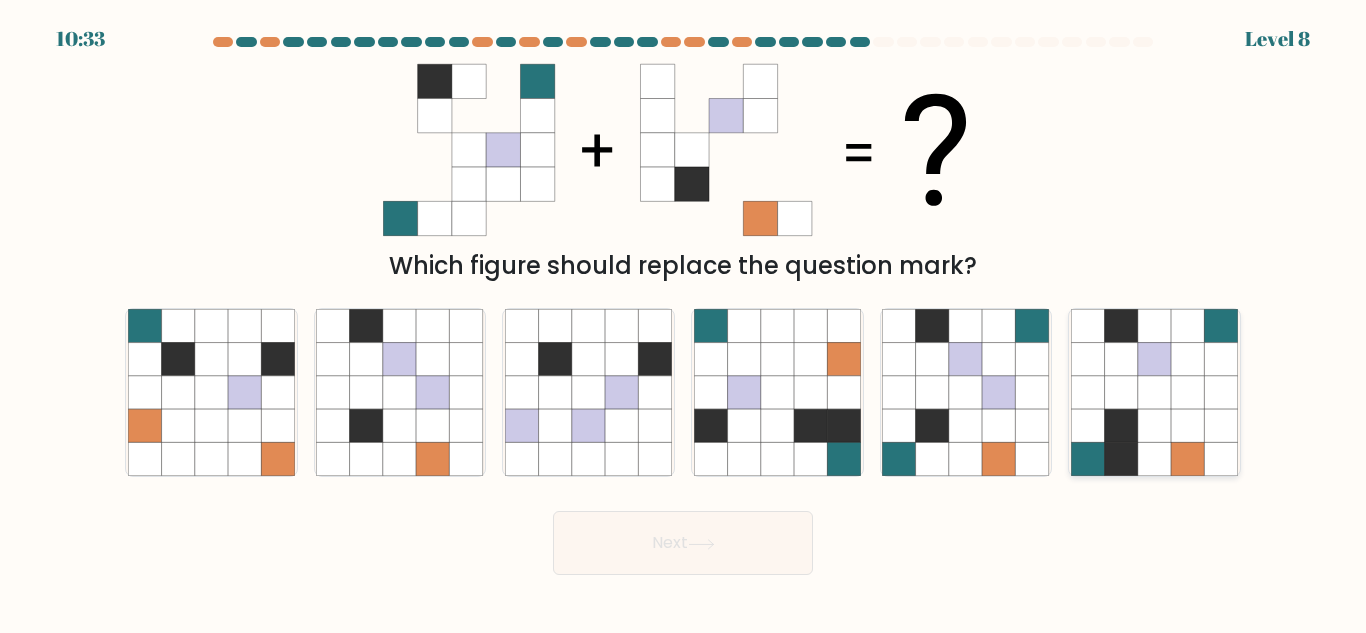click at bounding box center [1154, 392] 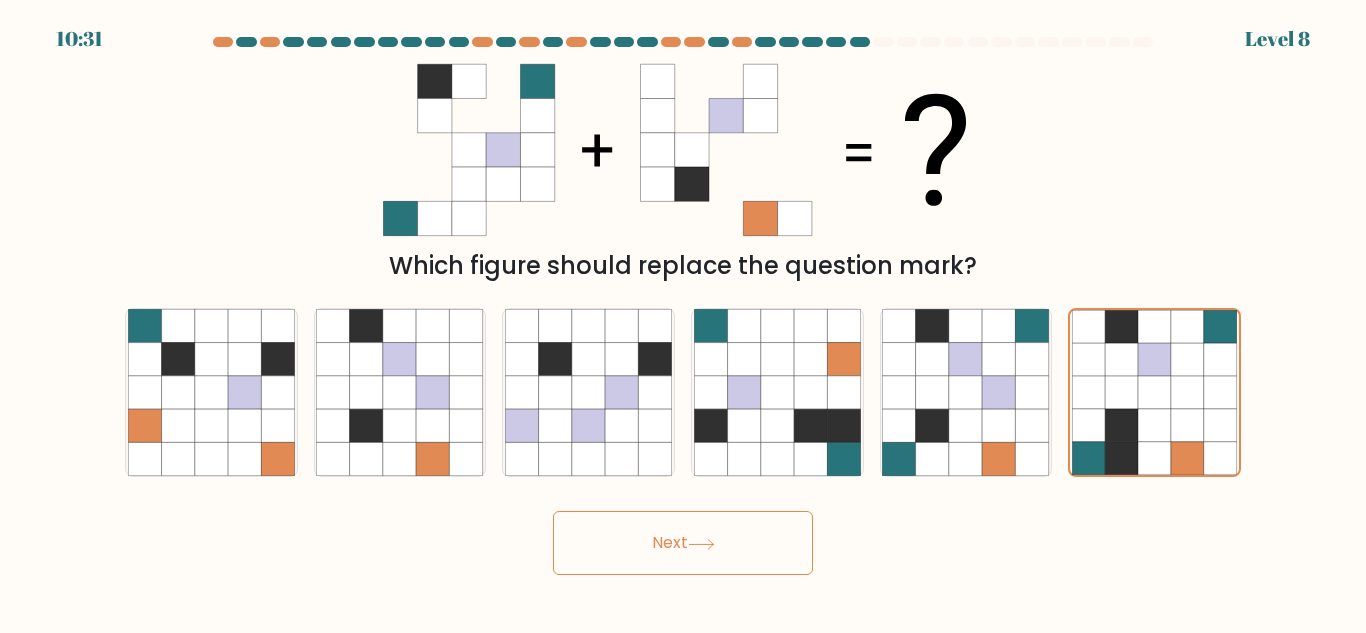 click on "Next" at bounding box center (683, 543) 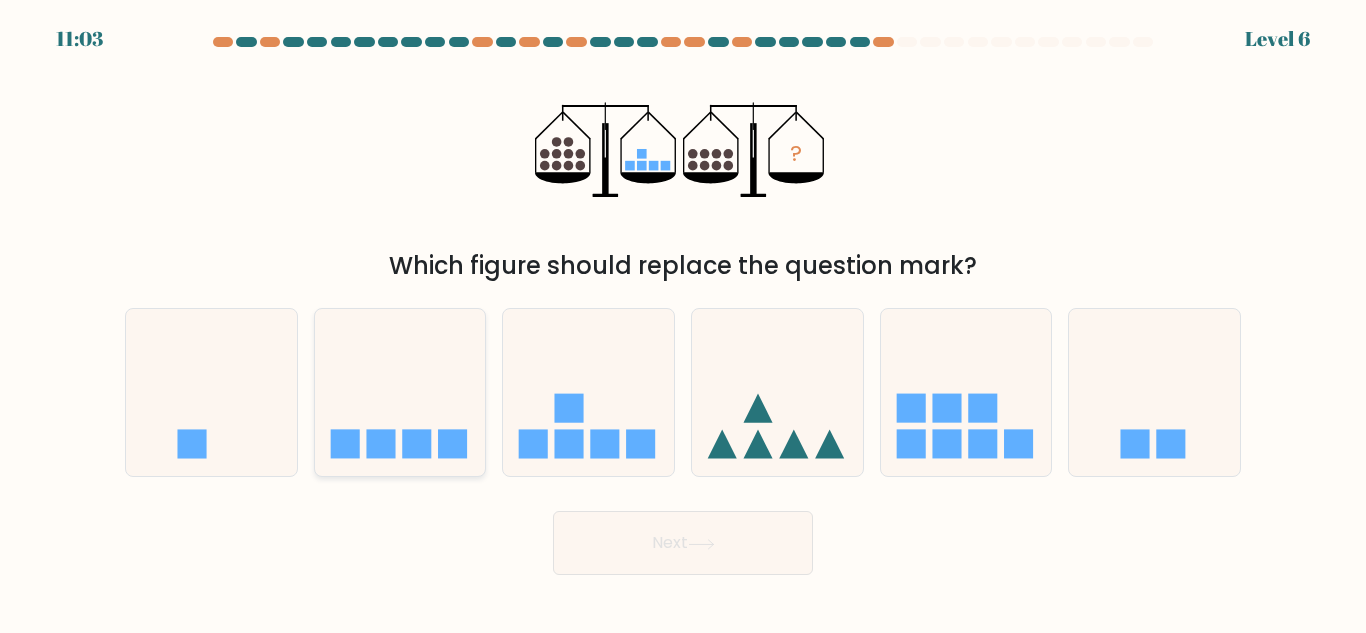 click at bounding box center (400, 392) 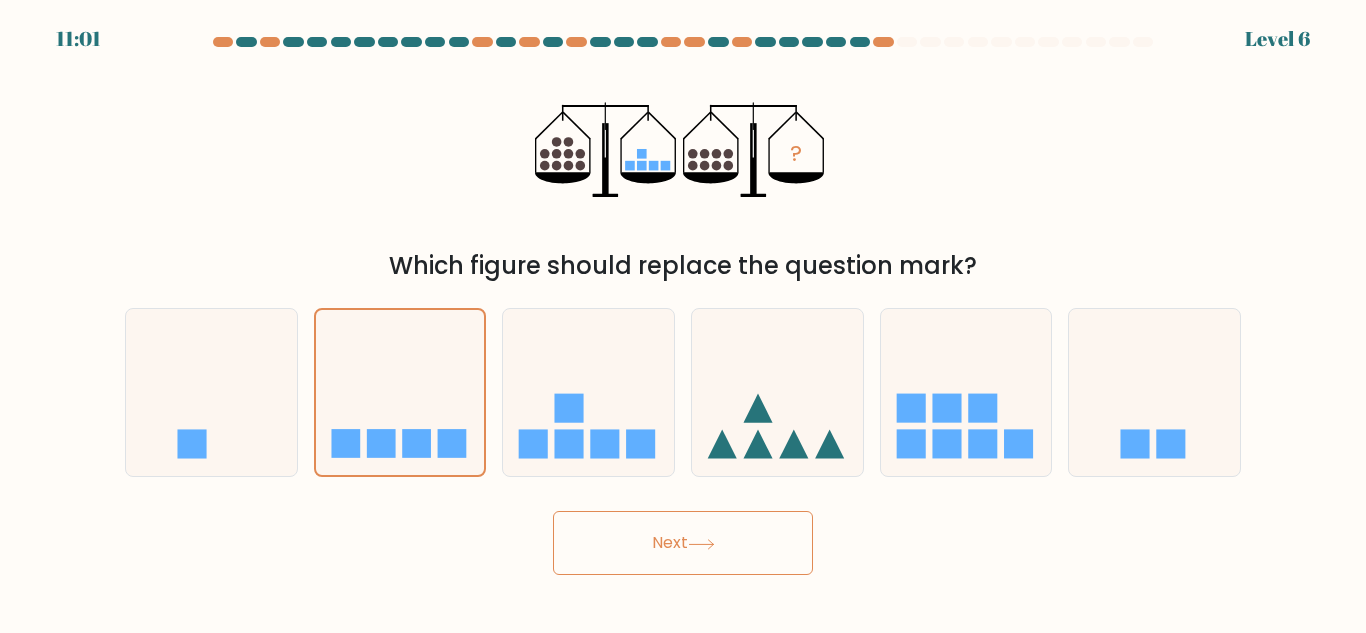 click on "Next" at bounding box center [683, 543] 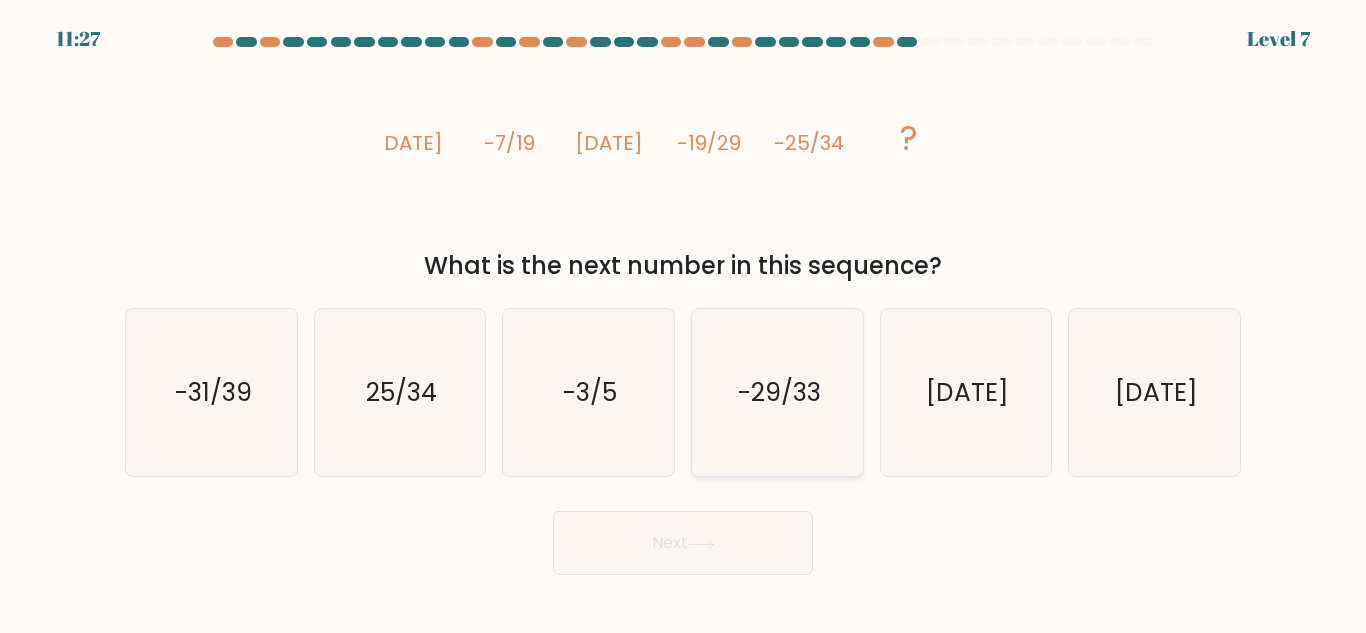click on "-29/33" at bounding box center (777, 392) 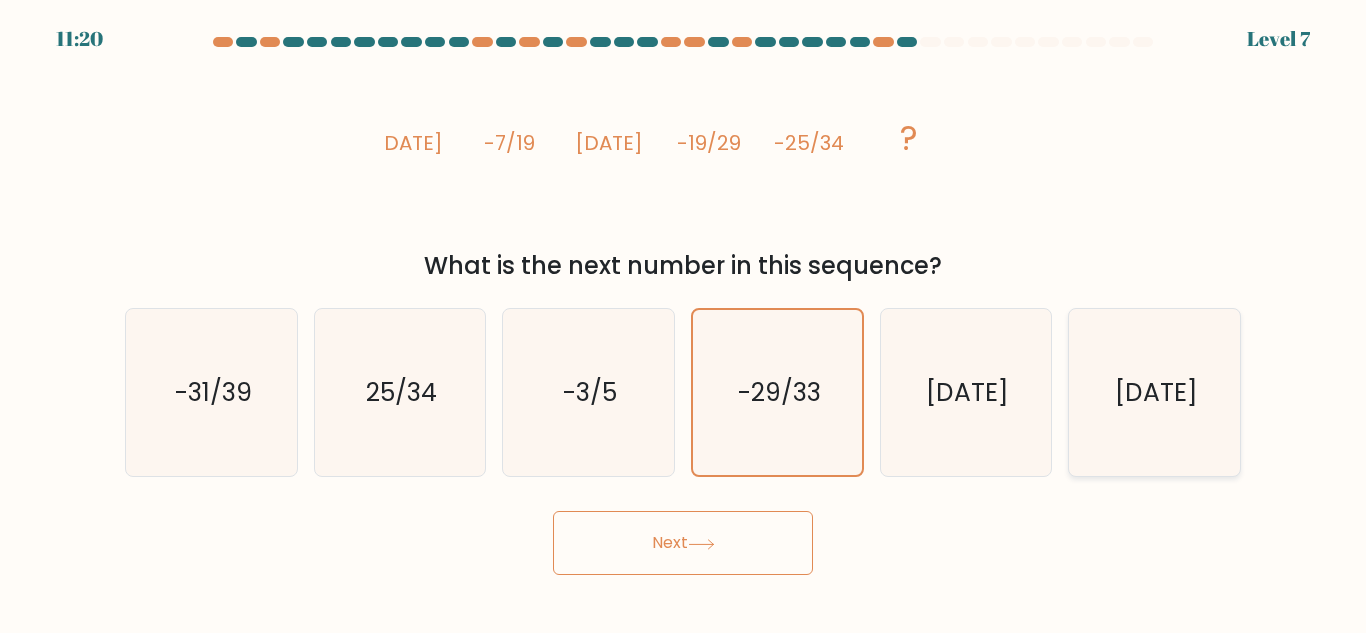 click on "-32/41" at bounding box center [1154, 392] 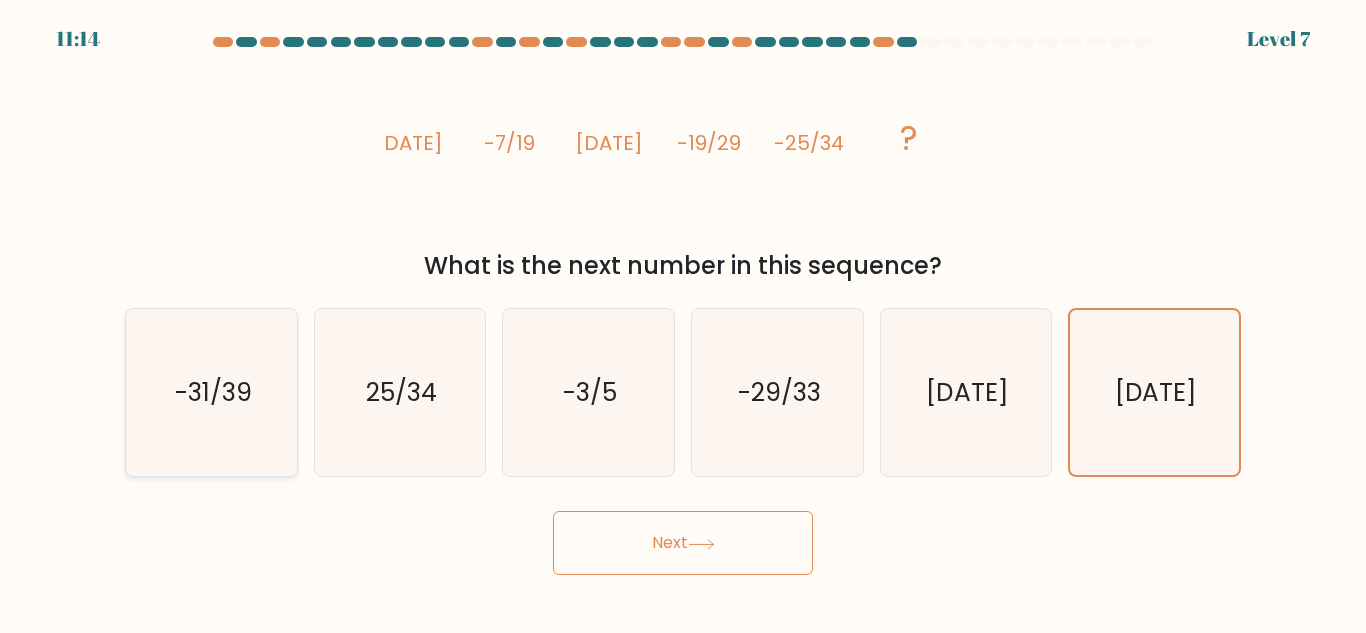 click on "-31/39" at bounding box center (211, 392) 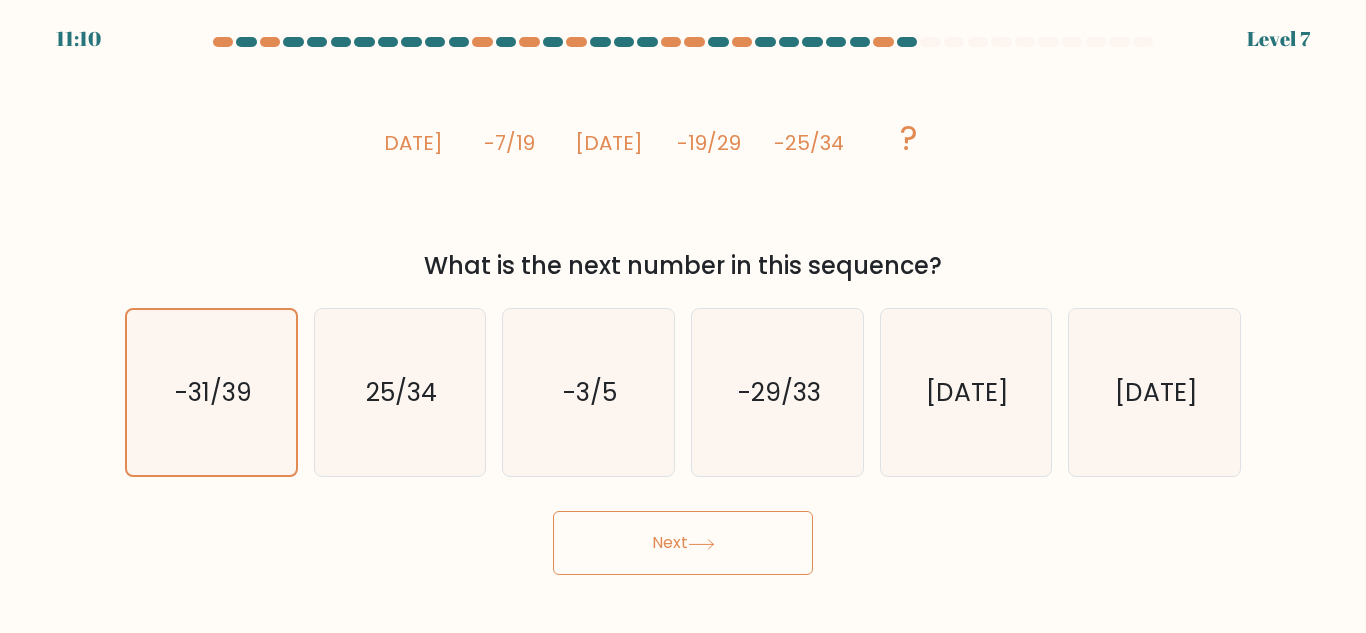 click on "Next" at bounding box center (683, 543) 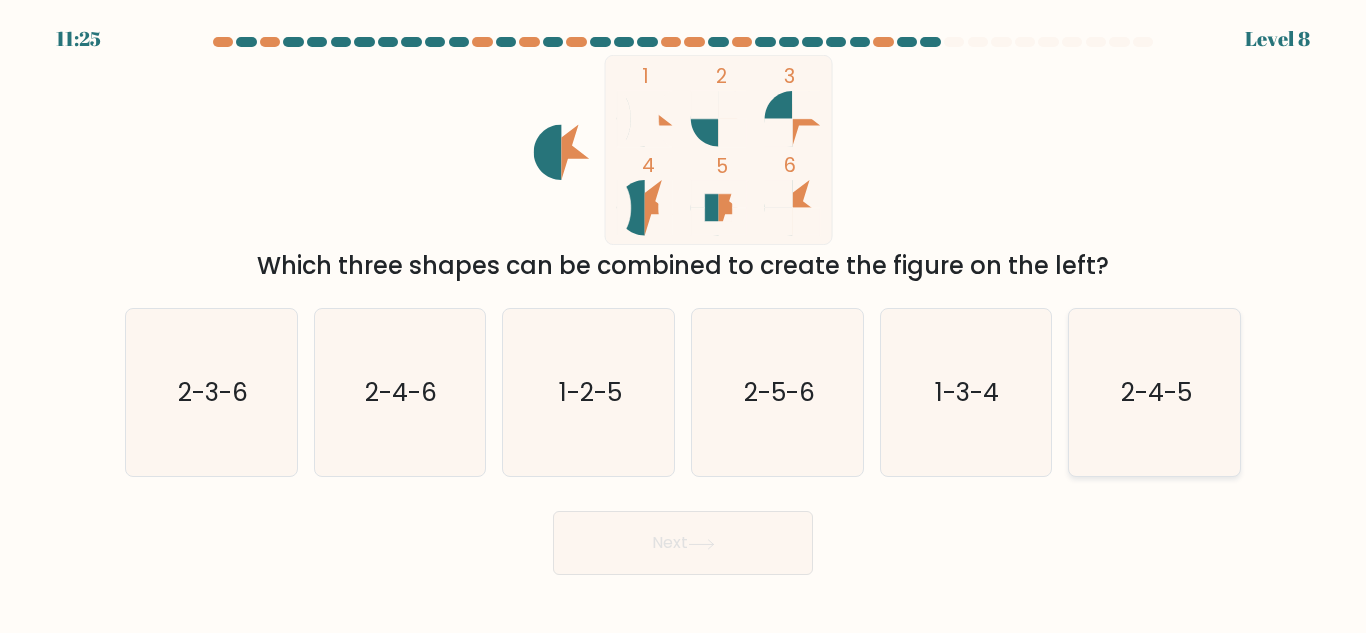 click on "2-4-5" at bounding box center [1154, 392] 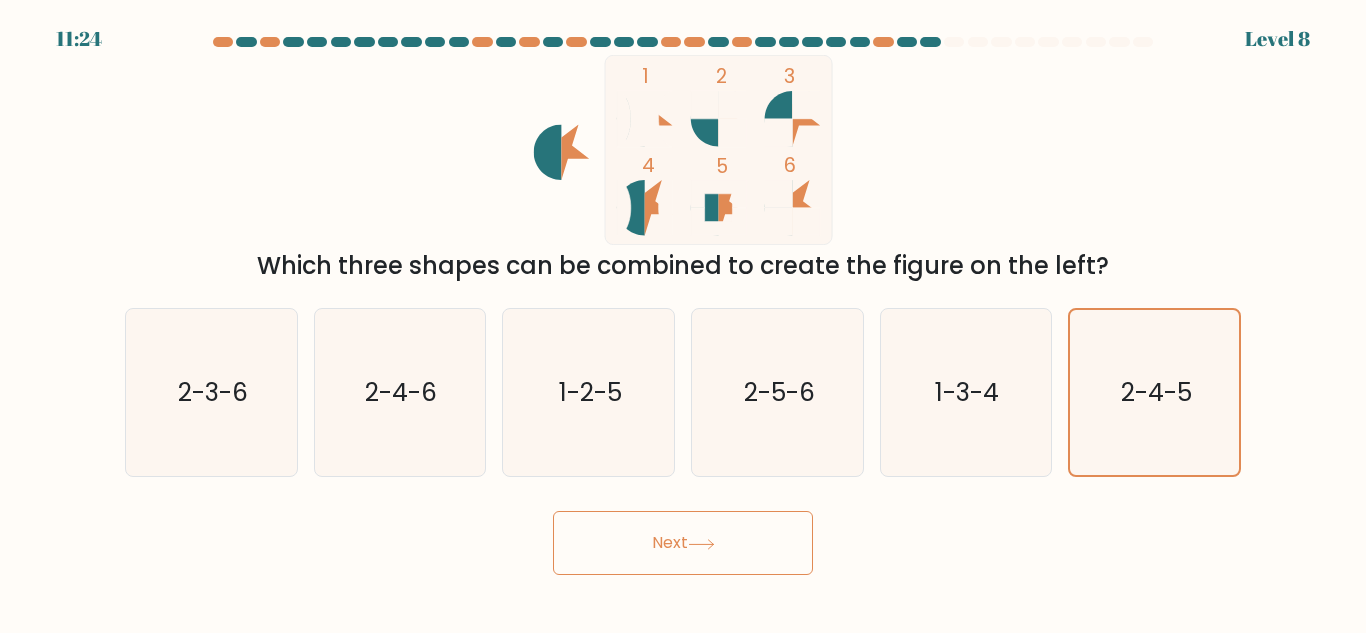 click on "Next" at bounding box center (683, 543) 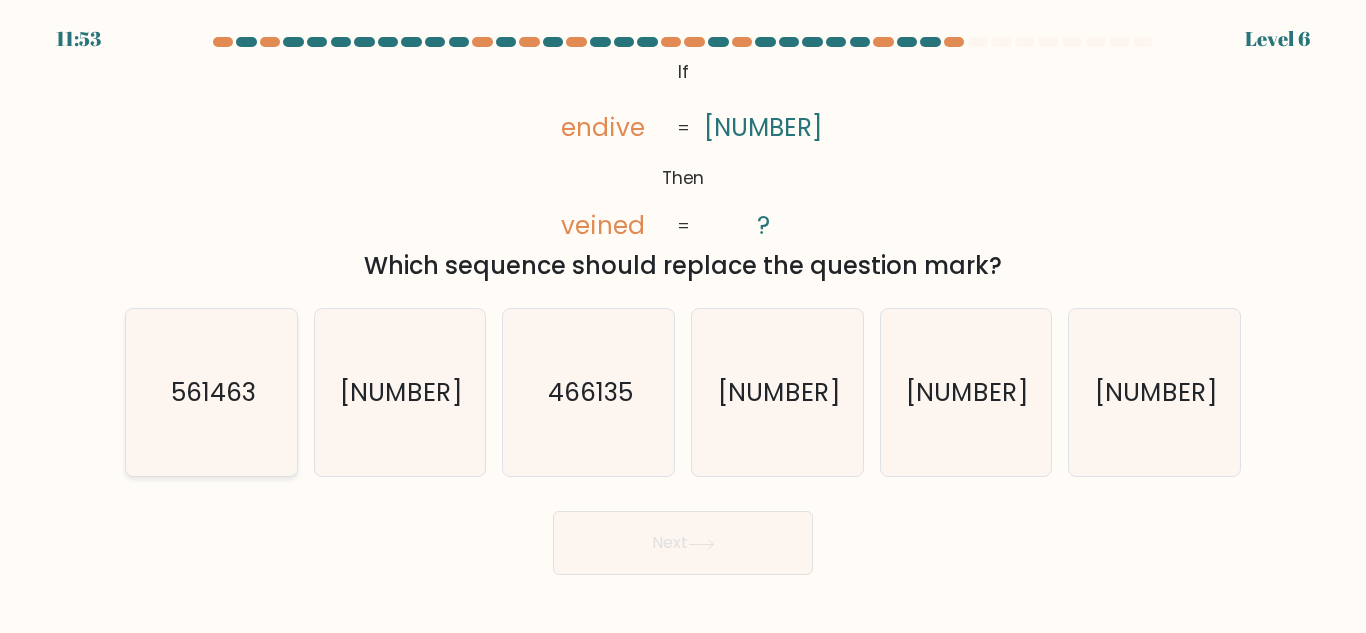 click on "561463" at bounding box center [211, 392] 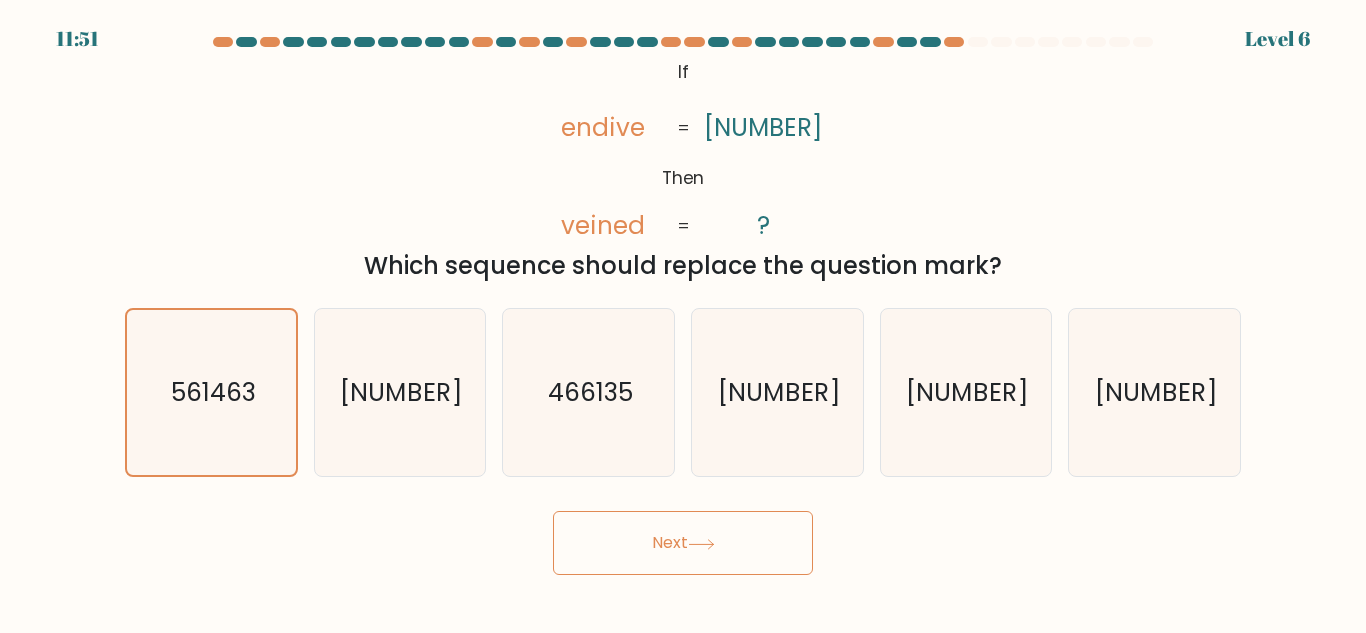 click on "Next" at bounding box center (683, 543) 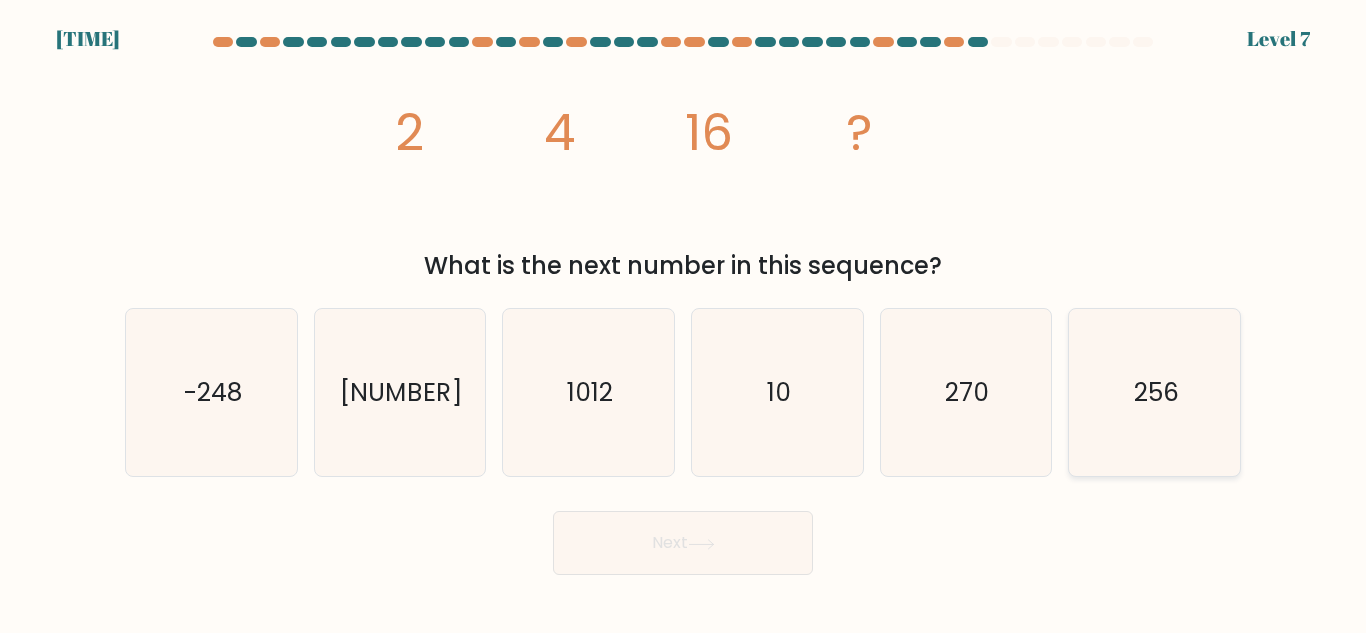 click on "256" at bounding box center (1154, 392) 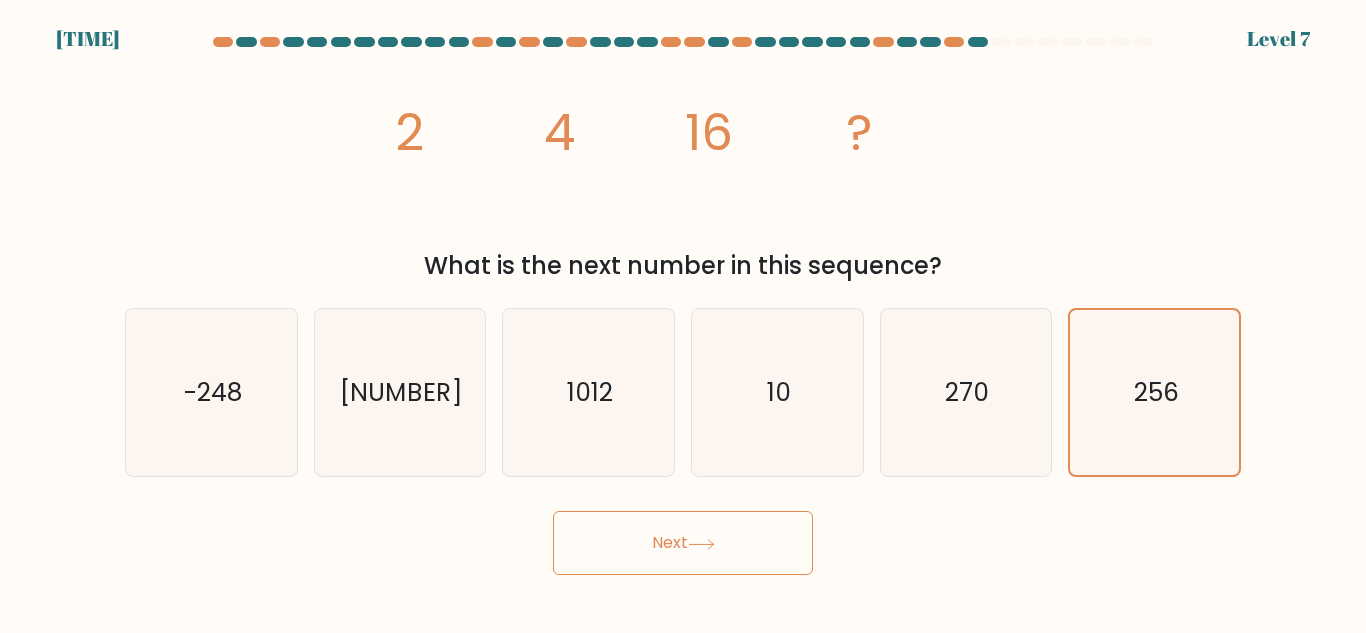 click on "Next" at bounding box center (683, 543) 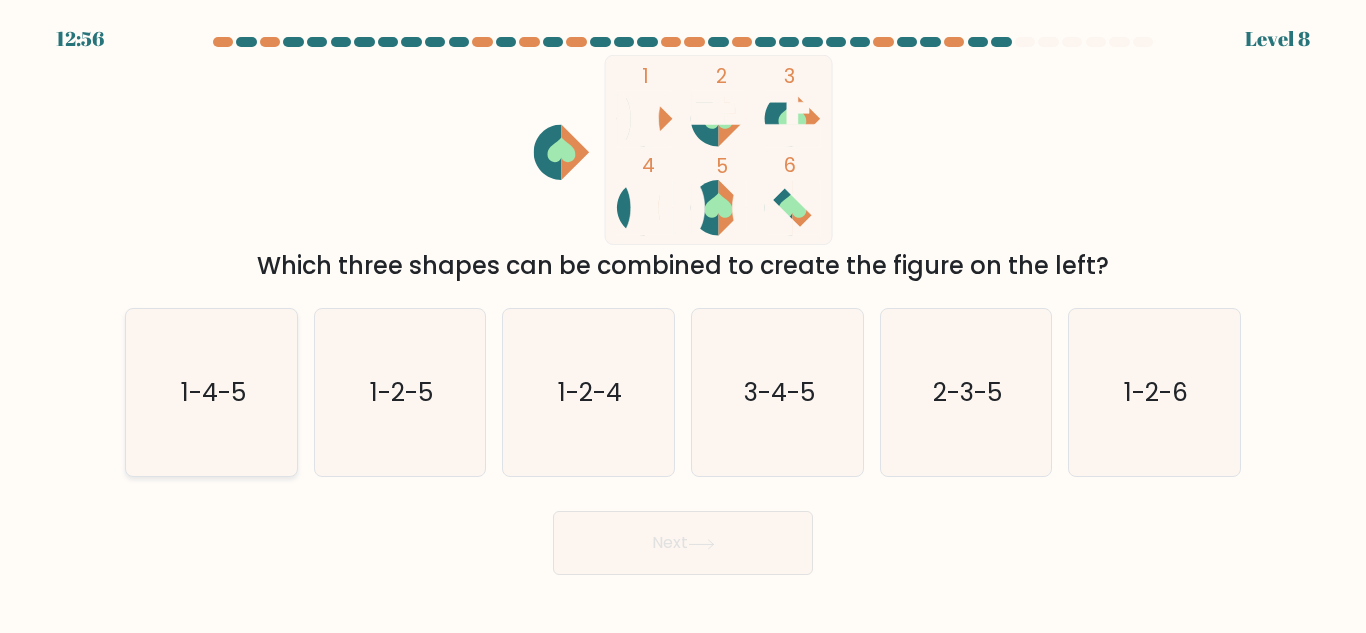 click on "1-4-5" at bounding box center (211, 392) 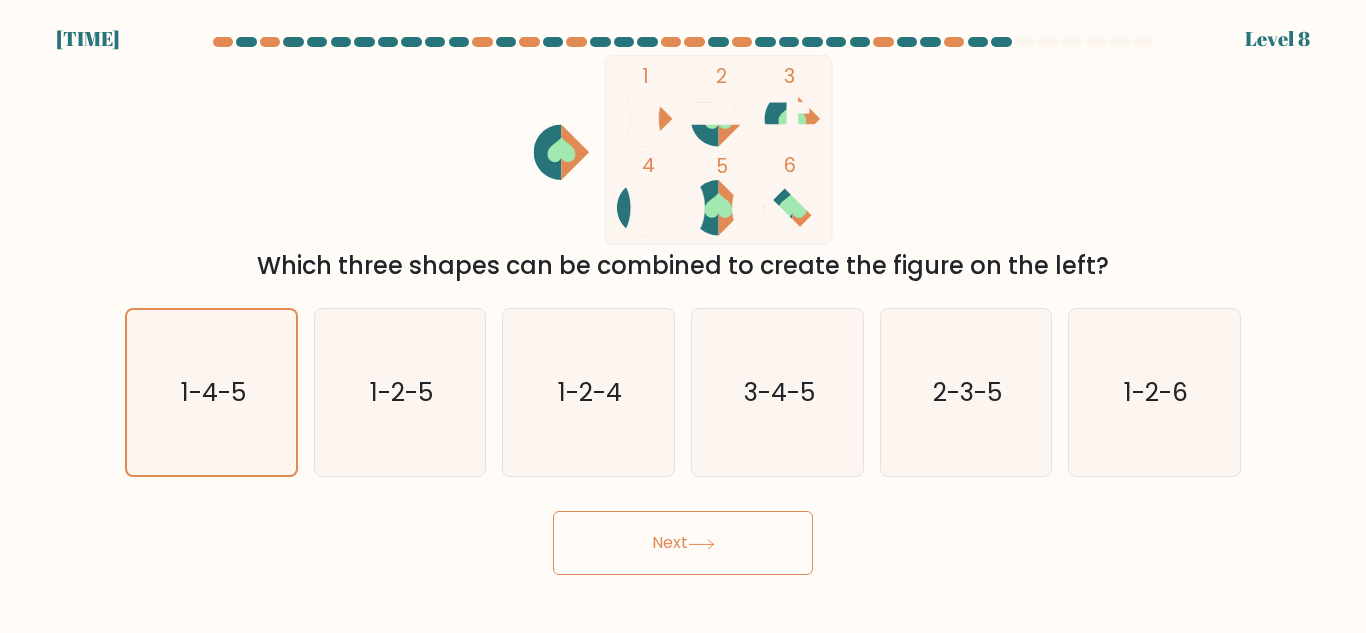 click on "Next" at bounding box center (683, 543) 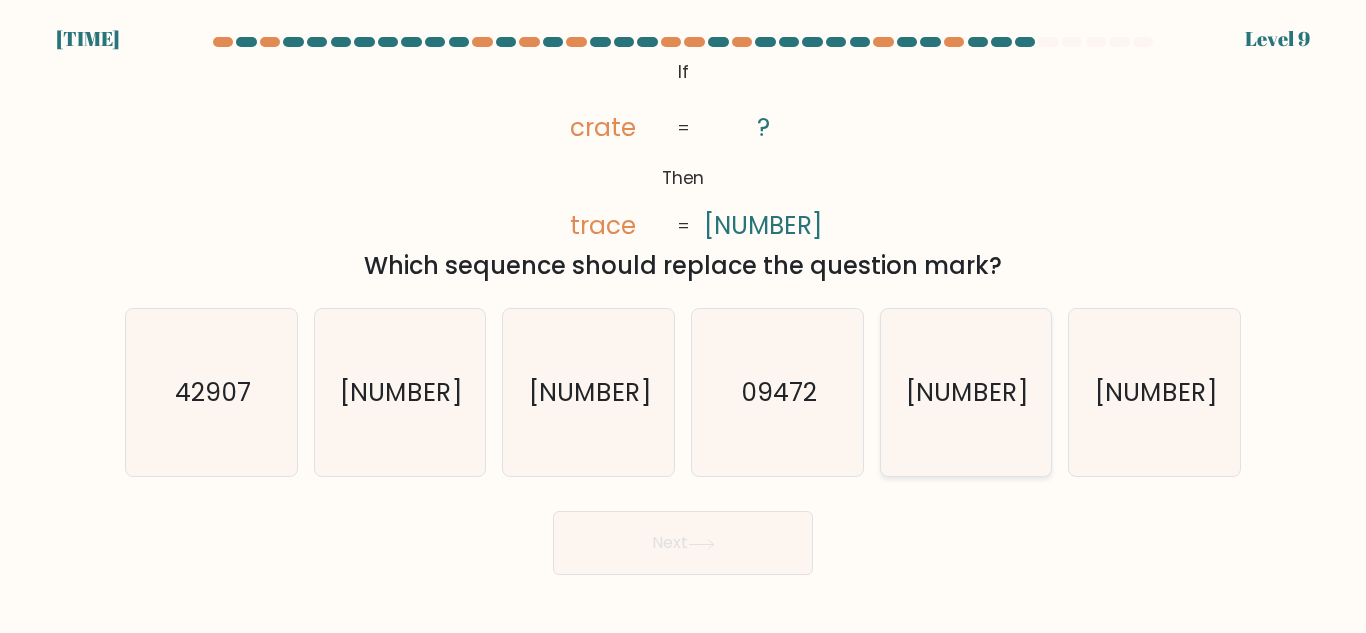 click on "04972" at bounding box center (967, 392) 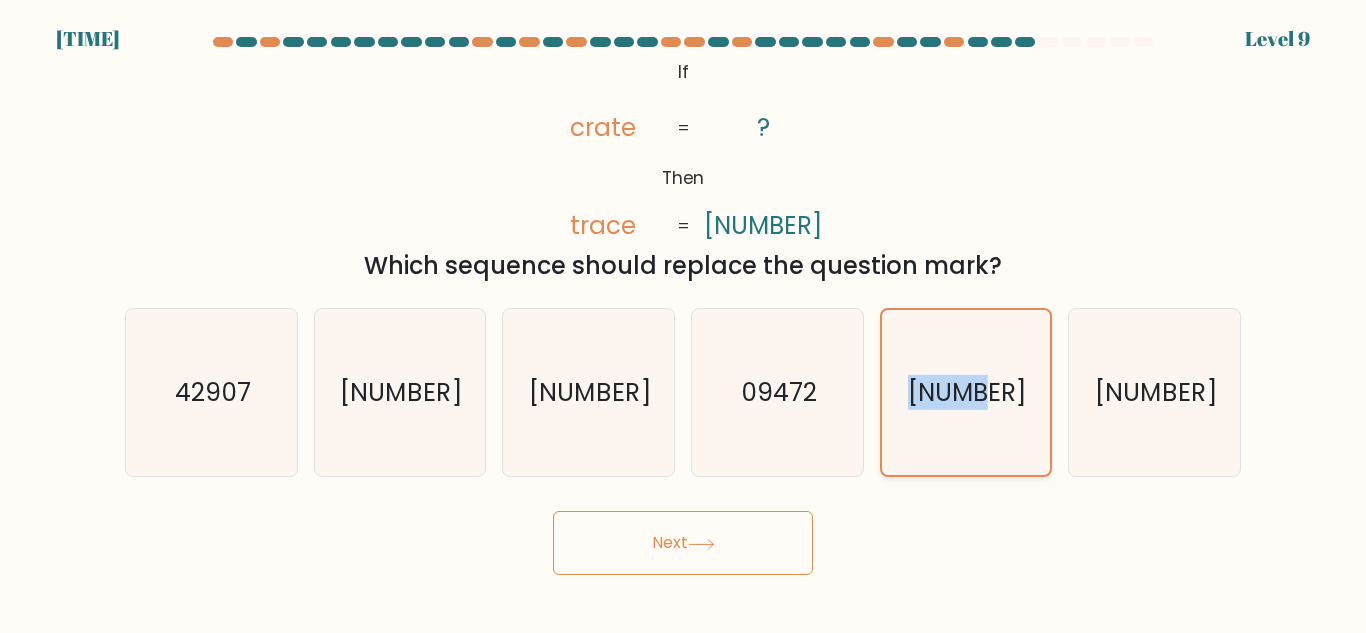 click on "04972" at bounding box center (967, 392) 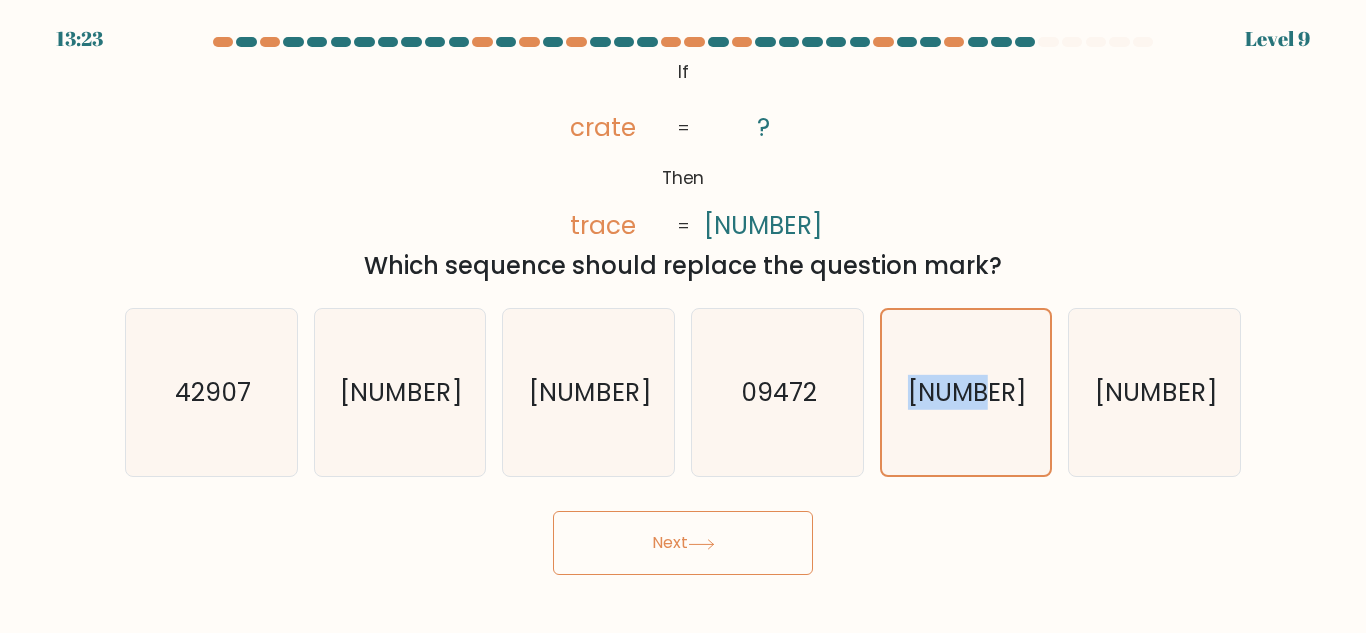 click on "Next" at bounding box center [683, 543] 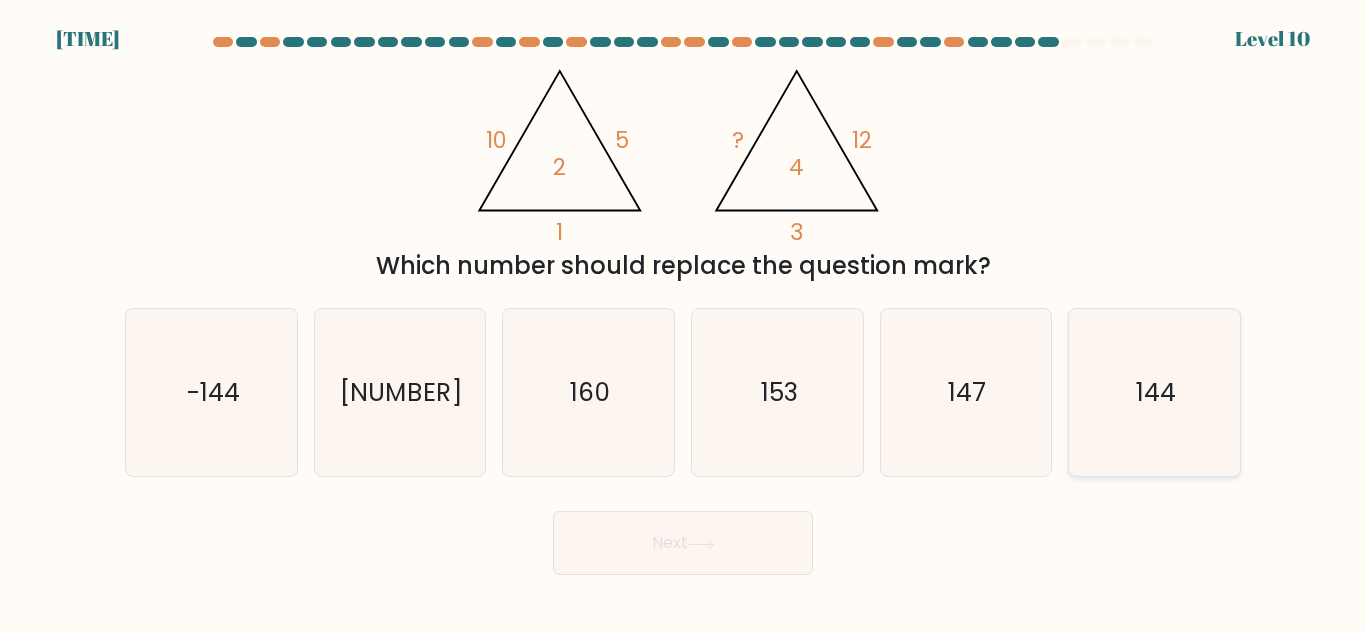 click on "144" at bounding box center (1156, 392) 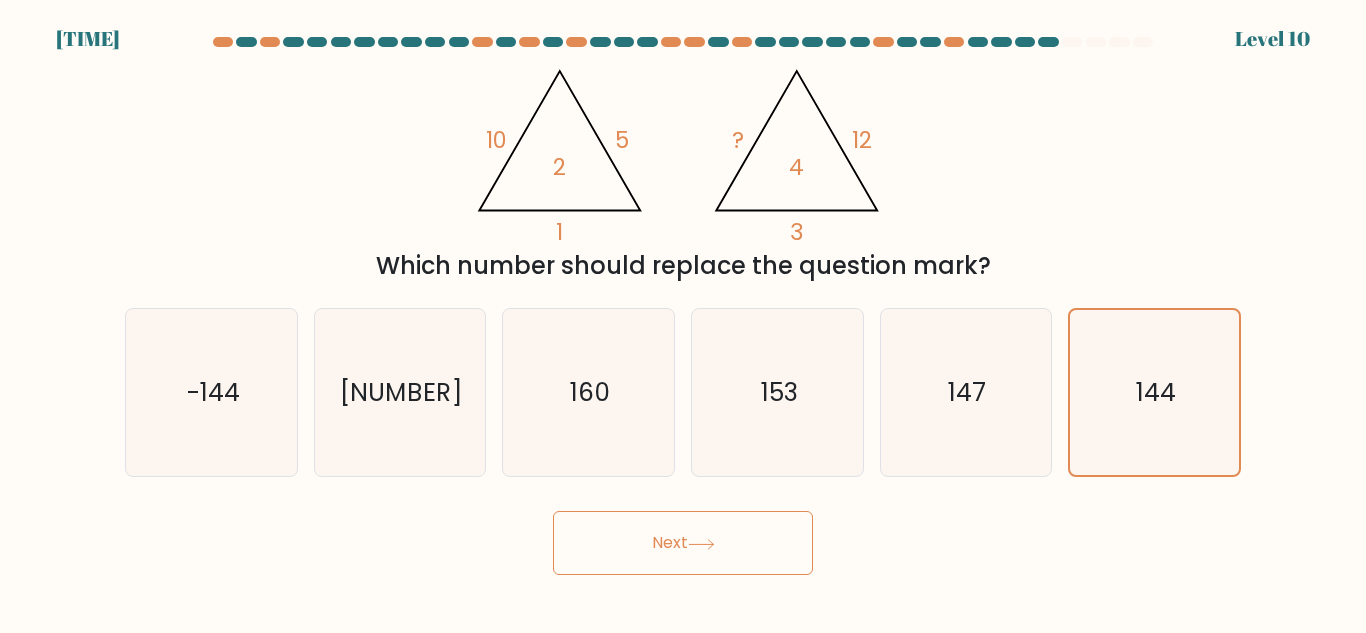 click on "Next" at bounding box center [683, 543] 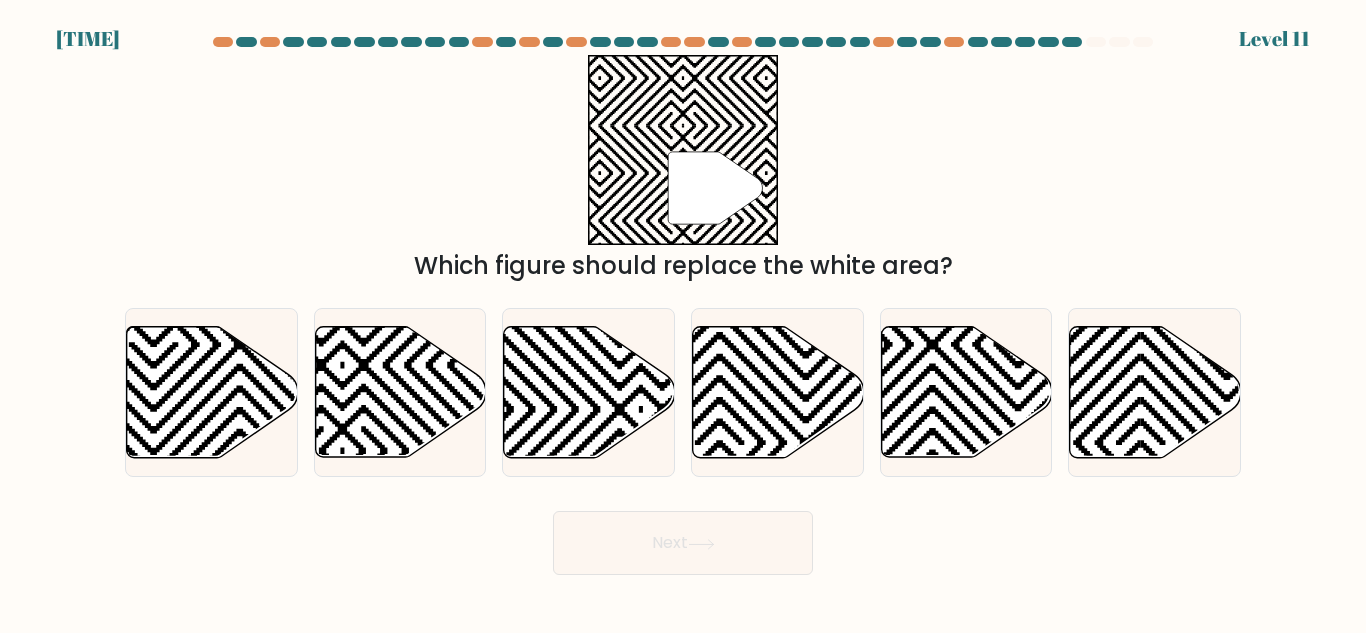 click on "Next" at bounding box center [683, 543] 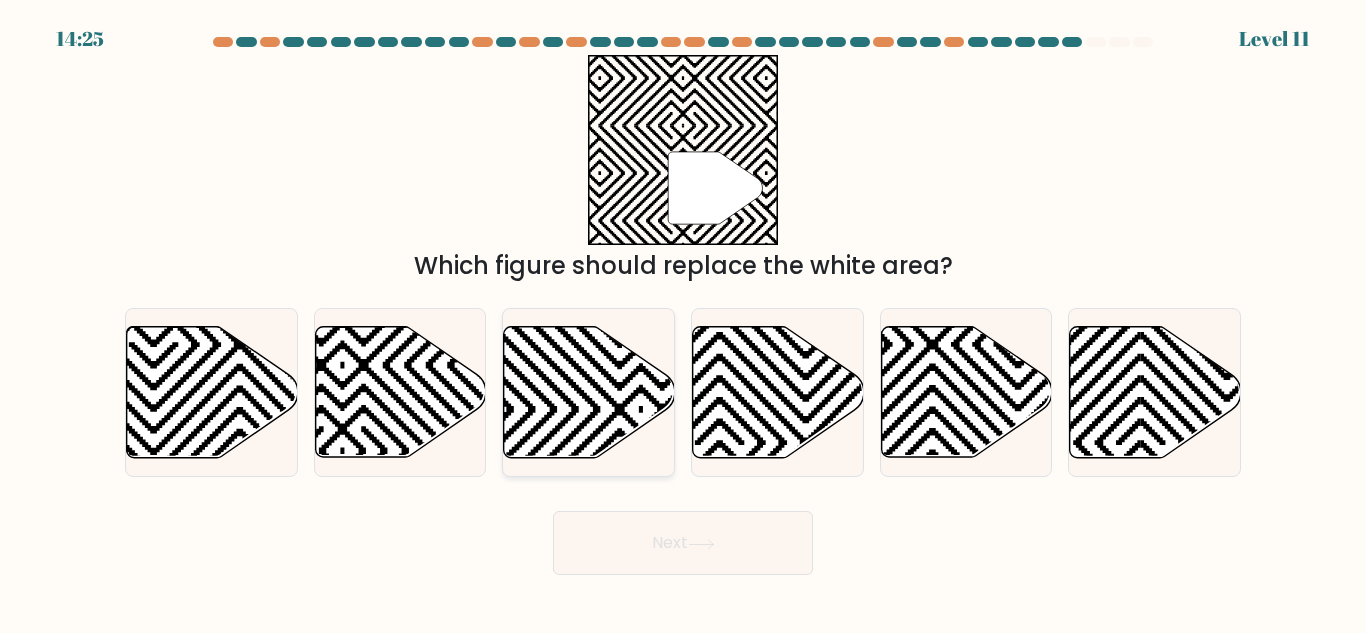 click at bounding box center (641, 323) 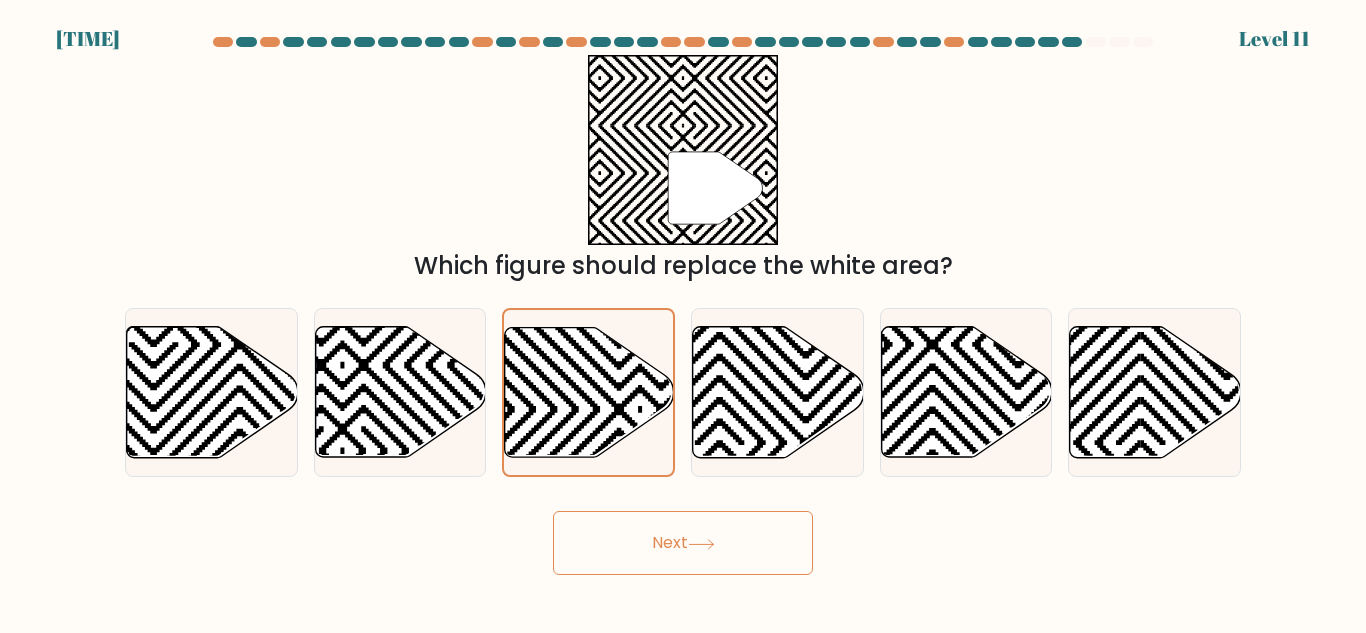 click on "Next" at bounding box center [683, 543] 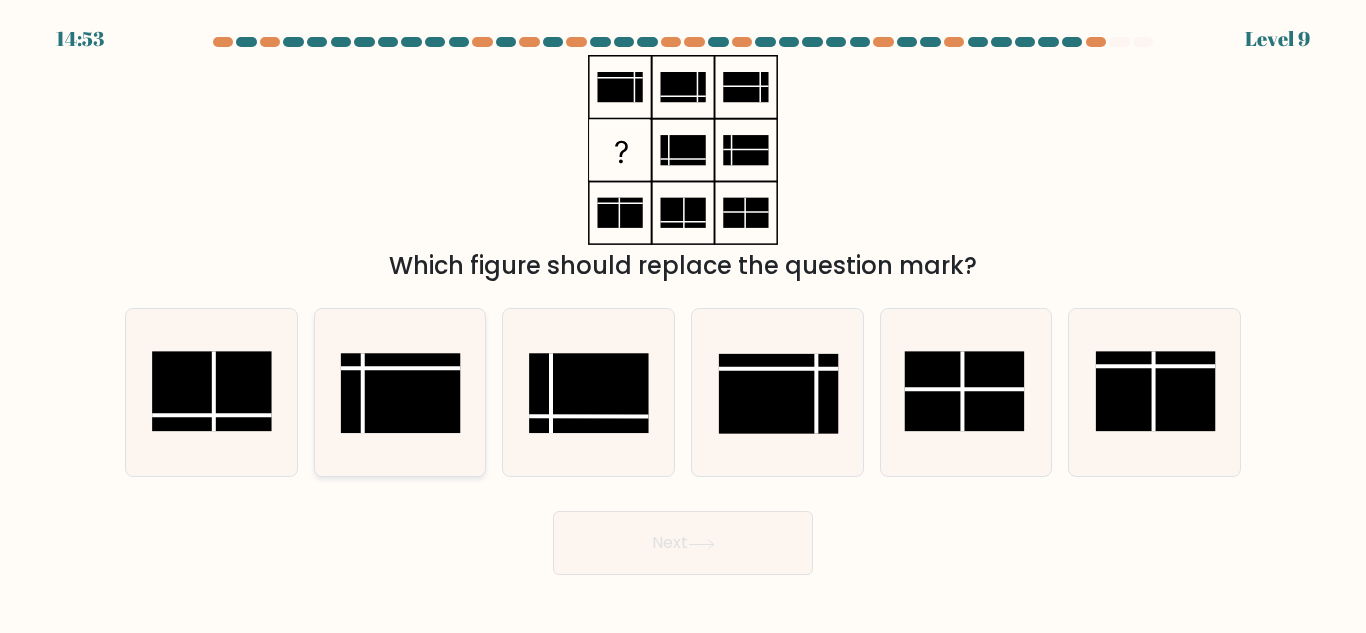 click at bounding box center [401, 393] 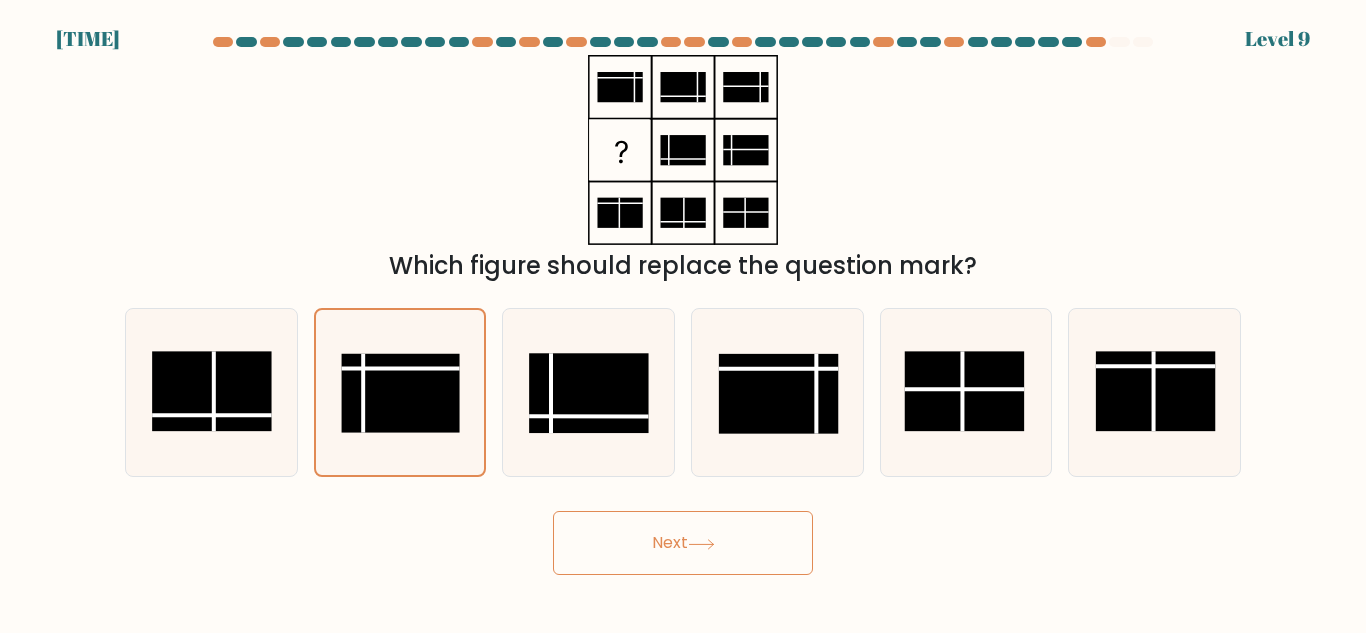 click on "Next" at bounding box center [683, 543] 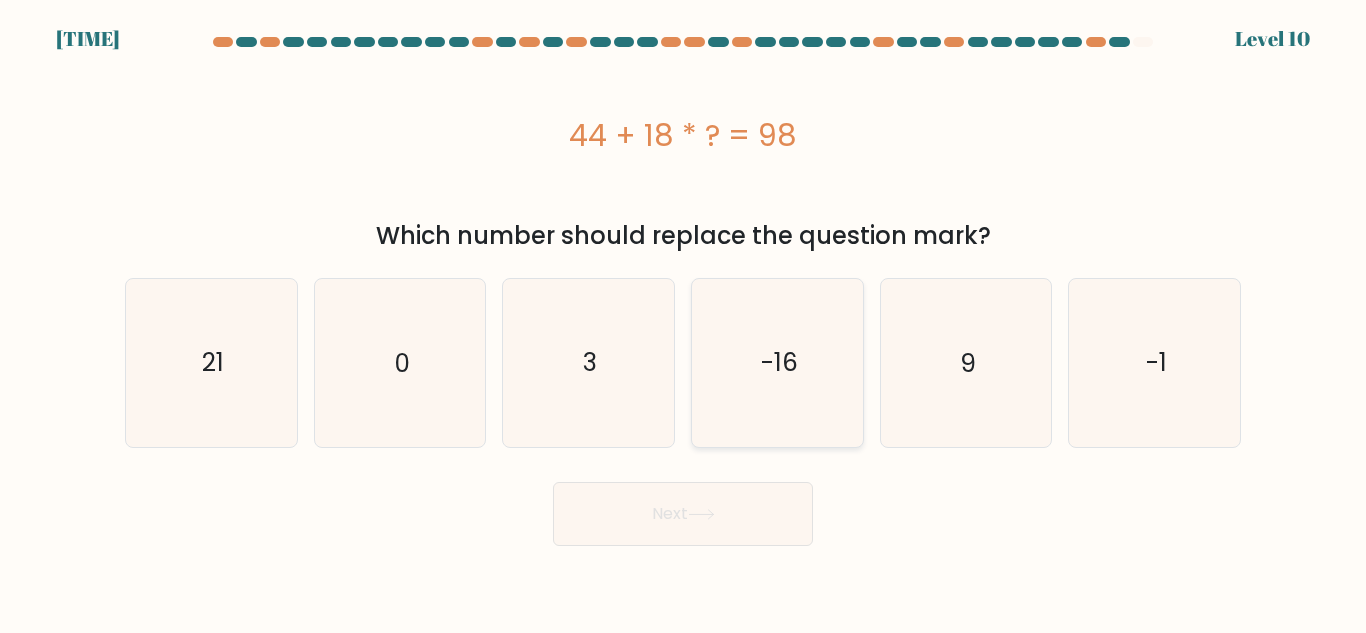 click on "-16" at bounding box center (777, 362) 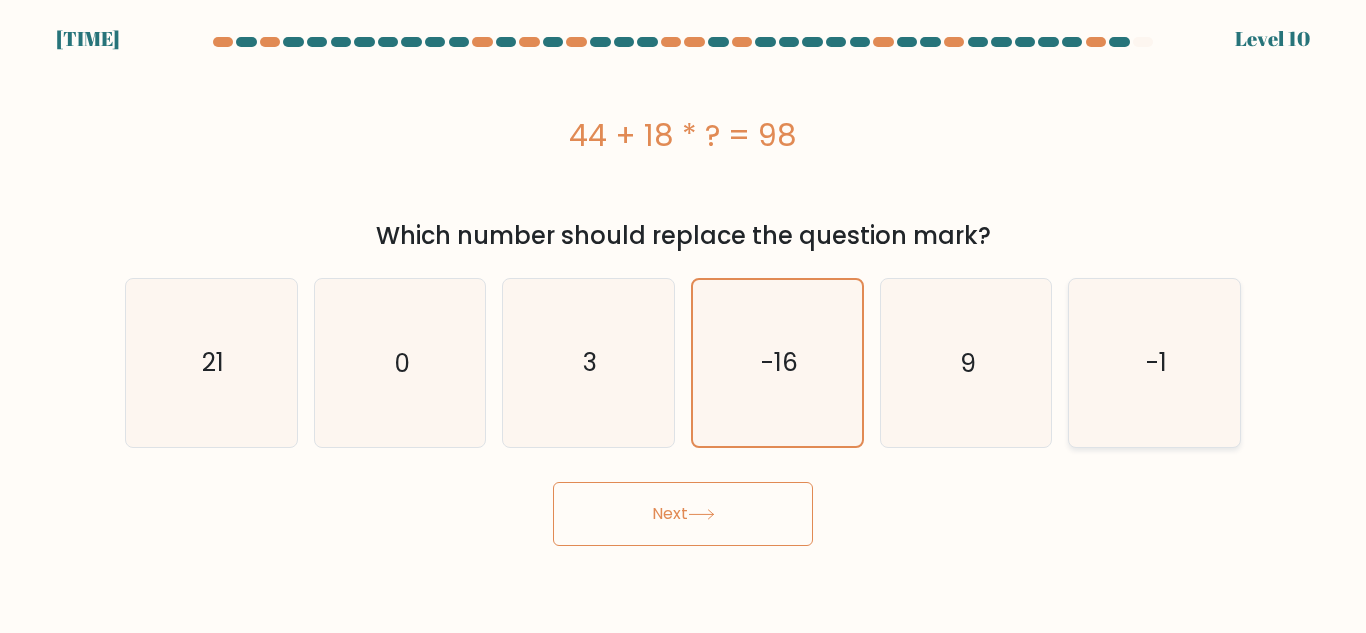 click on "-1" at bounding box center [1154, 362] 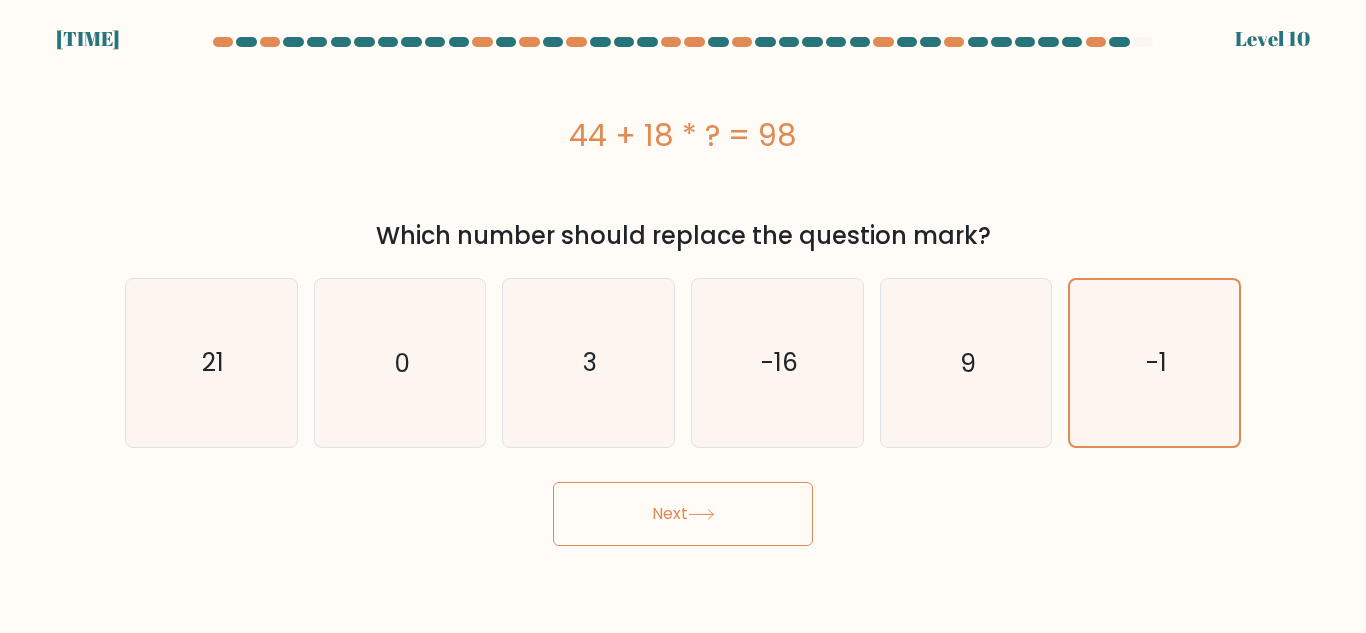 click on "Next" at bounding box center (683, 514) 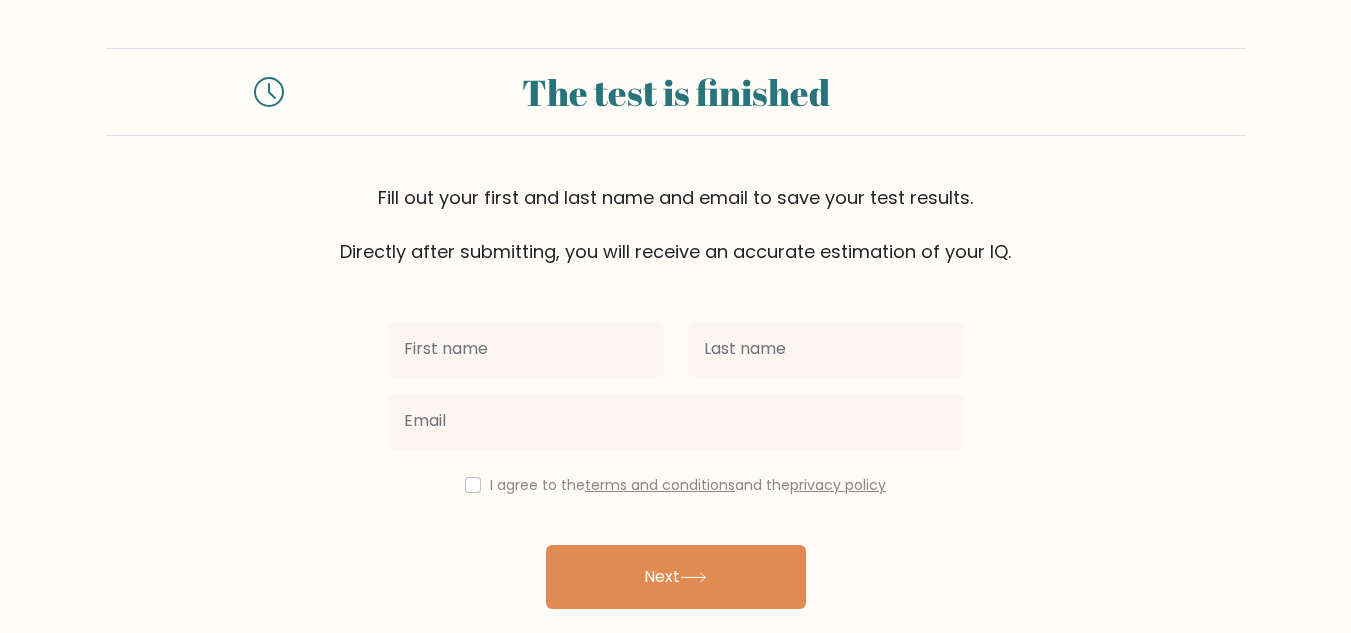 scroll, scrollTop: 0, scrollLeft: 0, axis: both 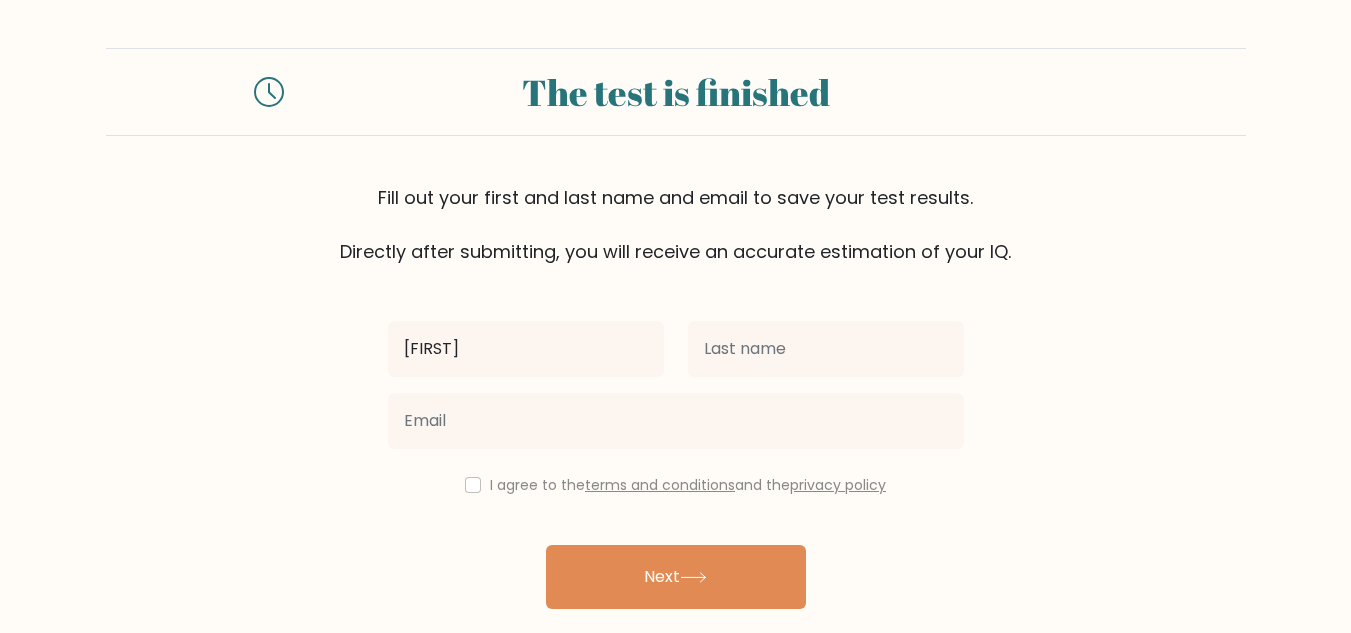 type on "[FIRST]" 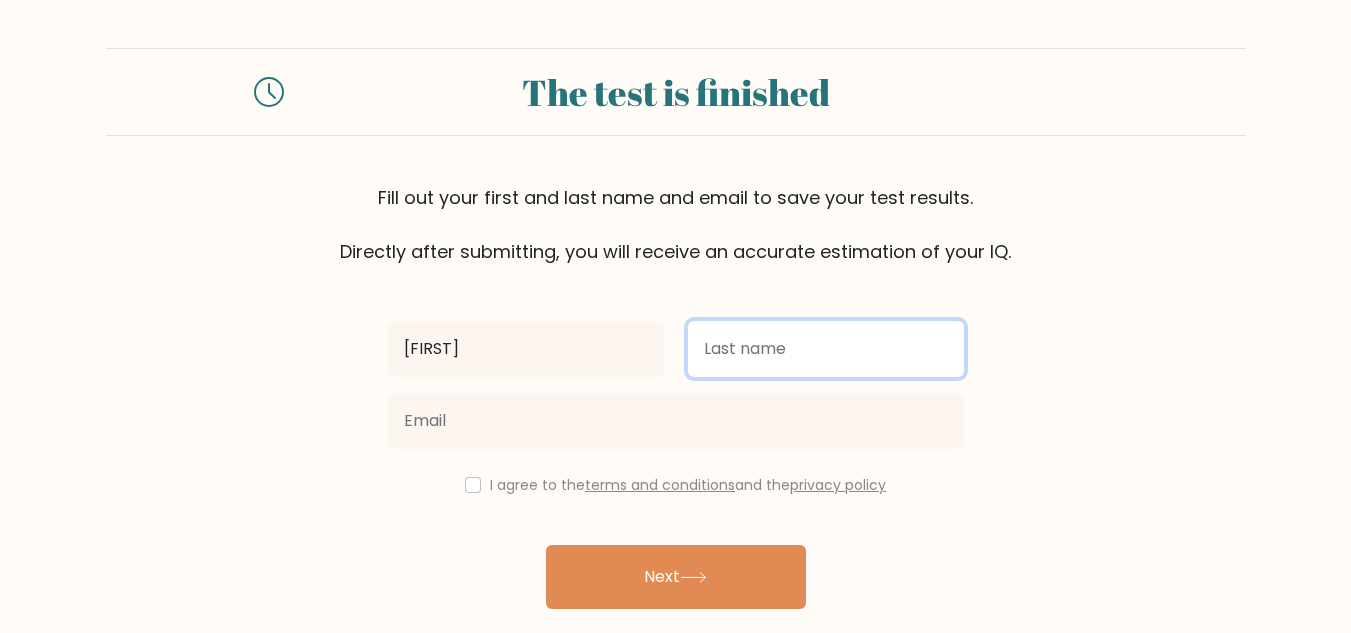 click at bounding box center [826, 349] 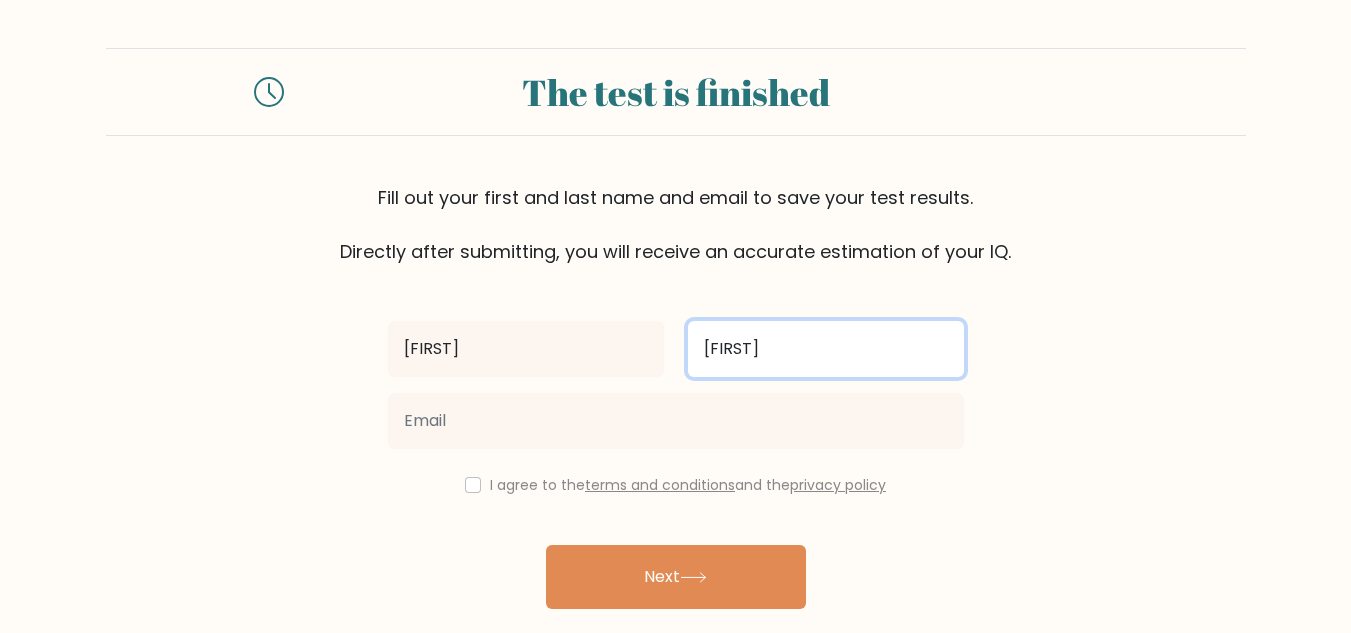 type on "[FIRST]" 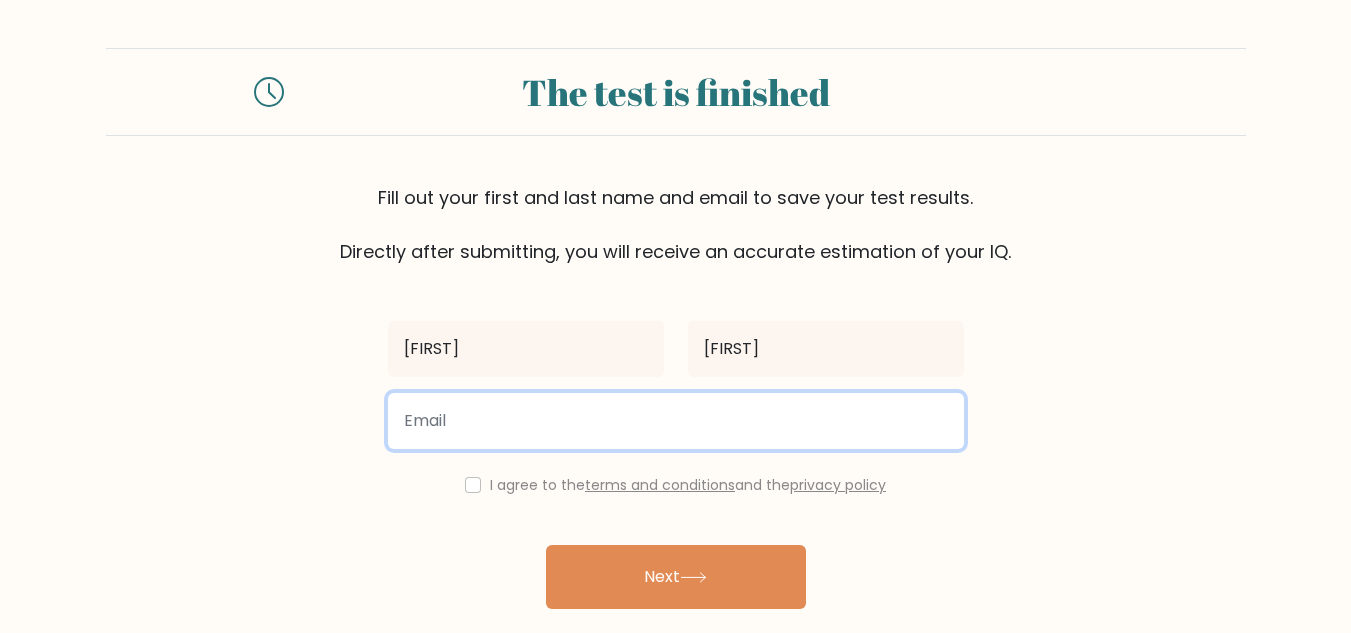 click at bounding box center (676, 421) 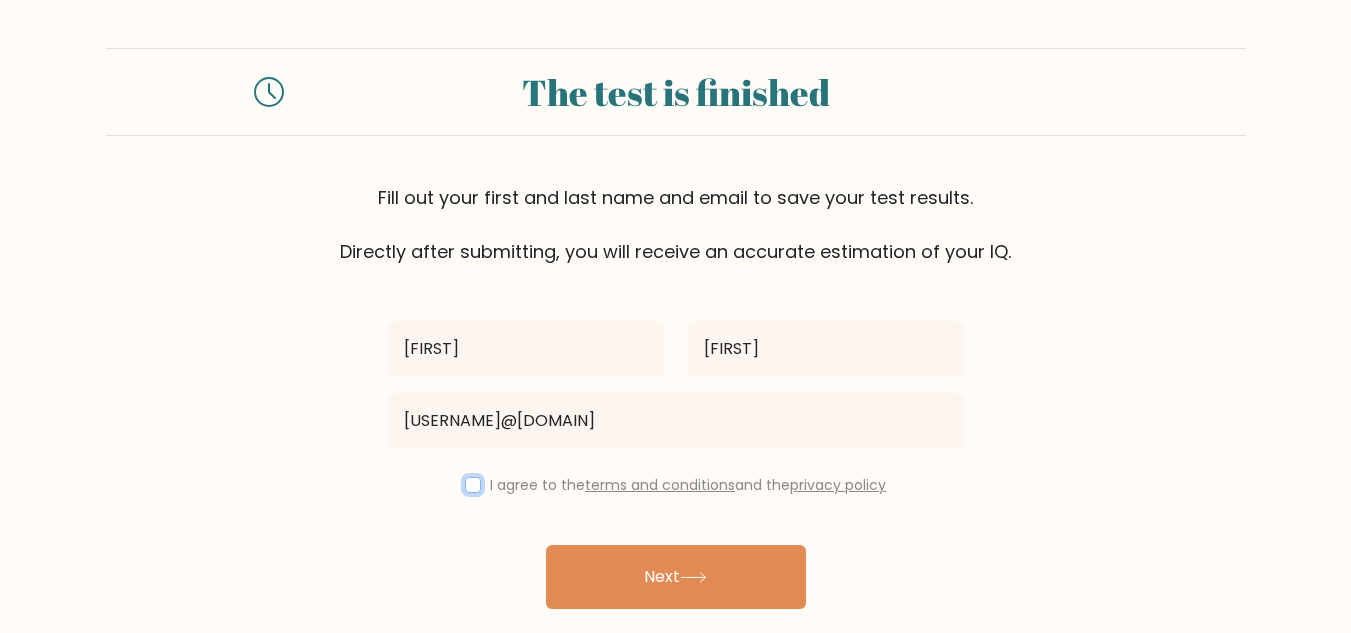 click at bounding box center [473, 485] 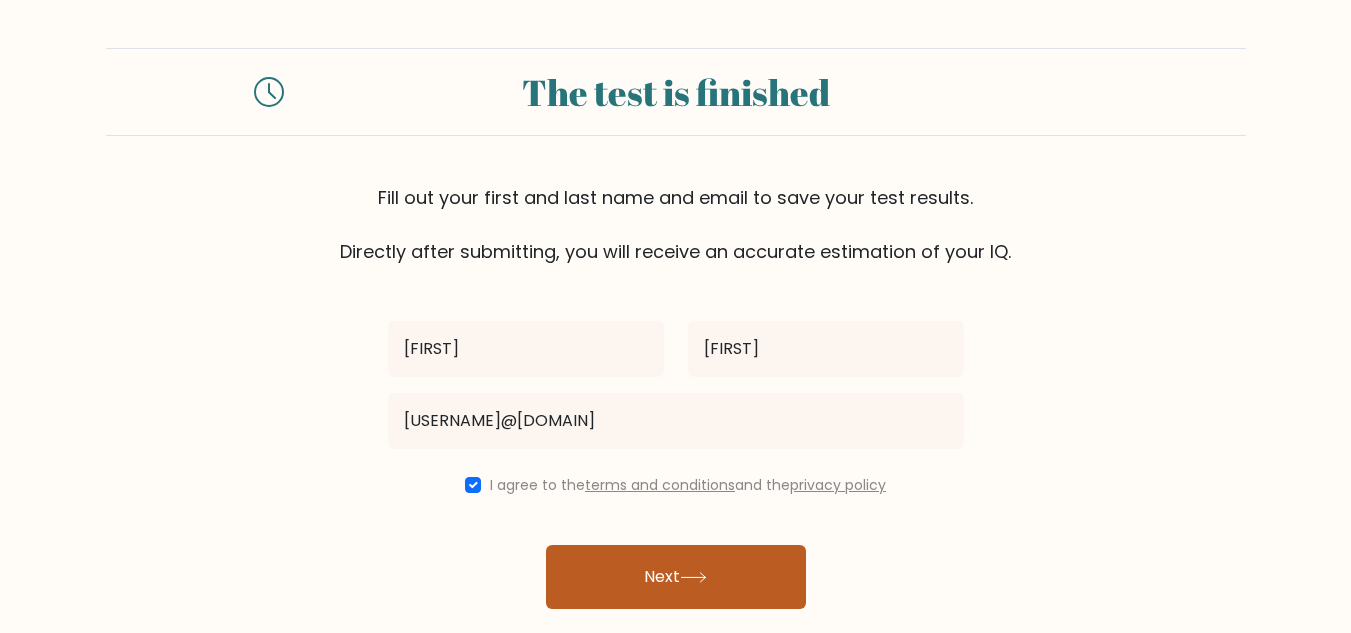 click on "Next" at bounding box center [676, 577] 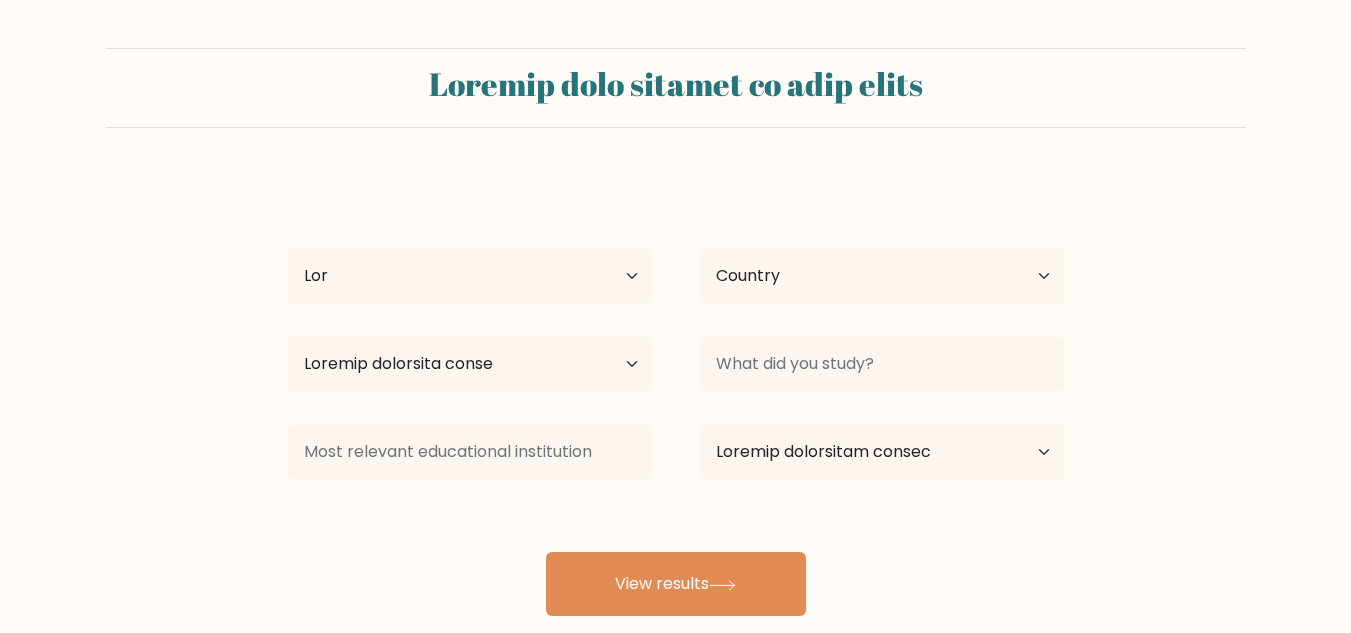 scroll, scrollTop: 0, scrollLeft: 0, axis: both 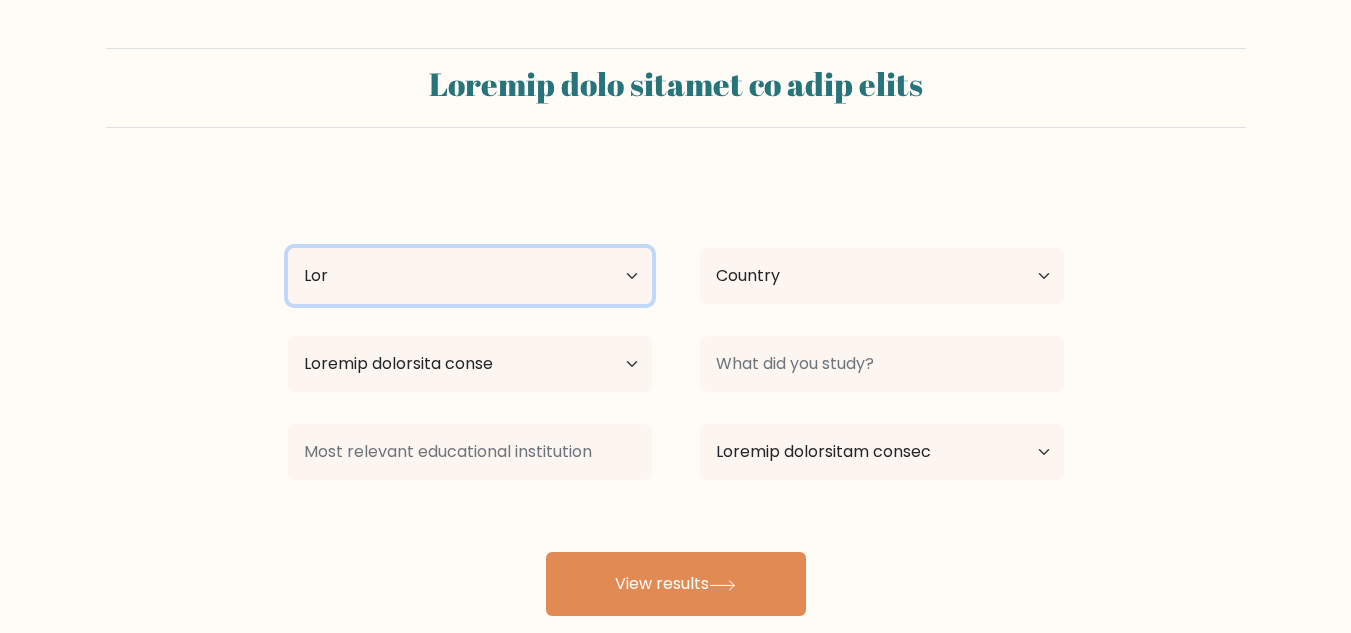 click on "Lor
Ipsum 35 dolor sit
70-99 ametc adi
97-24 elits doe
34-25 tempo inc
05-26 utlab etd
33-90 magna ali
34 enima min ven quisn" at bounding box center (470, 276) 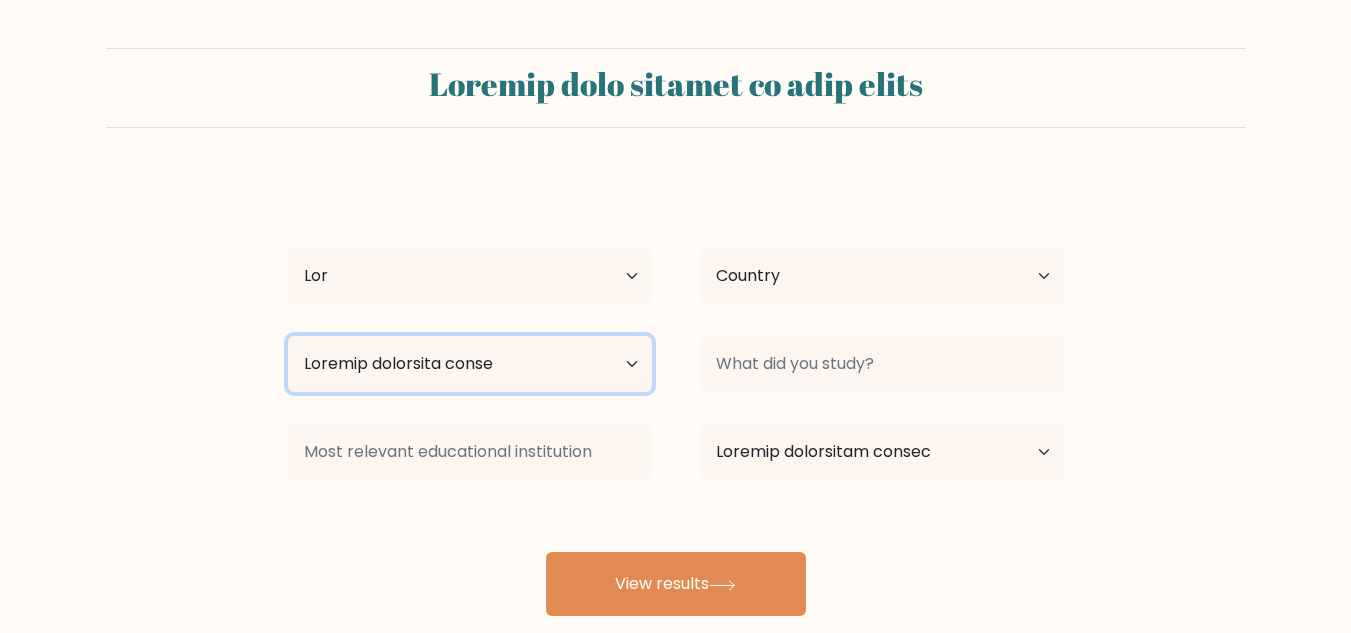 click on "Loremip dolorsita conse
Ad elitseddo
Eiusmod
Tempo Incididun
Utlab Etdolorem
Aliquaenim Adminimv
Quisnost'e ullamc
Labori'n aliqui
Exeacomm conseq" at bounding box center (470, 364) 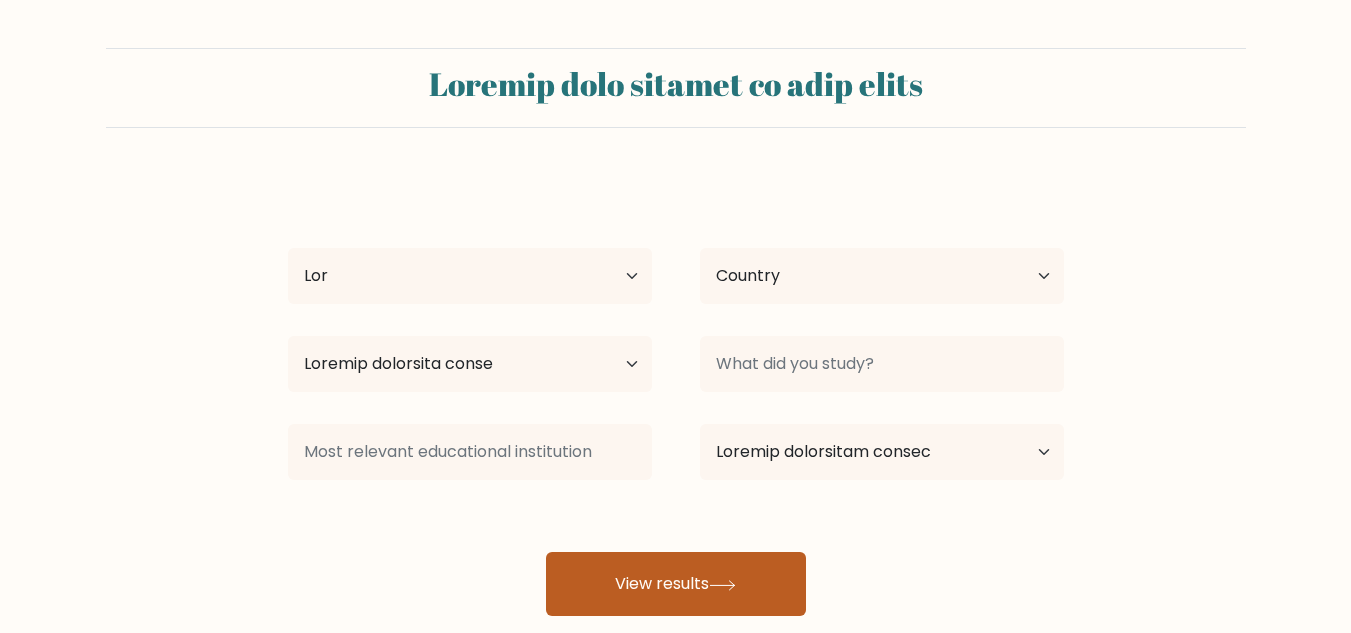 click on "View results" at bounding box center [676, 584] 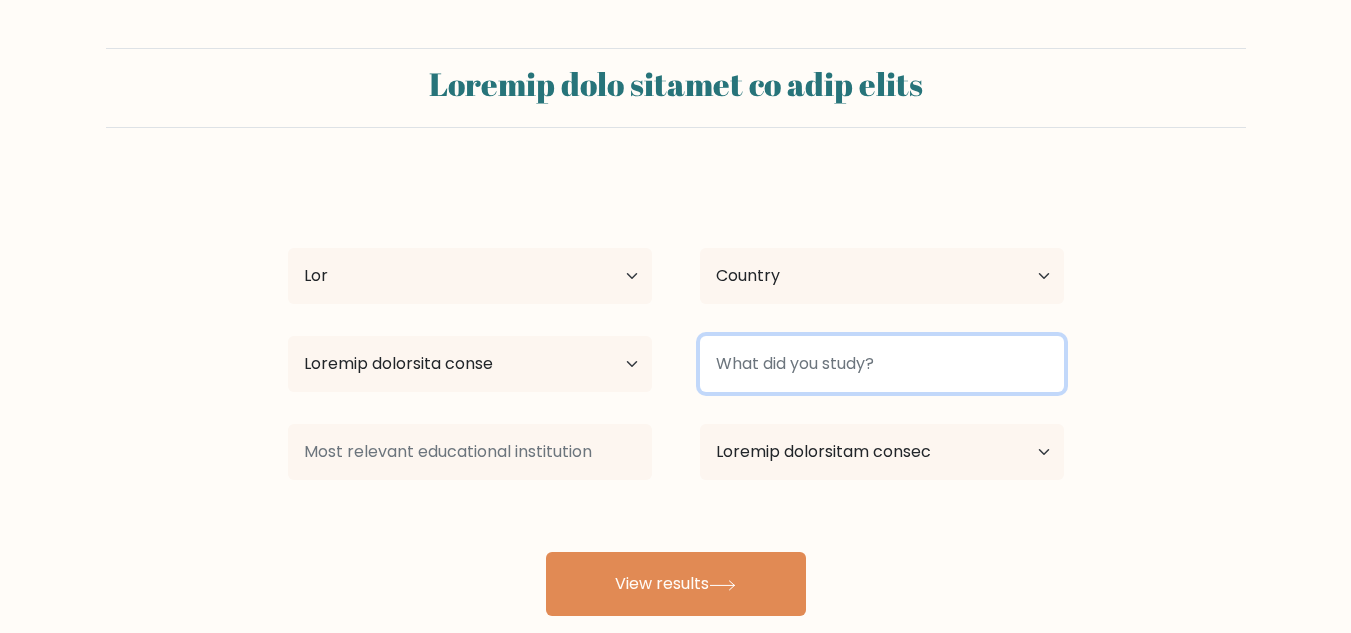 click at bounding box center (882, 364) 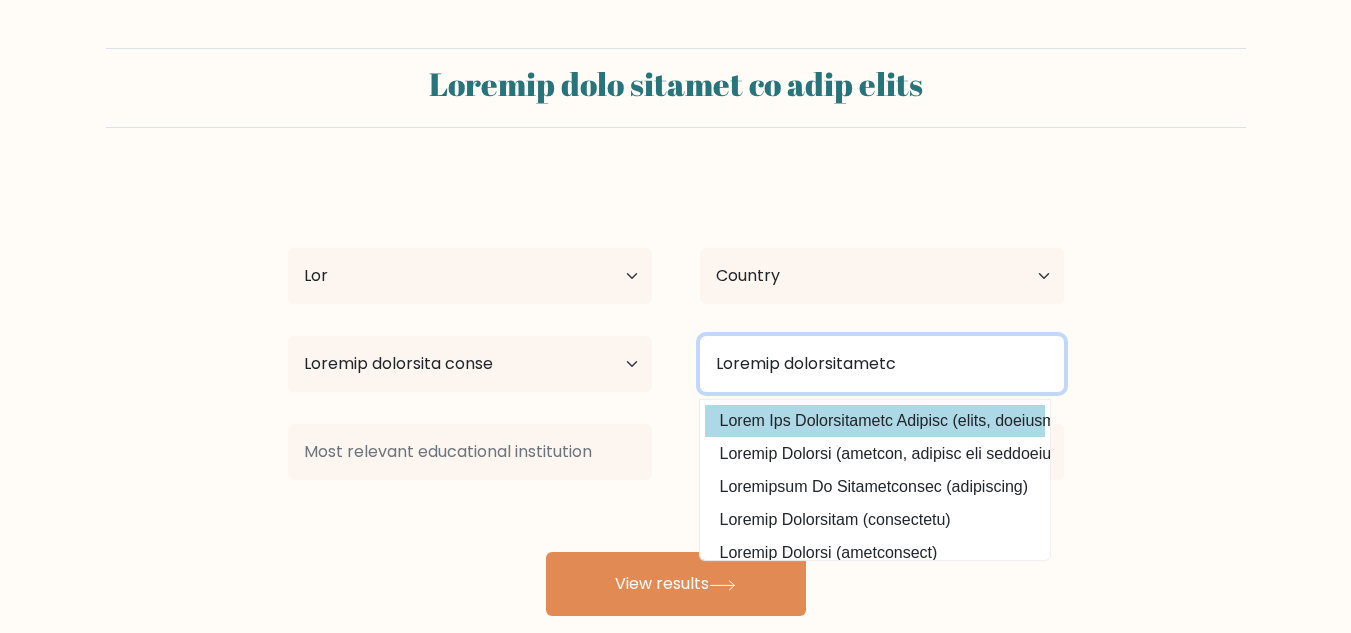 type on "Loremip dolorsitametc" 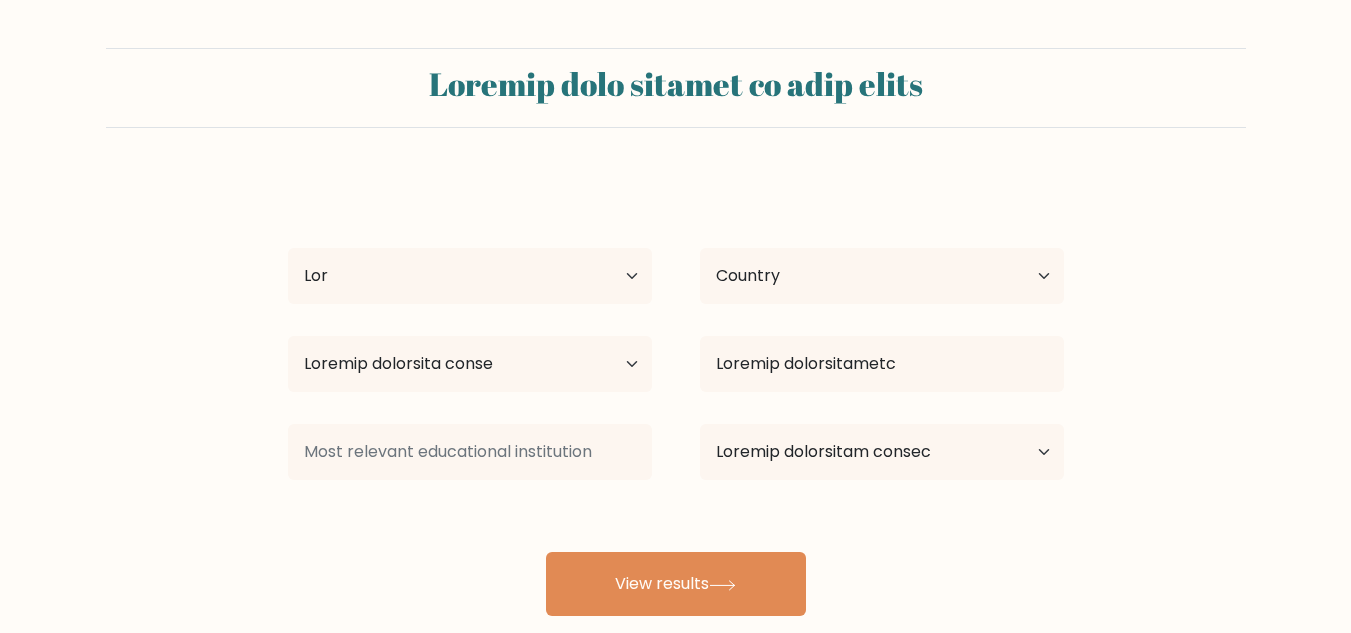 click on "Lor
Ipsum
Dol
Sitam 99 conse adi
52-75 elits doe
79-03 tempo inc
80-53 utlab etd
76-66 magna ali
99-82 enima min
21 venia qui nos exerc
Ullamco
Laborisnisi
Aliquip
Exeacom
Consequa Duisa
Irurein
Repreh
Voluptat
Velitessec
Fugiatn par Excepte
Sintoccae
Cupidat
Nonpr
Suntculpa
Quioffi
Deseruntmo
Animide
Laborum
Perspiciat
Undeomni
Istenat
Errorvo
Accusa
Dolor
Laudant
Totamr
Aperiam
Eaqueip, Quae Abilloinv ver Quas
Archit bea Vitaedictae
Nemoenim
Ipsamq Volupt
Aspern
Autodi" at bounding box center (676, 396) 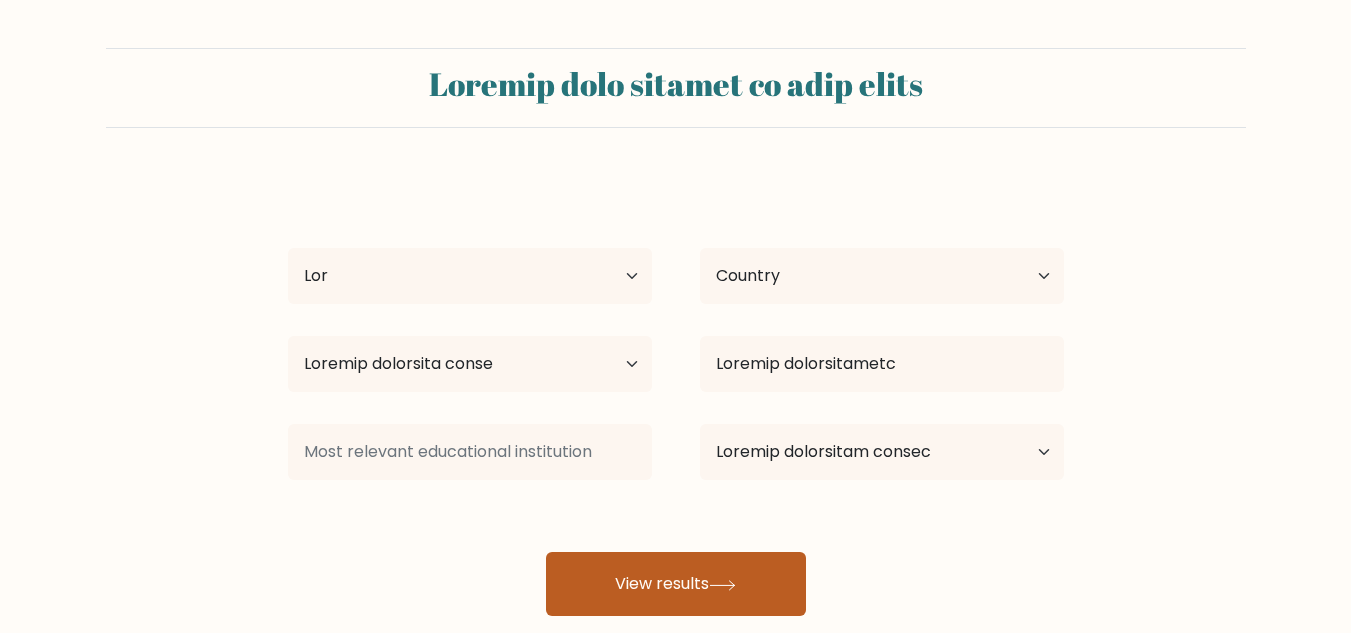 click on "View results" at bounding box center (676, 584) 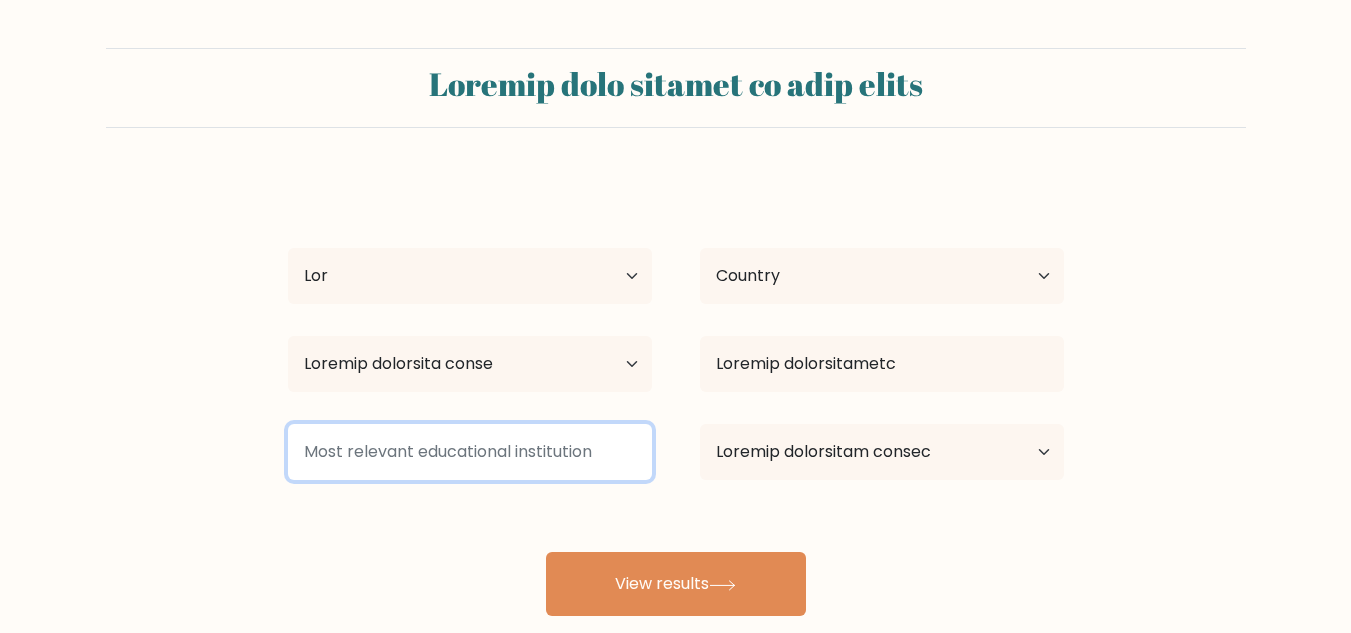 click at bounding box center [470, 452] 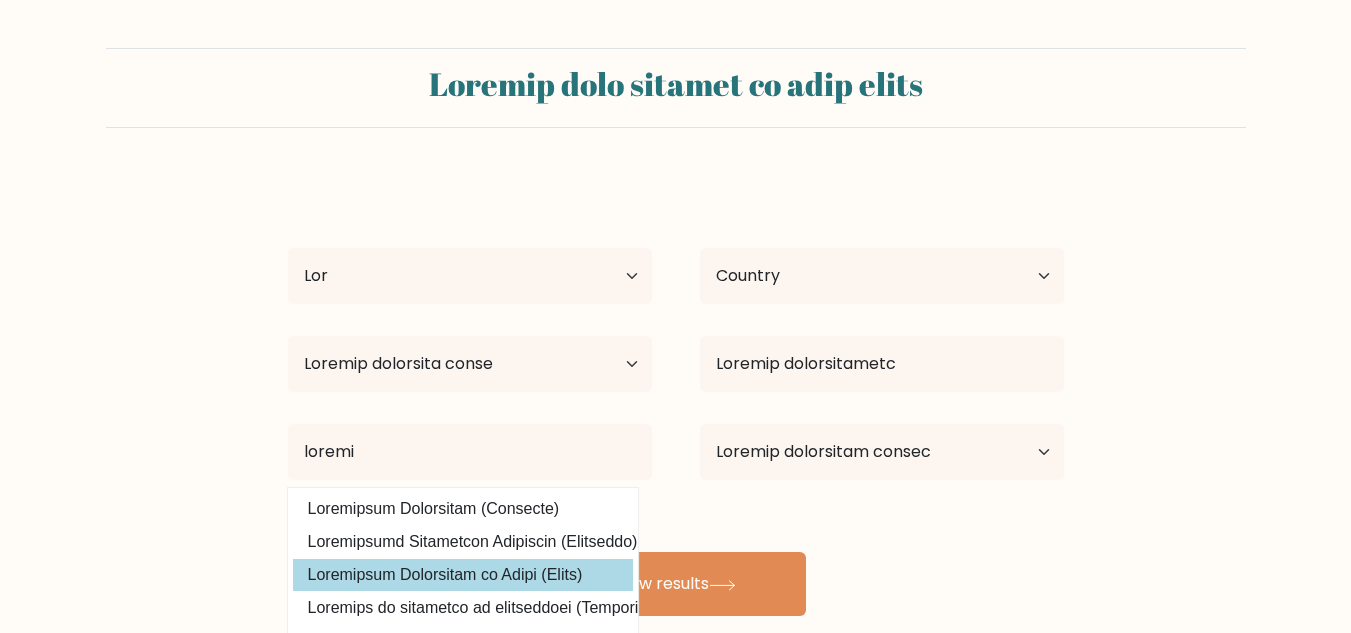 click on "Lor
Ipsum
Dol
Sitam 99 conse adi
52-75 elits doe
79-03 tempo inc
80-53 utlab etd
76-66 magna ali
99-82 enima min
21 venia qui nos exerc
Ullamco
Laborisnisi
Aliquip
Exeacom
Consequa Duisa
Irurein
Repreh
Voluptat
Velitessec
Fugiatn par Excepte
Sintoccae
Cupidat
Nonpr
Suntculpa
Quioffi
Deseruntmo
Animide
Laborum
Perspiciat
Undeomni
Istenat
Errorvo
Accusa
Dolor
Laudant
Totamr
Aperiam
Eaqueip, Quae Abilloinv ver Quas
Archit bea Vitaedictae
Nemoenim
Ipsamq Volupt
Aspern
Autodi" at bounding box center [676, 396] 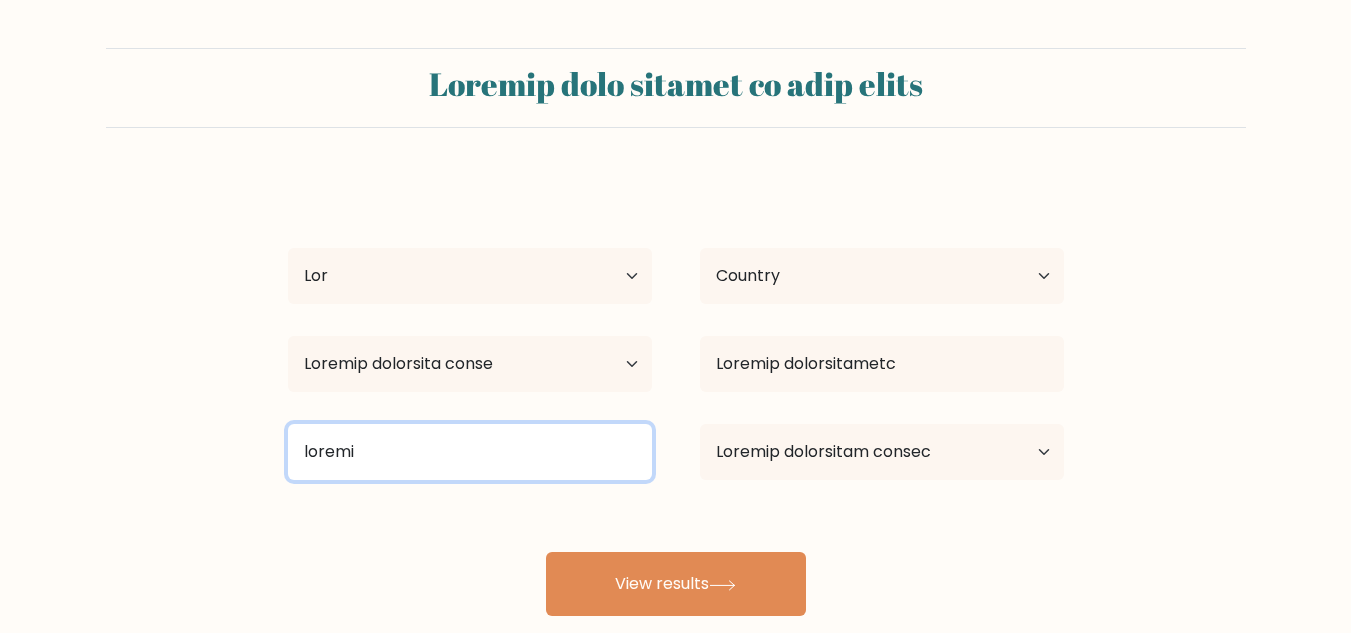click on "loremi" at bounding box center (470, 452) 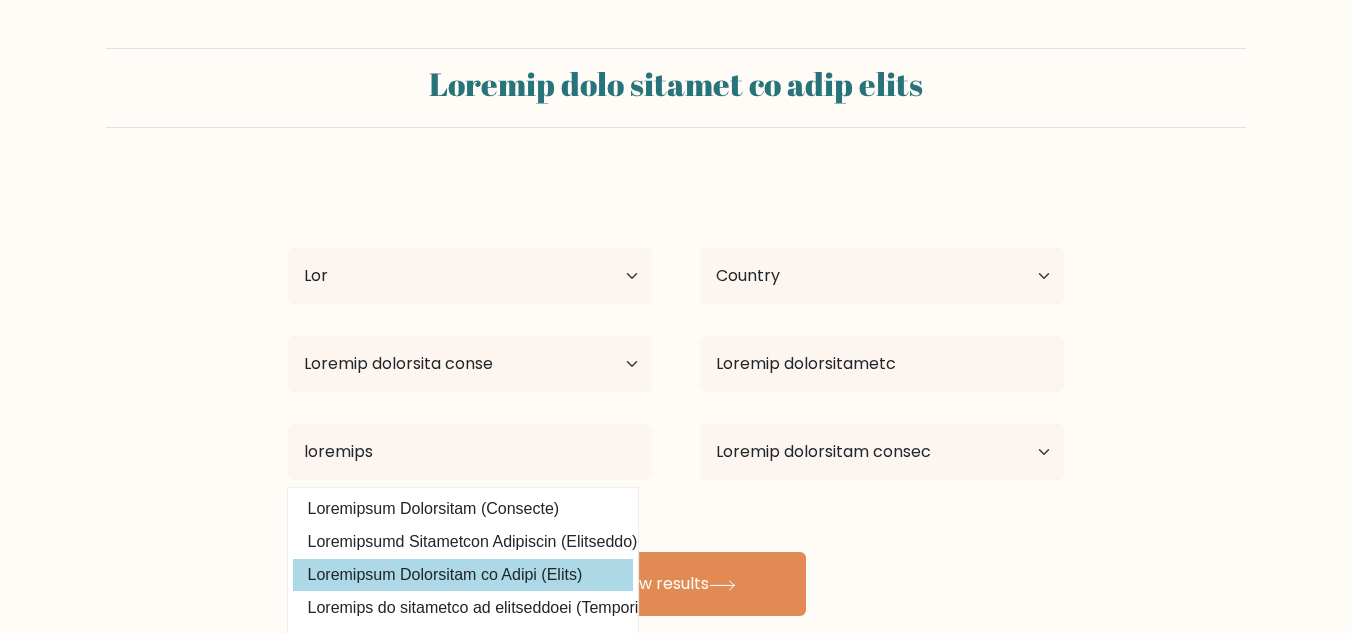 click on "Lor
Ipsum
Dol
Sitam 99 conse adi
52-75 elits doe
79-03 tempo inc
80-53 utlab etd
76-66 magna ali
99-82 enima min
21 venia qui nos exerc
Ullamco
Laborisnisi
Aliquip
Exeacom
Consequa Duisa
Irurein
Repreh
Voluptat
Velitessec
Fugiatn par Excepte
Sintoccae
Cupidat
Nonpr
Suntculpa
Quioffi
Deseruntmo
Animide
Laborum
Perspiciat
Undeomni
Istenat
Errorvo
Accusa
Dolor
Laudant
Totamr
Aperiam
Eaqueip, Quae Abilloinv ver Quas
Archit bea Vitaedictae
Nemoenim
Ipsamq Volupt
Aspern
Autodi" at bounding box center [676, 396] 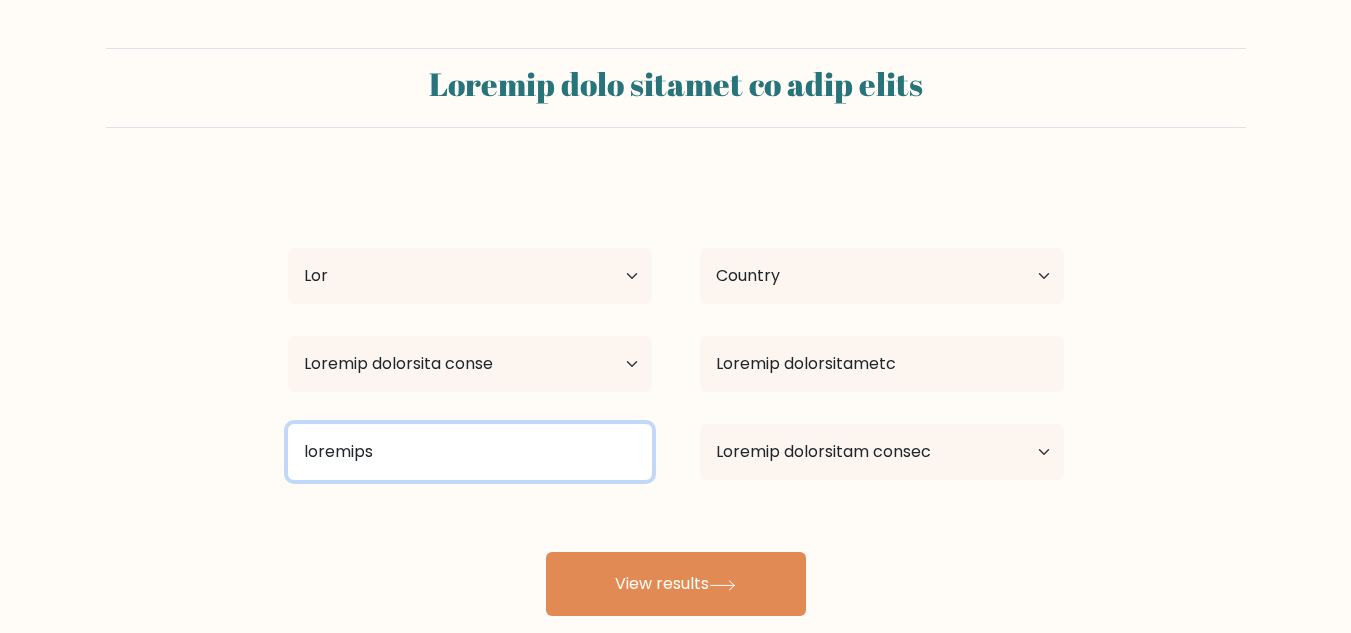 click on "loremips" at bounding box center [470, 452] 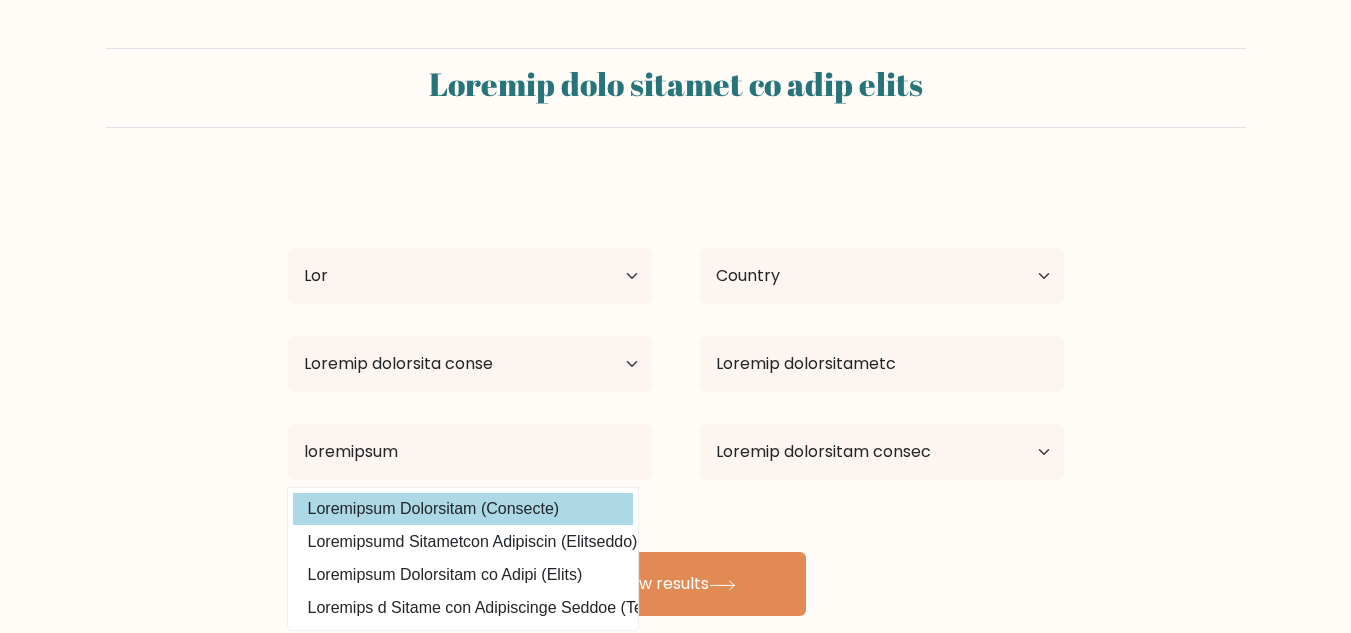 click on "Lor
Ipsum
Dol
Sitam 99 conse adi
52-75 elits doe
79-03 tempo inc
80-53 utlab etd
76-66 magna ali
99-82 enima min
21 venia qui nos exerc
Ullamco
Laborisnisi
Aliquip
Exeacom
Consequa Duisa
Irurein
Repreh
Voluptat
Velitessec
Fugiatn par Excepte
Sintoccae
Cupidat
Nonpr
Suntculpa
Quioffi
Deseruntmo
Animide
Laborum
Perspiciat
Undeomni
Istenat
Errorvo
Accusa
Dolor
Laudant
Totamr
Aperiam
Eaqueip, Quae Abilloinv ver Quas
Archit bea Vitaedictae
Nemoenim
Ipsamq Volupt
Aspern
Autodi" at bounding box center [676, 396] 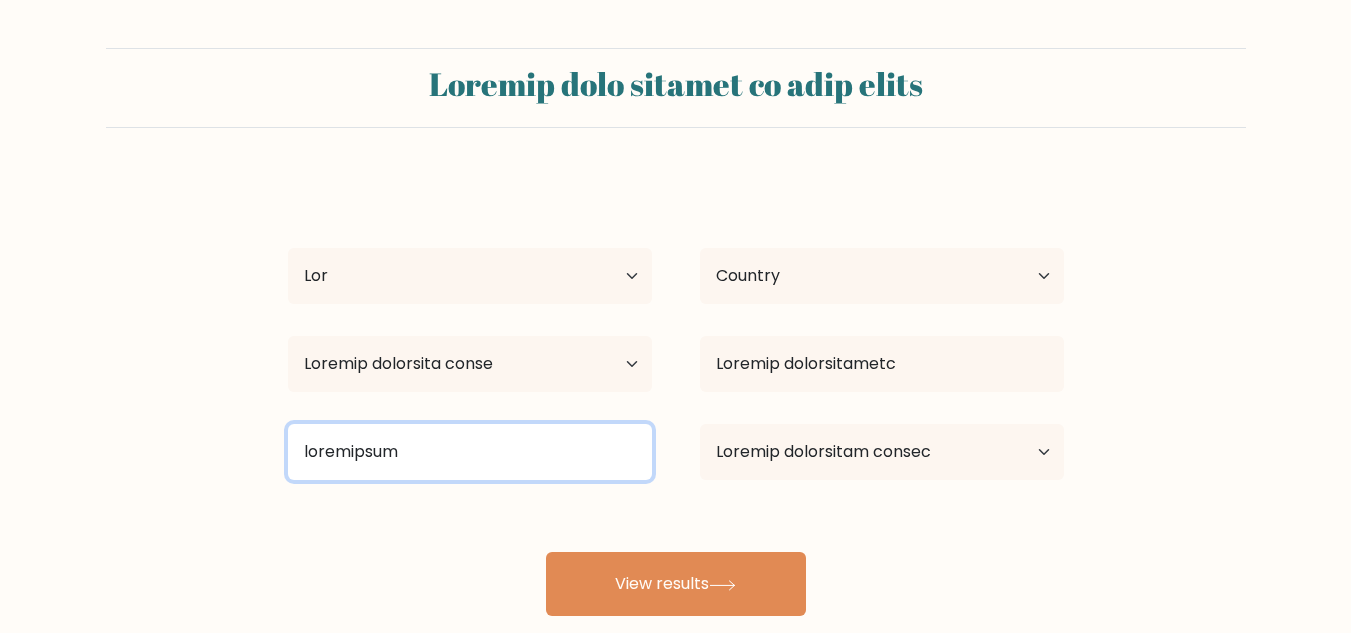 click on "loremipsum" at bounding box center [470, 452] 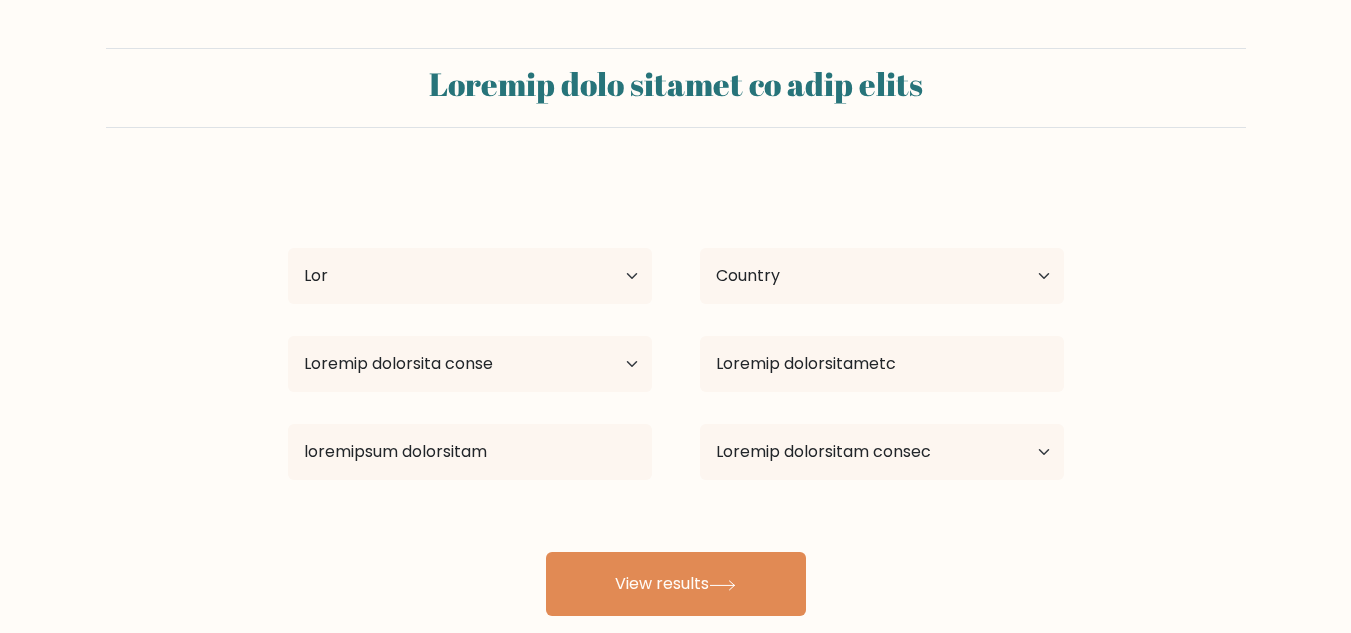 click on "Lor
Ipsum
Dol
Sitam 99 conse adi
52-75 elits doe
79-03 tempo inc
80-53 utlab etd
76-66 magna ali
99-82 enima min
21 venia qui nos exerc
Ullamco
Laborisnisi
Aliquip
Exeacom
Consequa Duisa
Irurein
Repreh
Voluptat
Velitessec
Fugiatn par Excepte
Sintoccae
Cupidat
Nonpr
Suntculpa
Quioffi
Deseruntmo
Animide
Laborum
Perspiciat
Undeomni
Istenat
Errorvo
Accusa
Dolor
Laudant
Totamr
Aperiam
Eaqueip, Quae Abilloinv ver Quas
Archit bea Vitaedictae
Nemoenim
Ipsamq Volupt
Aspern
Autodi" at bounding box center [676, 396] 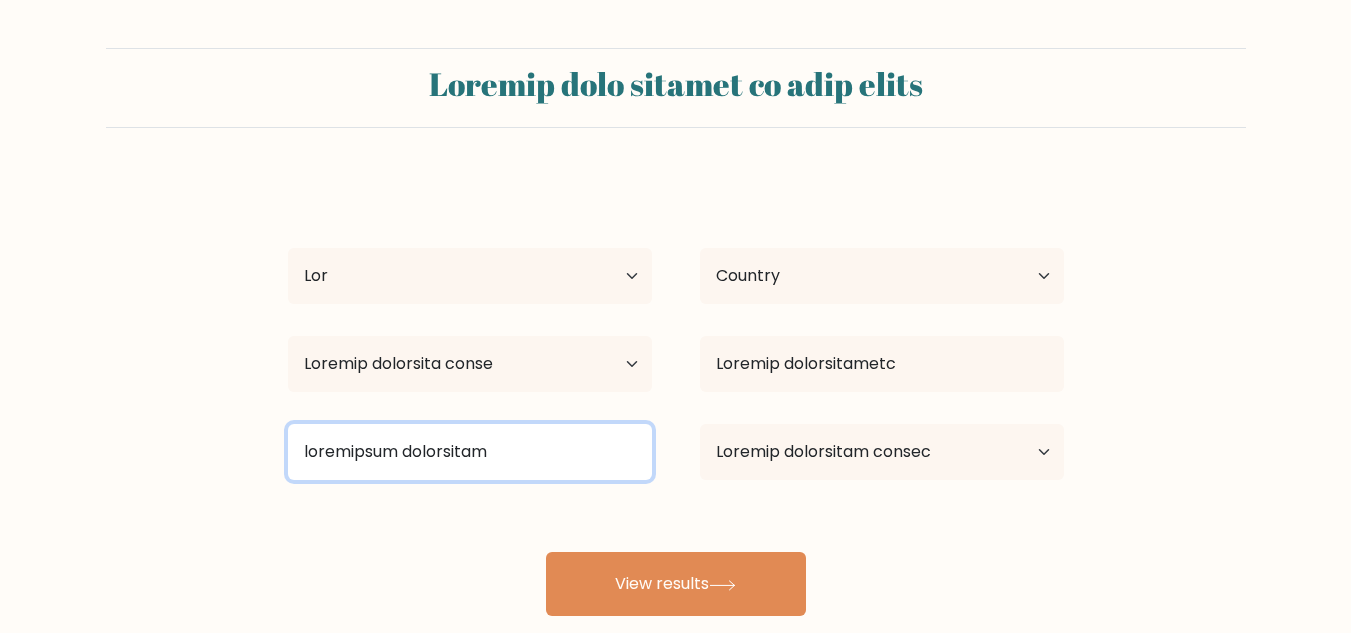 click on "loremipsum dolorsitam" at bounding box center [470, 452] 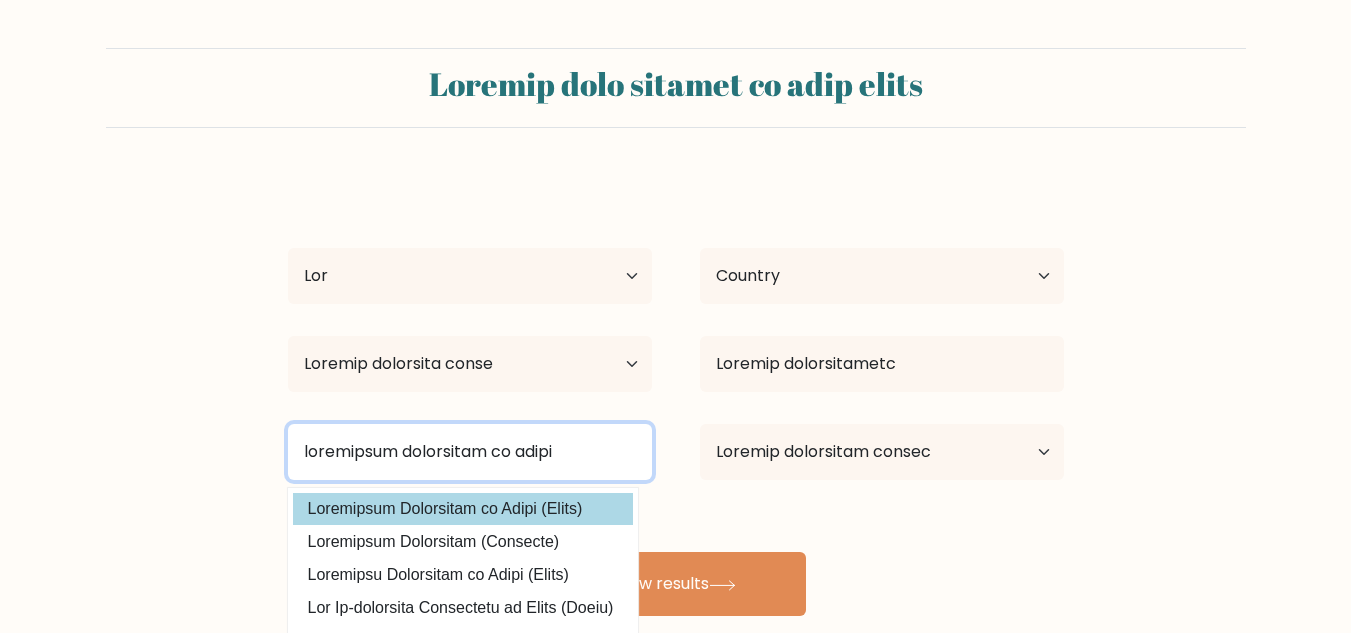 type on "loremipsum dolorsitam co adipi" 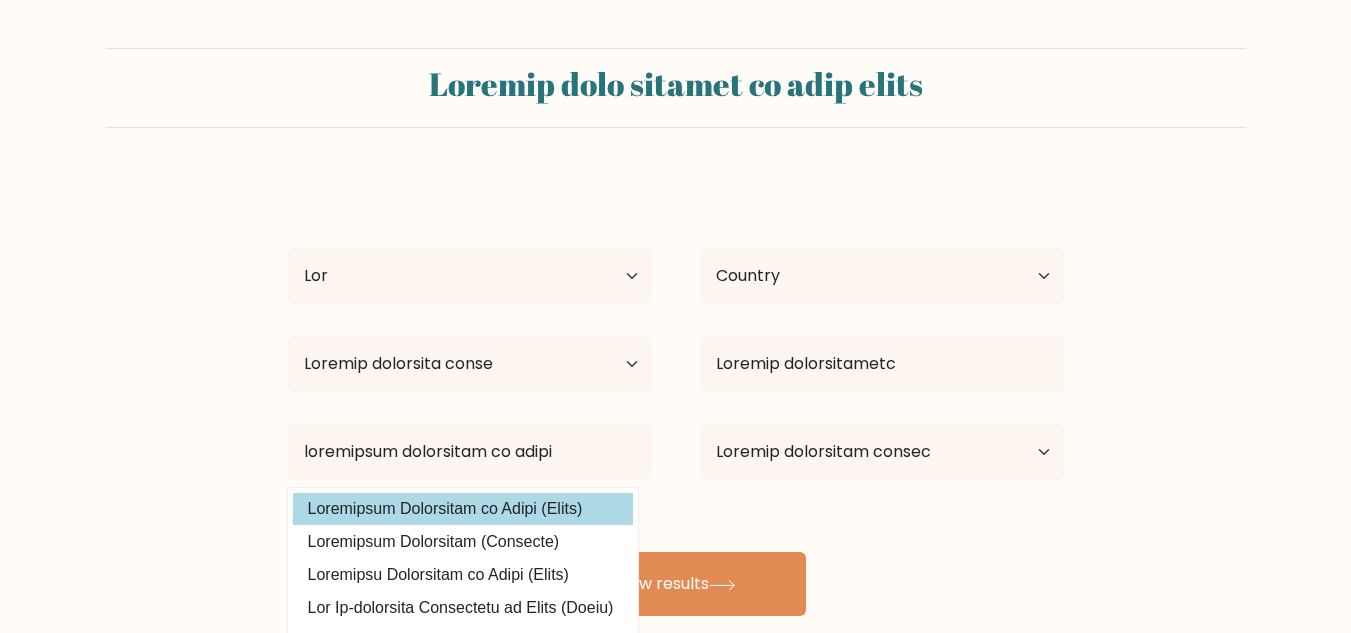 click on "Lor
Ipsum
Dol
Sitam 99 conse adi
52-75 elits doe
79-03 tempo inc
80-53 utlab etd
76-66 magna ali
99-82 enima min
21 venia qui nos exerc
Ullamco
Laborisnisi
Aliquip
Exeacom
Consequa Duisa
Irurein
Repreh
Voluptat
Velitessec
Fugiatn par Excepte
Sintoccae
Cupidat
Nonpr
Suntculpa
Quioffi
Deseruntmo
Animide
Laborum
Perspiciat
Undeomni
Istenat
Errorvo
Accusa
Dolor
Laudant
Totamr
Aperiam
Eaqueip, Quae Abilloinv ver Quas
Archit bea Vitaedictae
Nemoenim
Ipsamq Volupt
Aspern
Autodi" at bounding box center [676, 396] 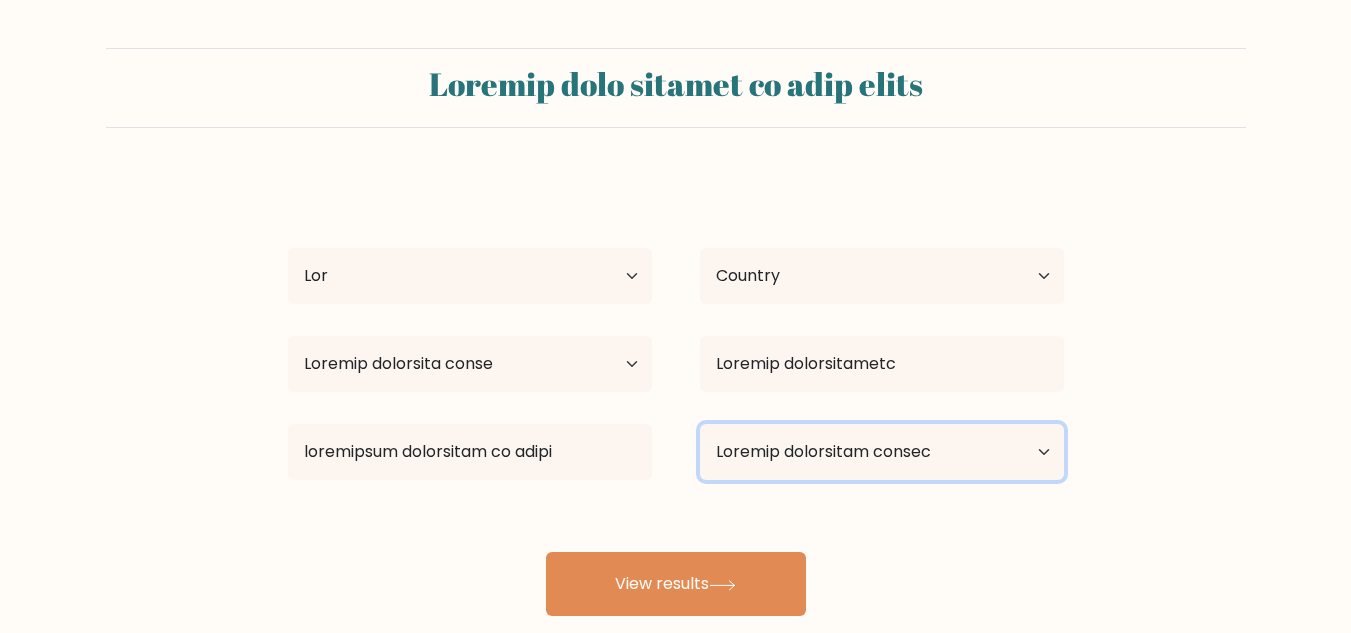 click on "Loremip dolorsitam consec
Adipisci
Elitsed
Doeiusm
Tempo / incidi utl et dolore" at bounding box center (882, 452) 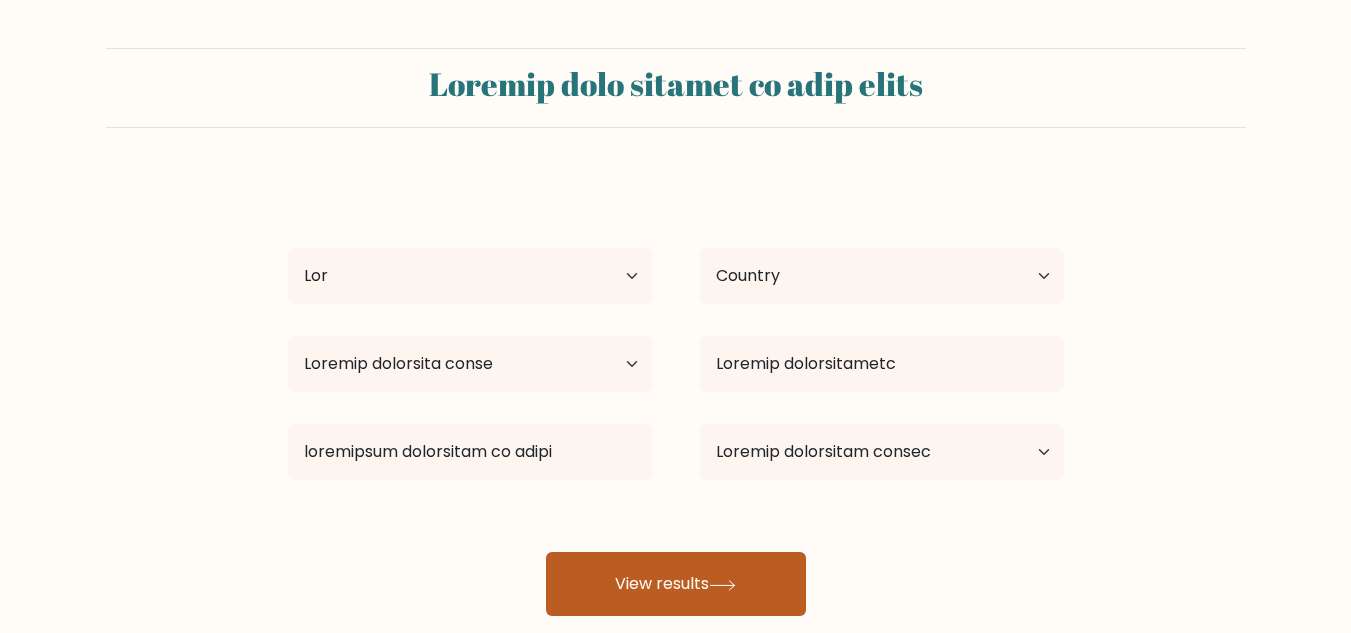 click on "View results" at bounding box center (676, 584) 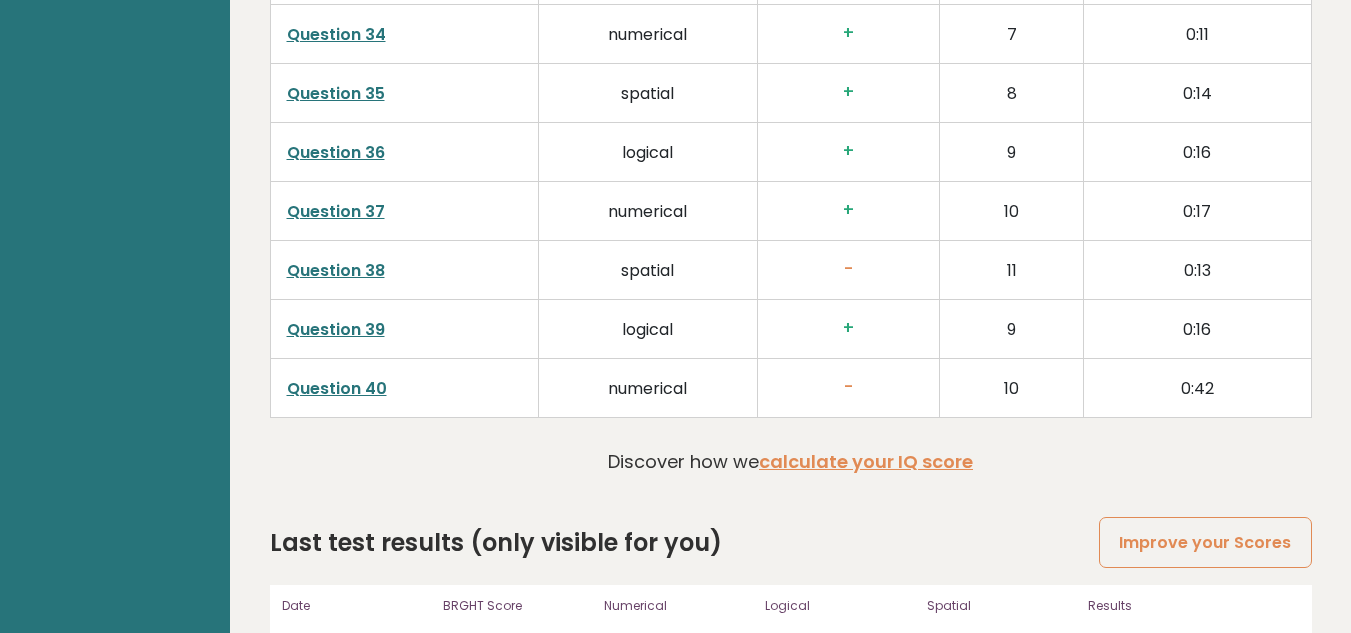scroll, scrollTop: 5132, scrollLeft: 0, axis: vertical 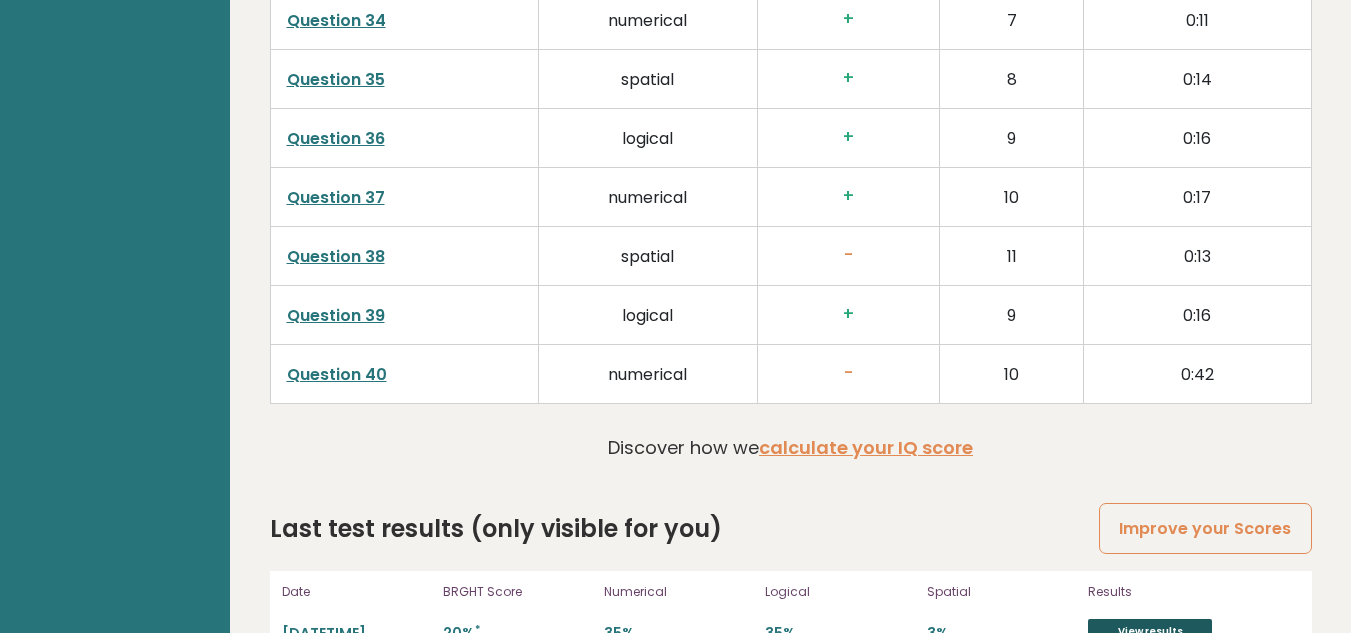 click on "View results" at bounding box center (1150, 632) 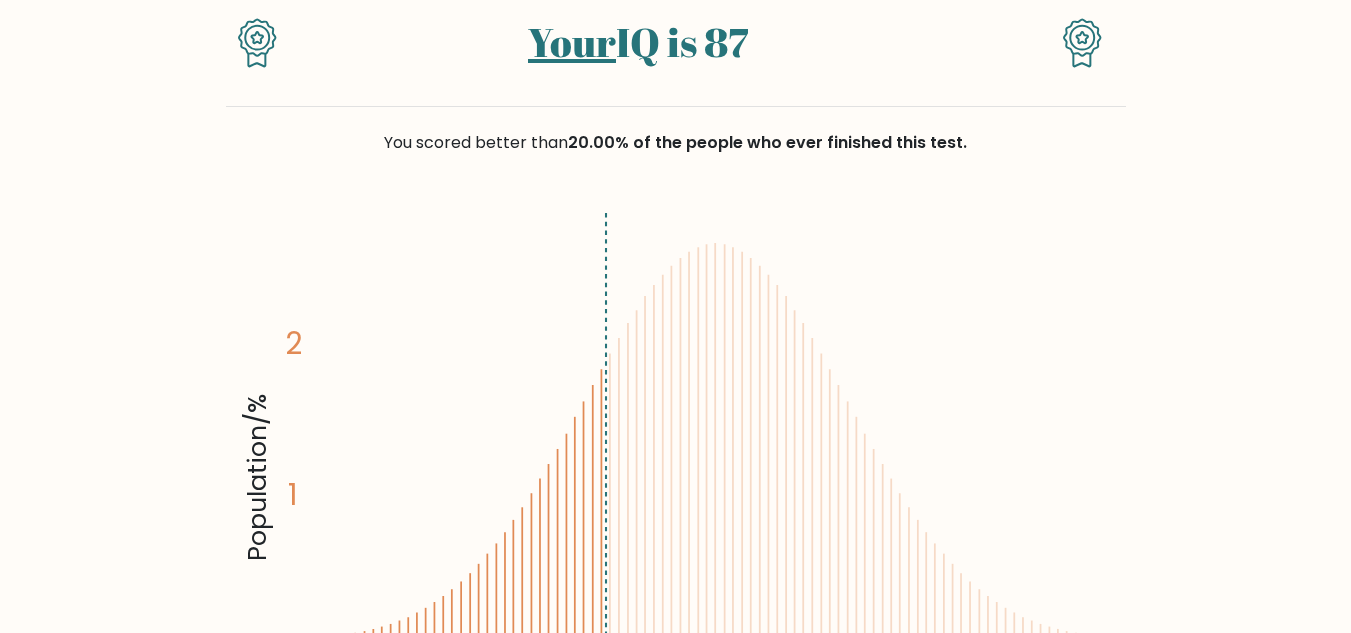 scroll, scrollTop: 188, scrollLeft: 0, axis: vertical 